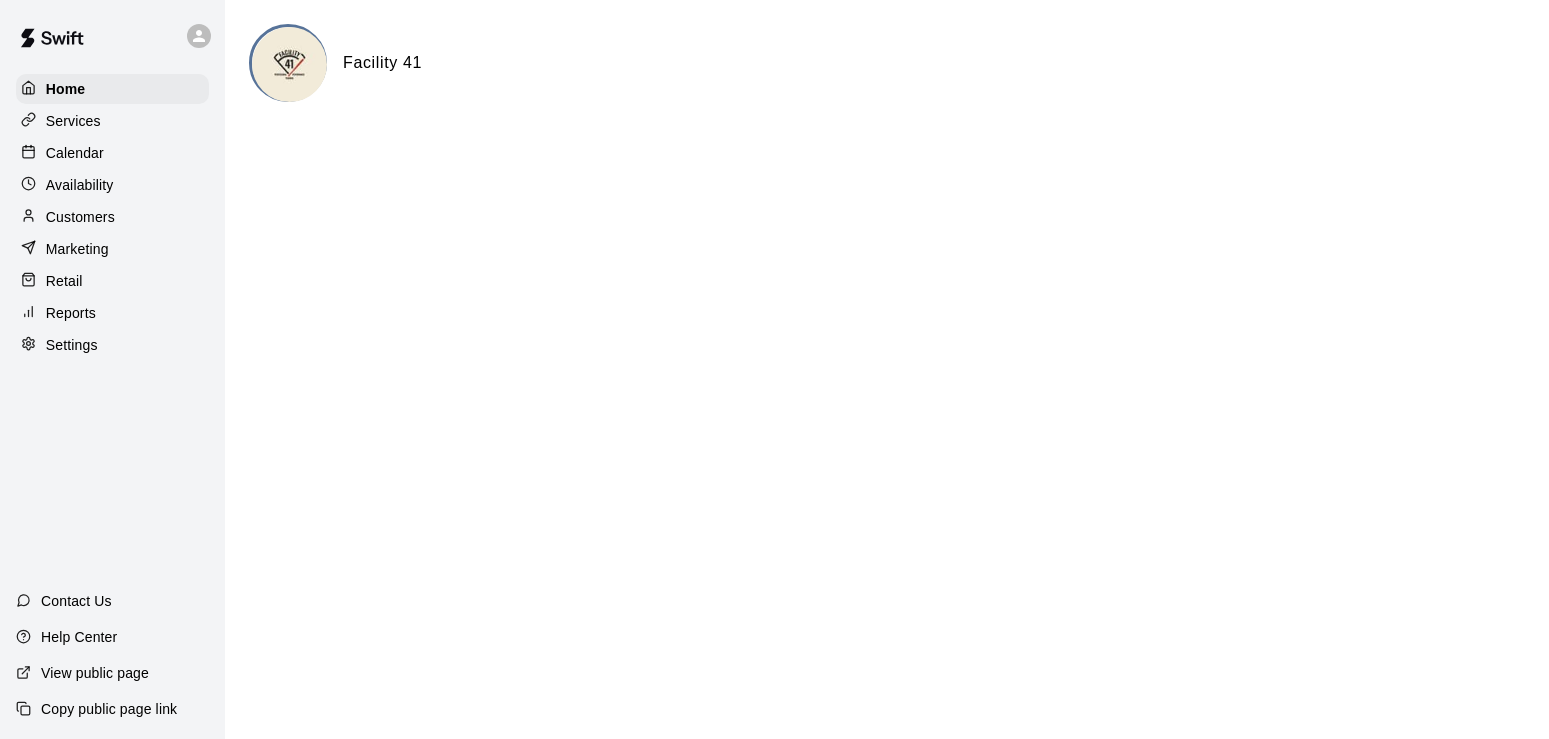 scroll, scrollTop: 0, scrollLeft: 0, axis: both 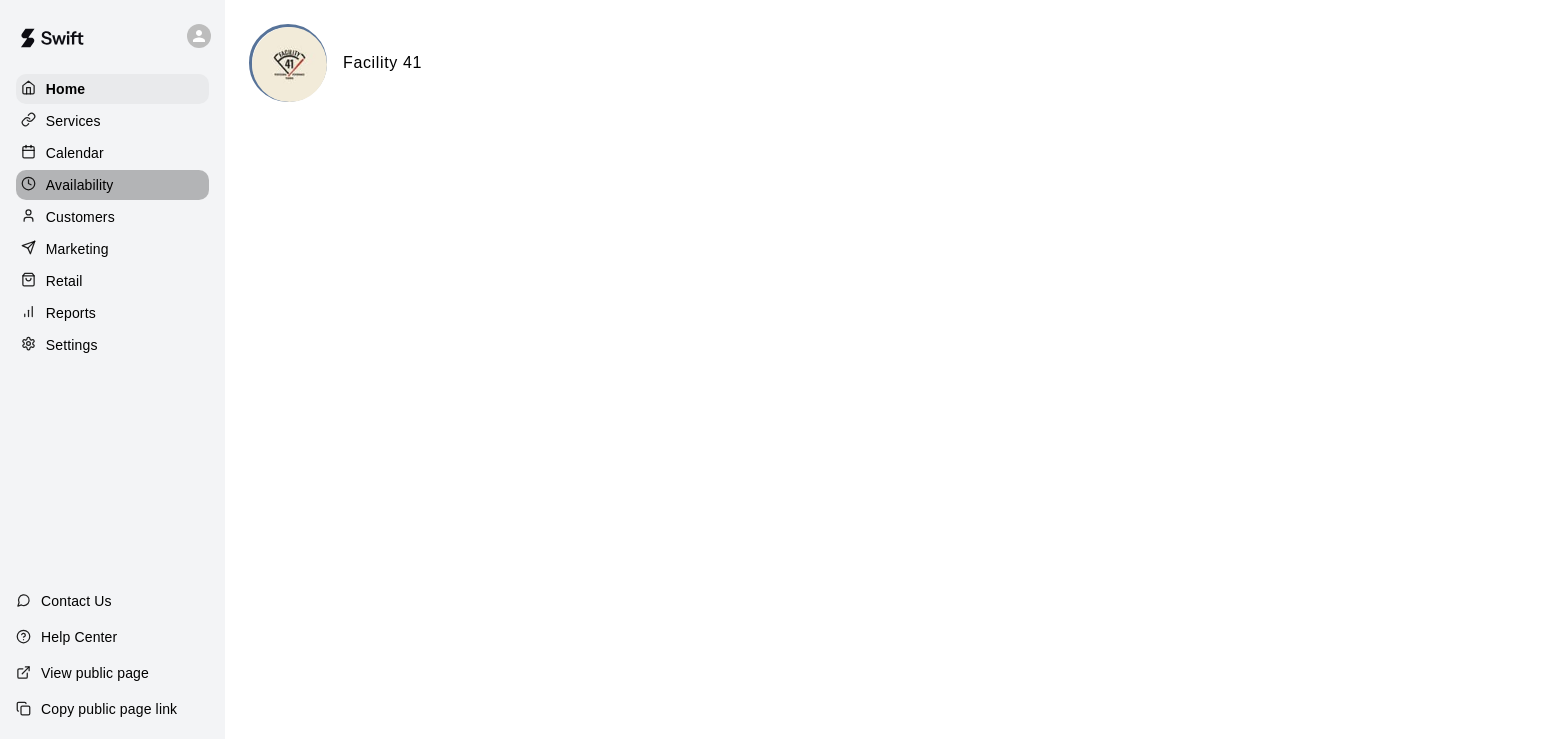 click on "Availability" at bounding box center (80, 185) 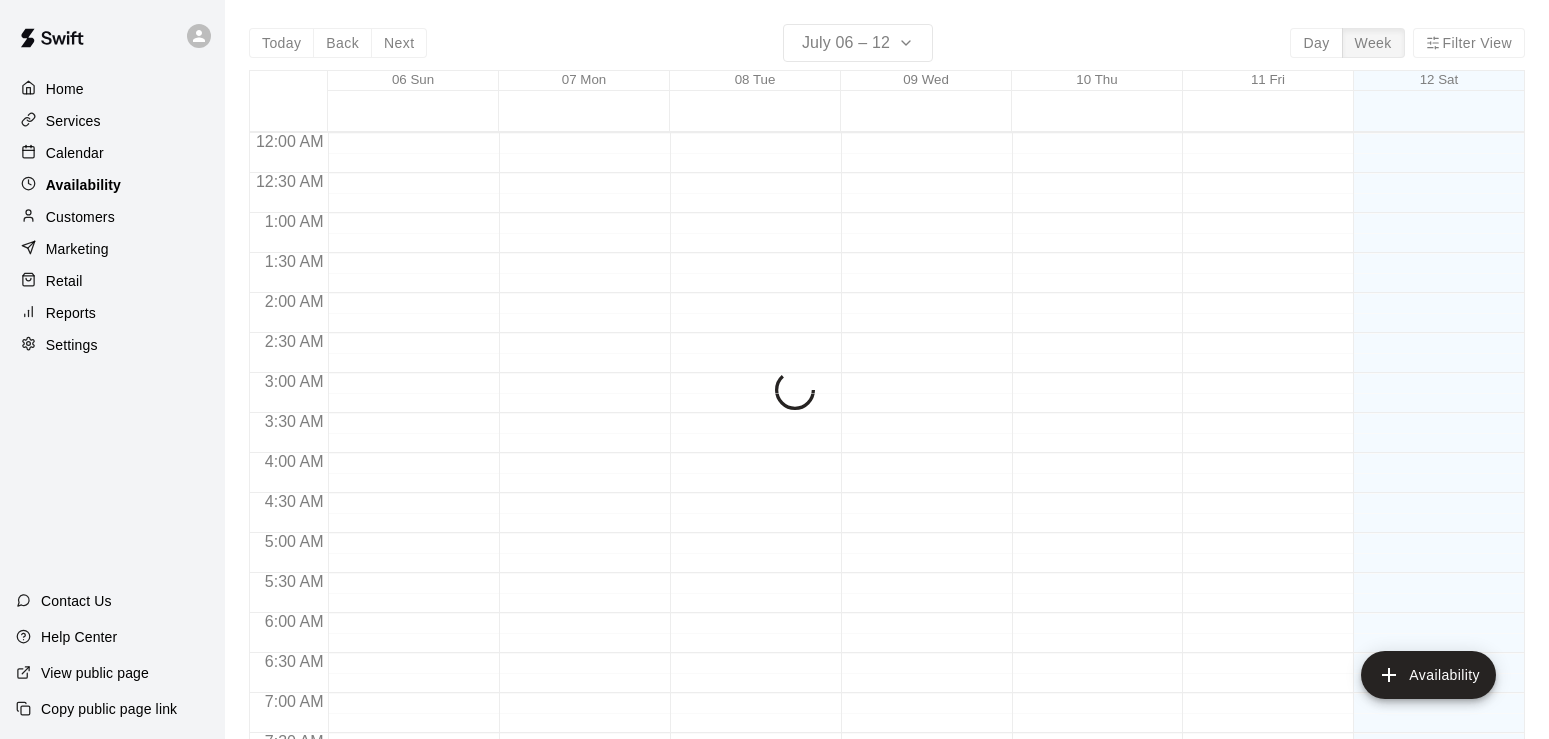 scroll, scrollTop: 963, scrollLeft: 0, axis: vertical 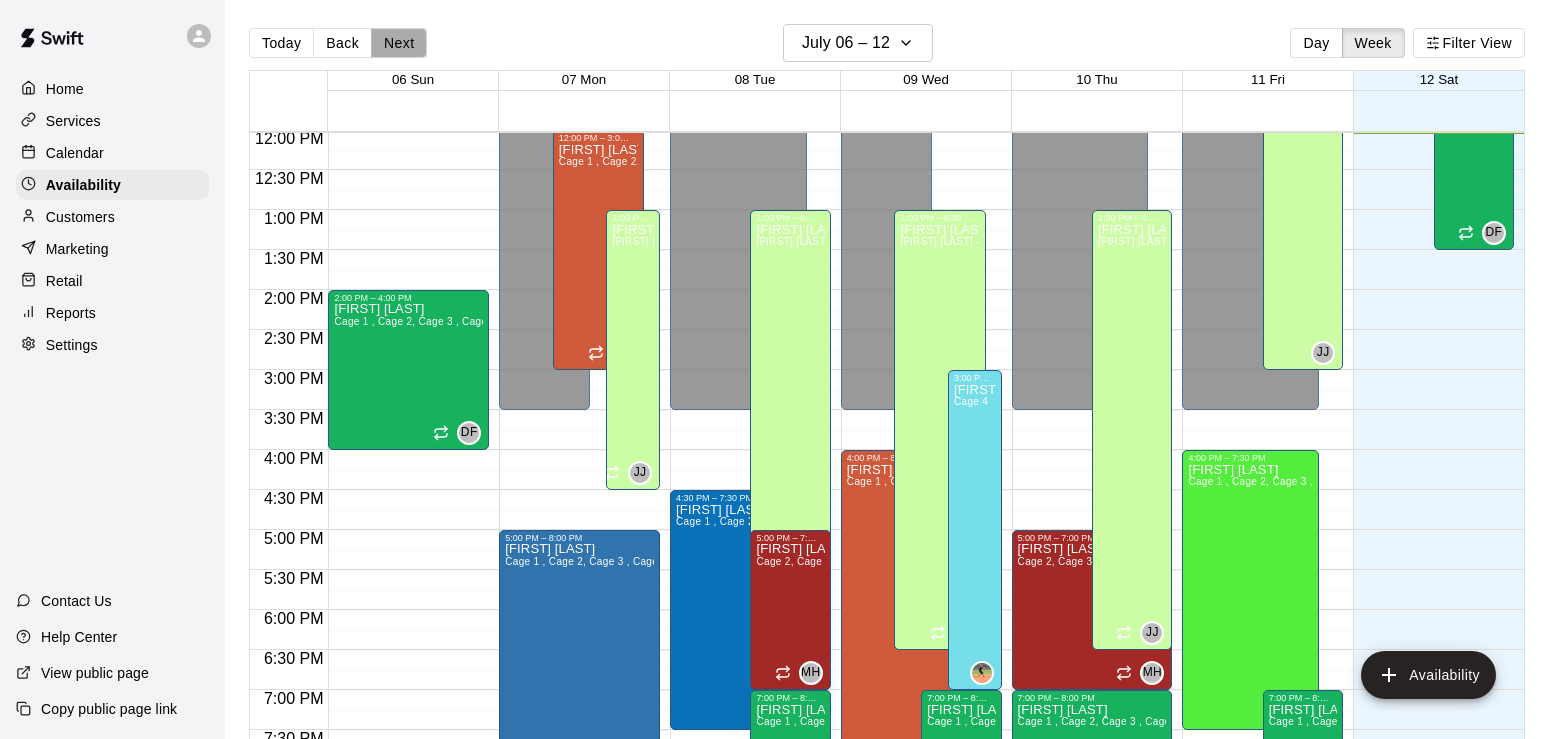 click on "Next" at bounding box center [399, 43] 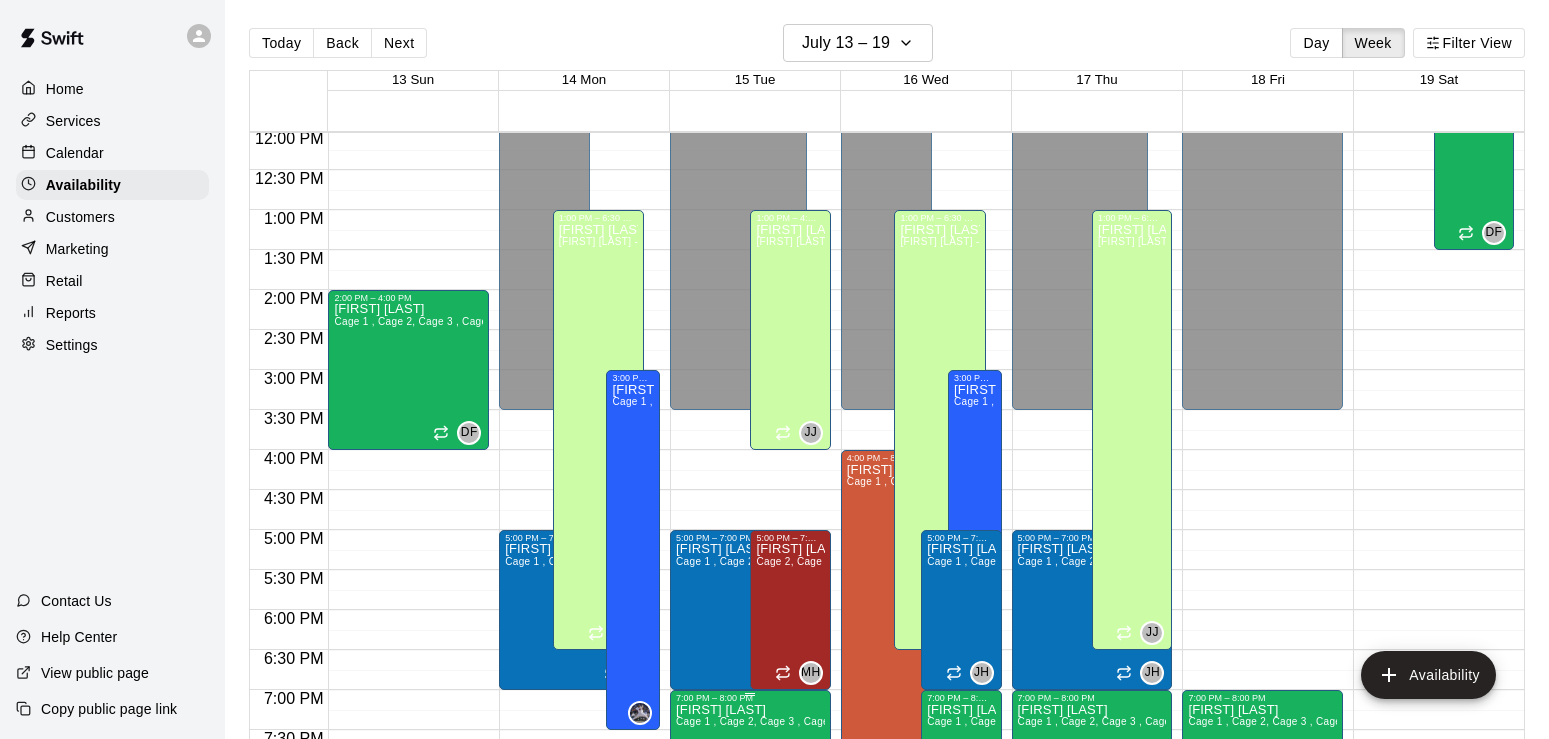 click on "[FIRST] [LAST] Cage 1 , Cage 2, Cage 3 , Cage 4" at bounding box center [750, 1072] 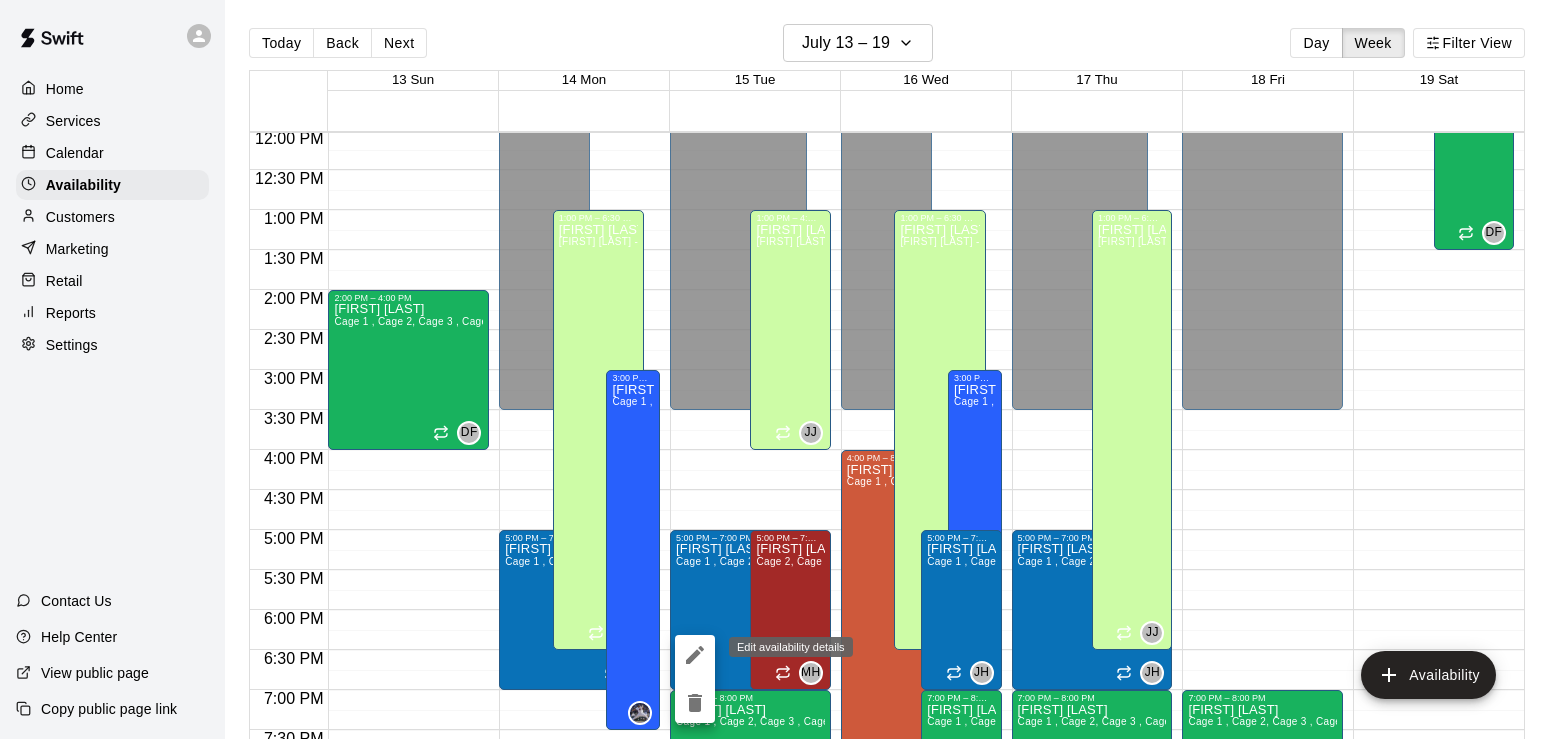 click 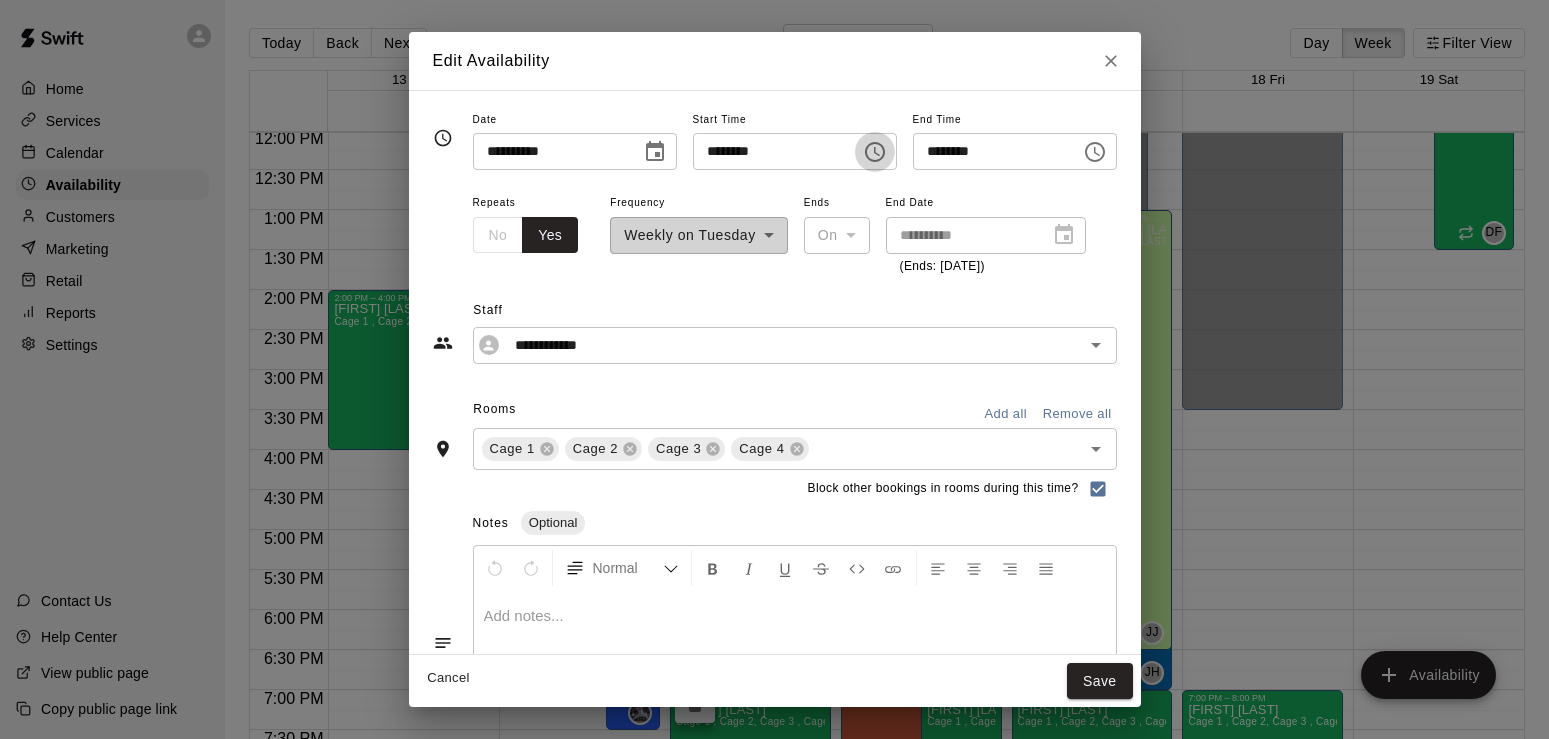 click 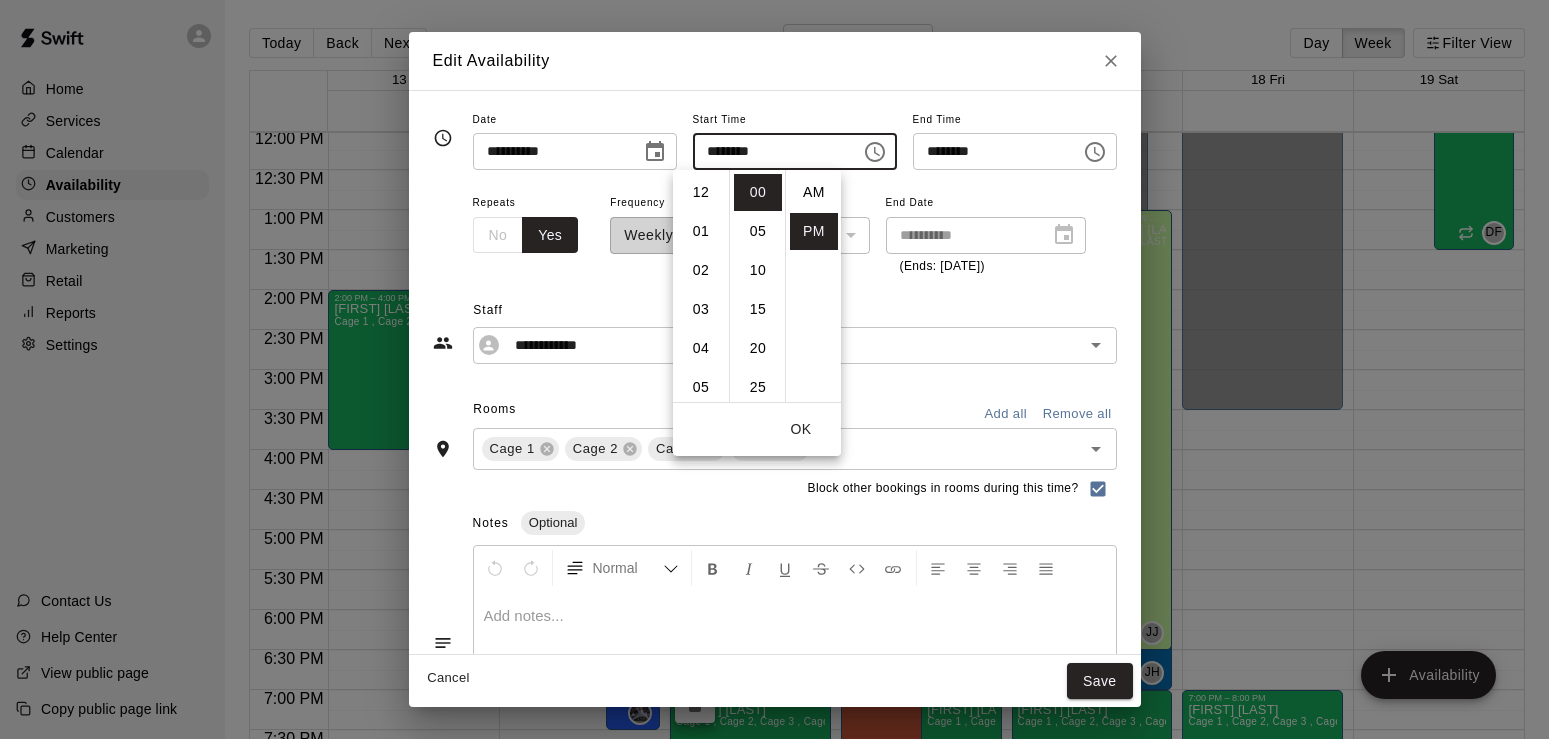 scroll, scrollTop: 273, scrollLeft: 0, axis: vertical 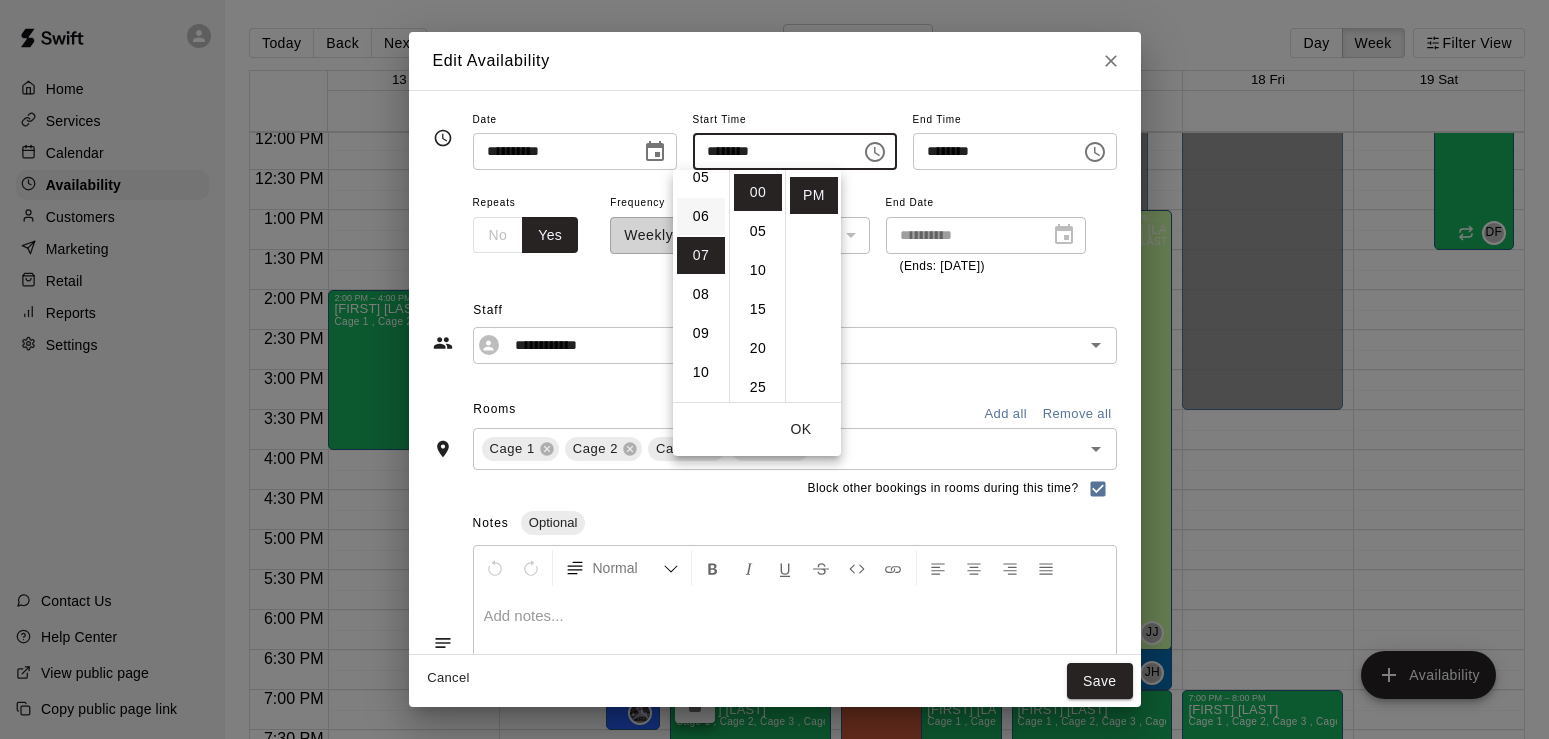 click on "06" at bounding box center [701, 216] 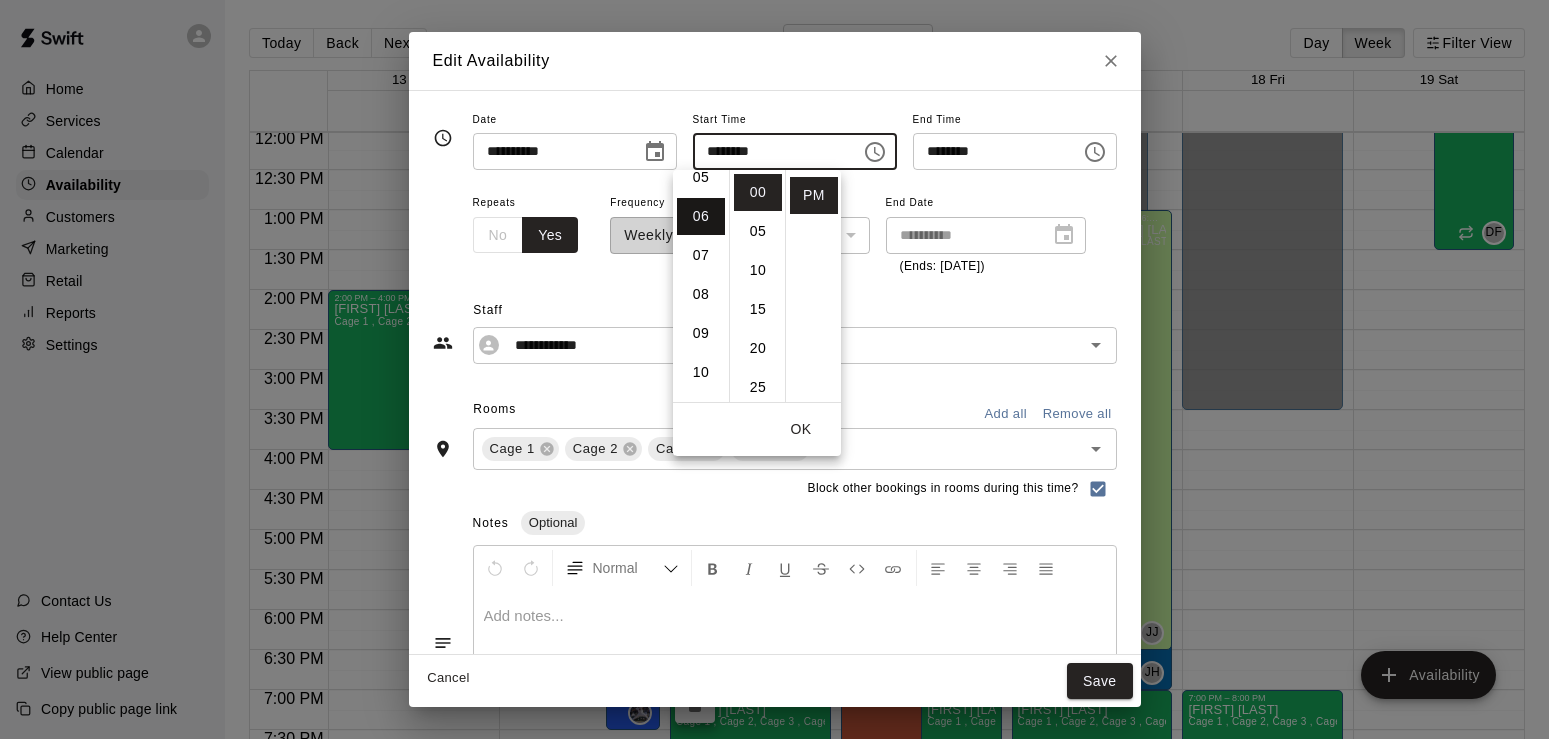 type on "********" 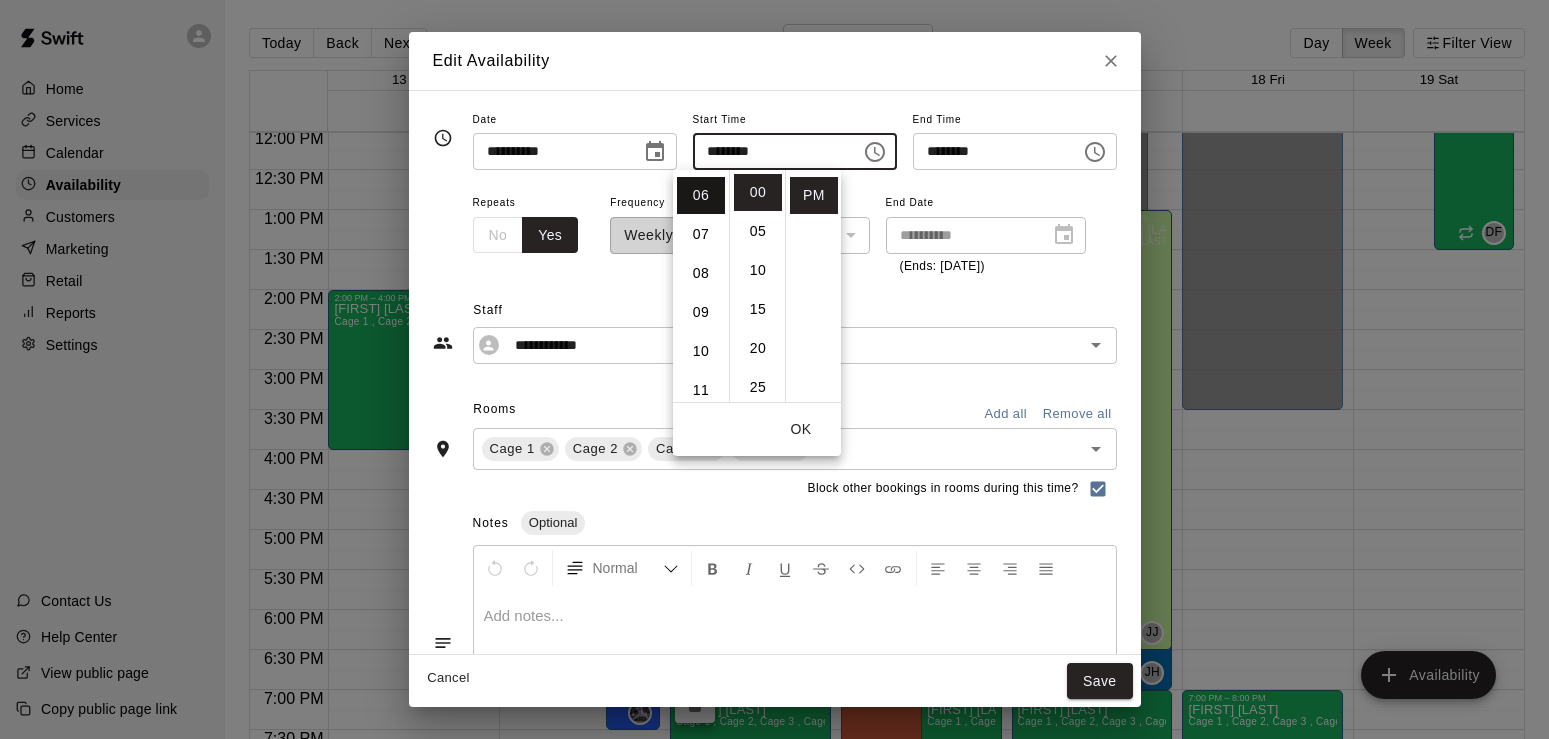 scroll, scrollTop: 234, scrollLeft: 0, axis: vertical 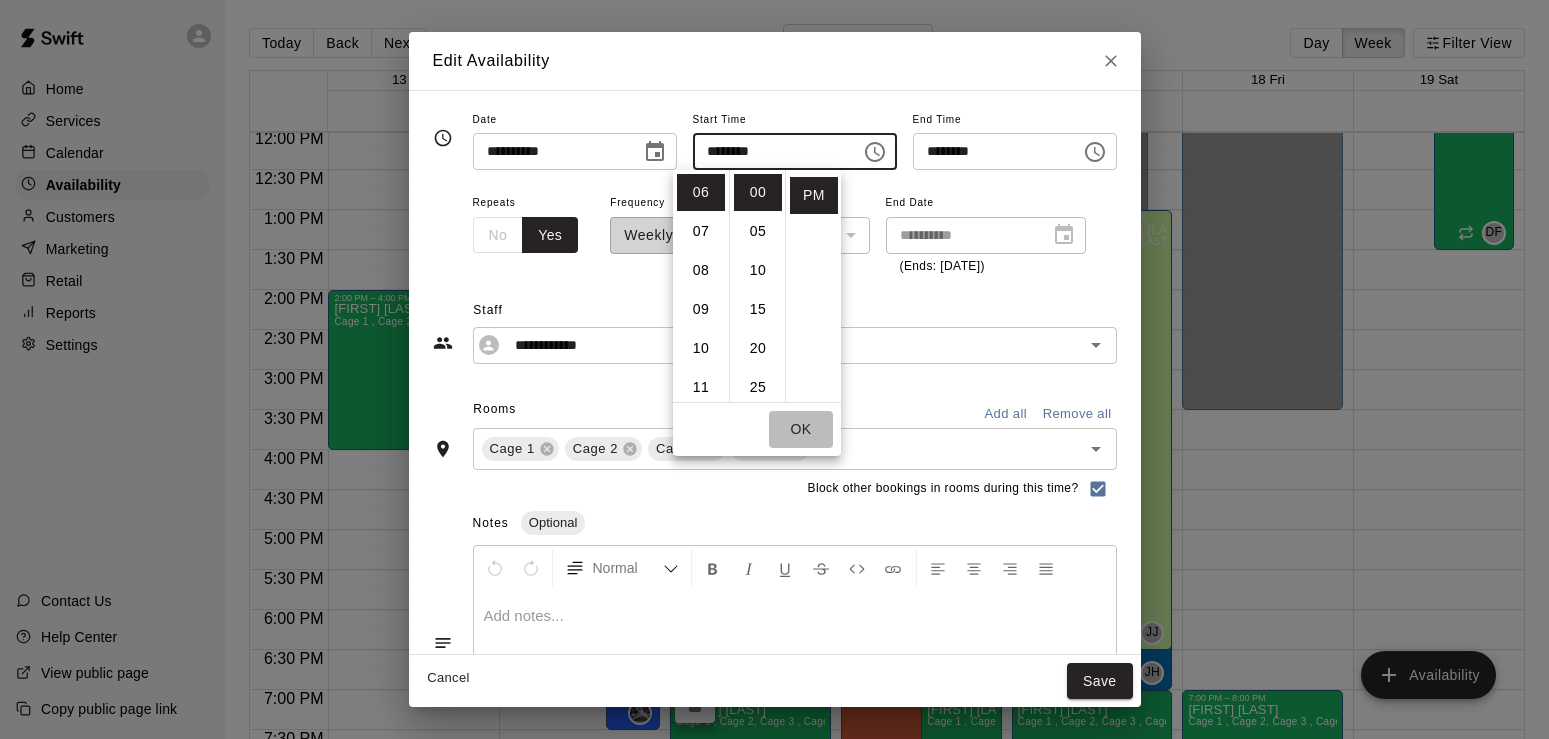 click on "OK" at bounding box center [801, 429] 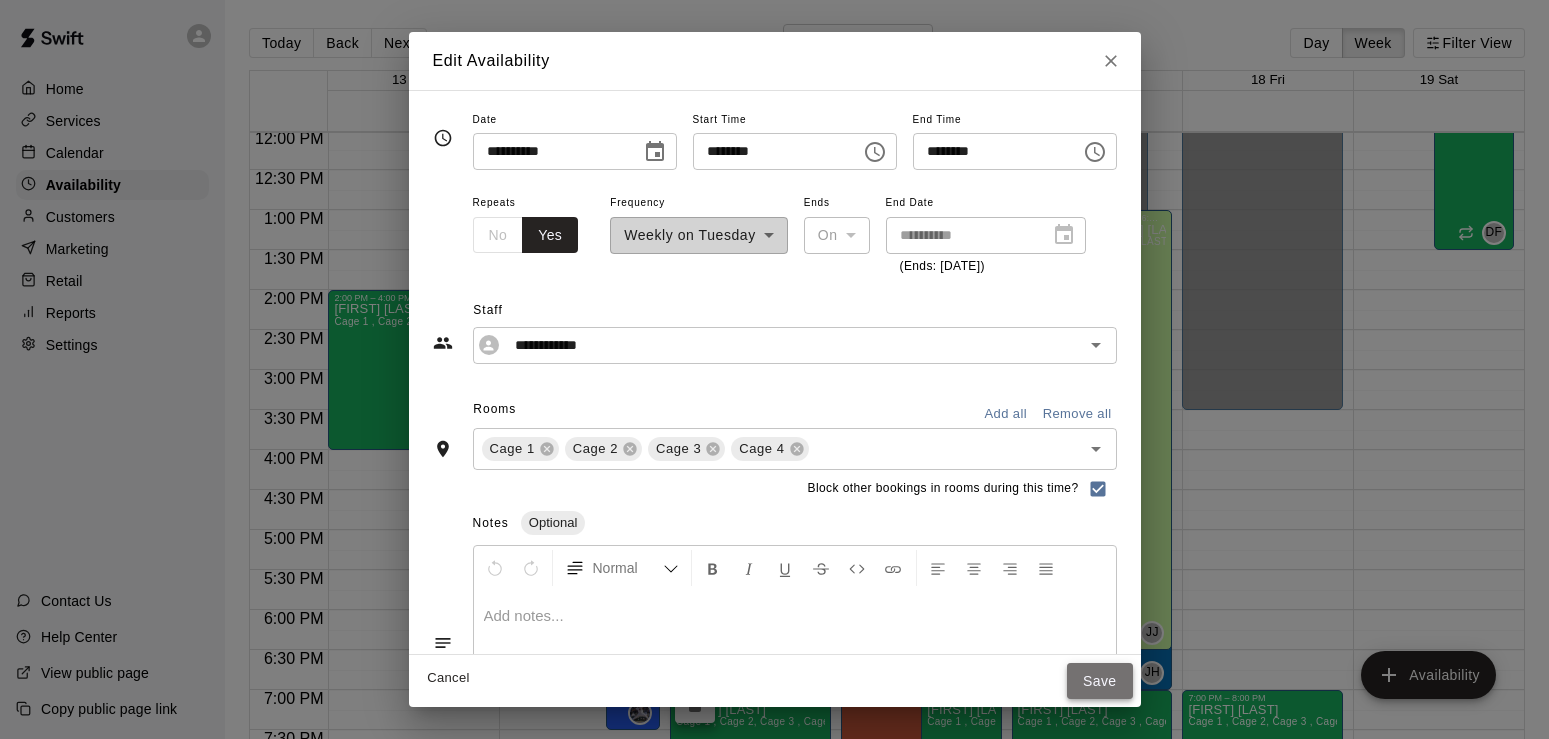 click on "Save" at bounding box center [1100, 681] 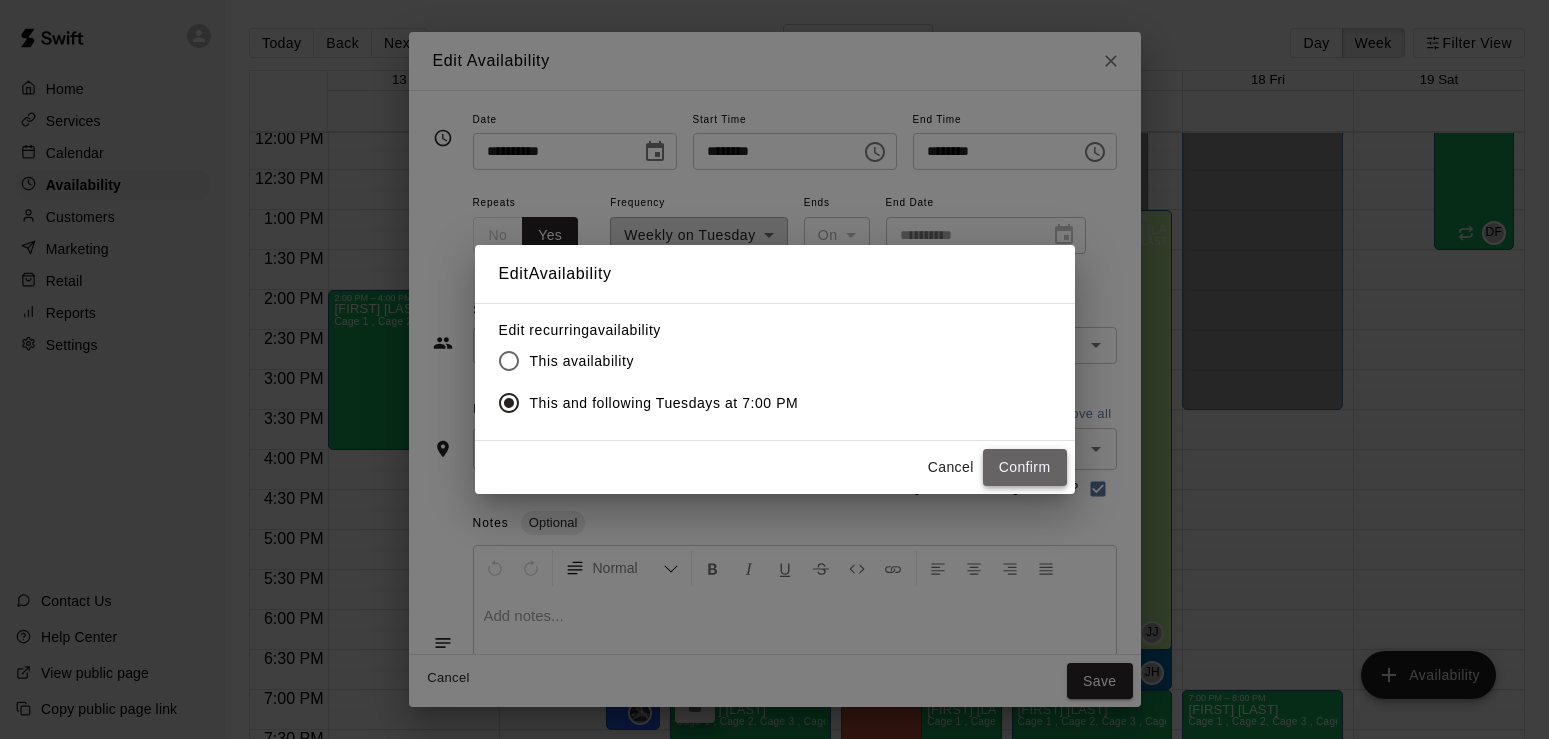 click on "Confirm" at bounding box center (1025, 467) 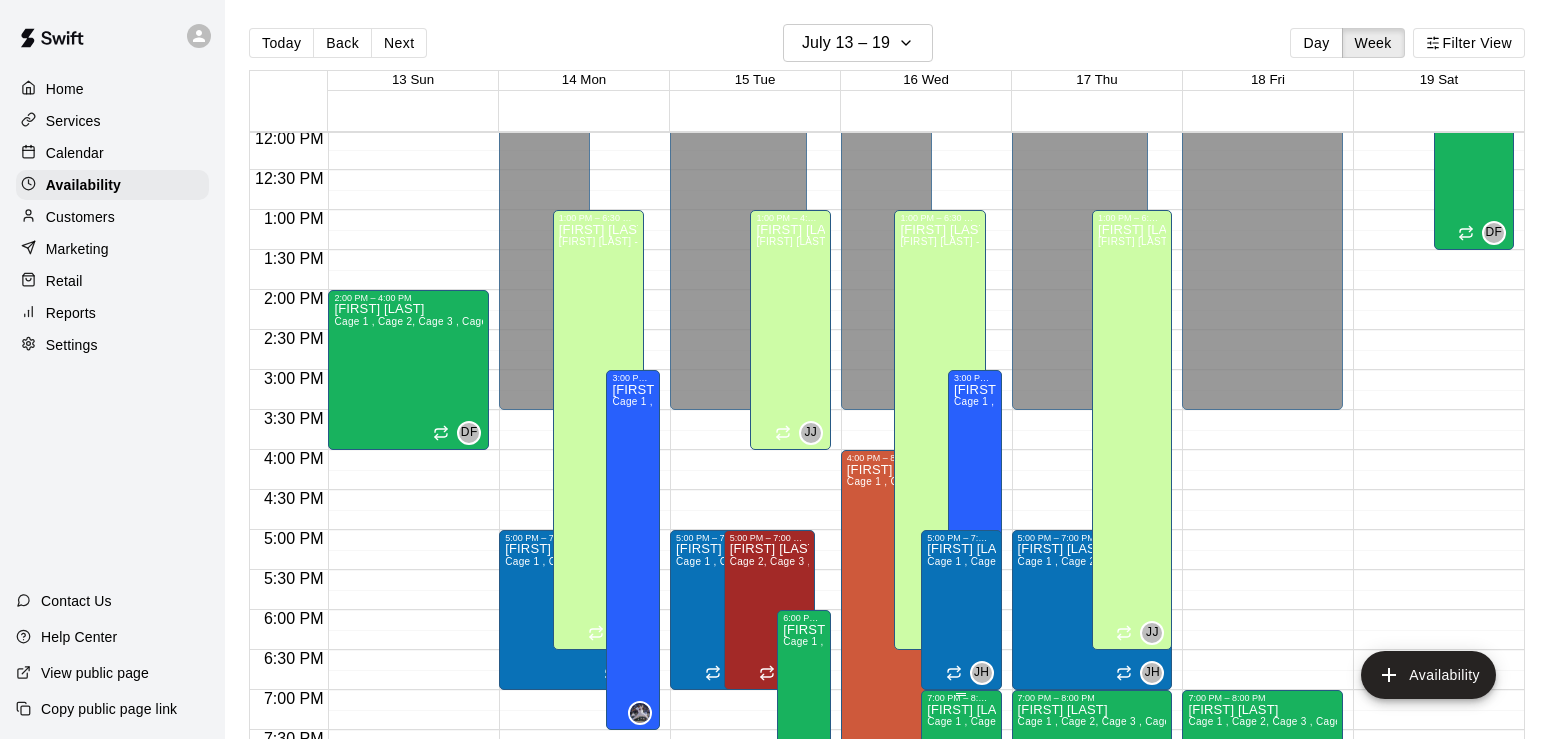 click on "[FIRST] [LAST] Cage 1 , Cage 2, Cage 3 , Cage 4" at bounding box center [961, 1072] 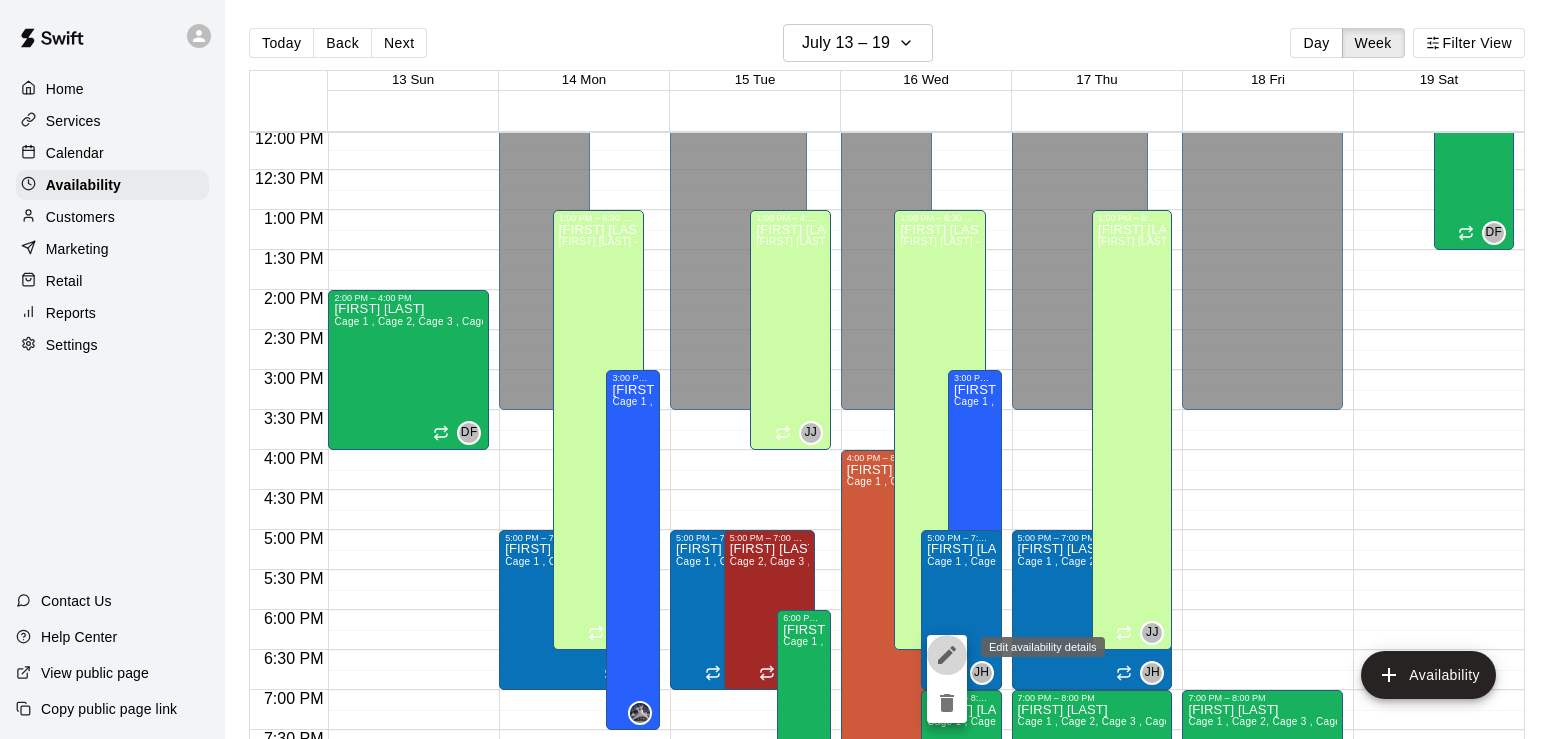click 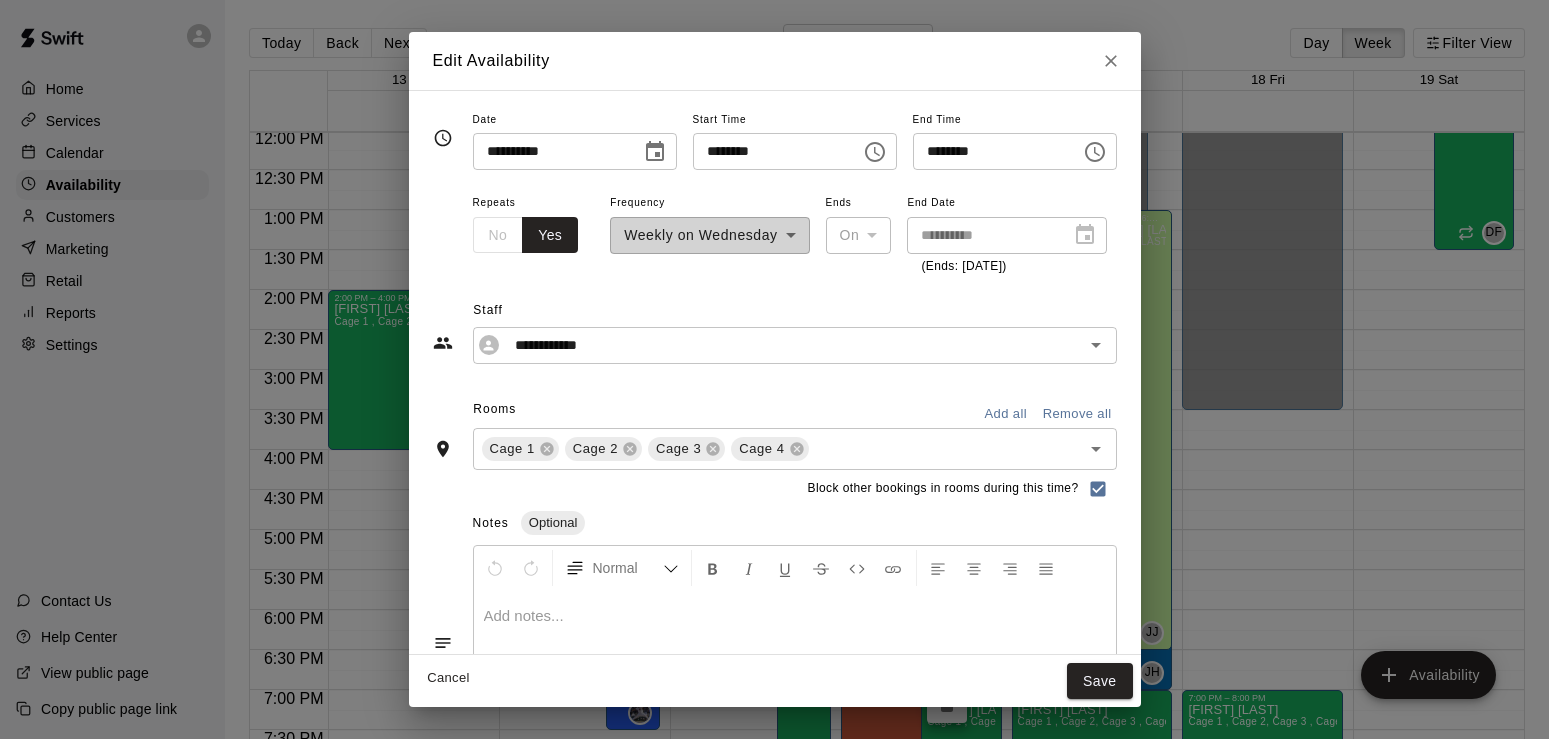 click 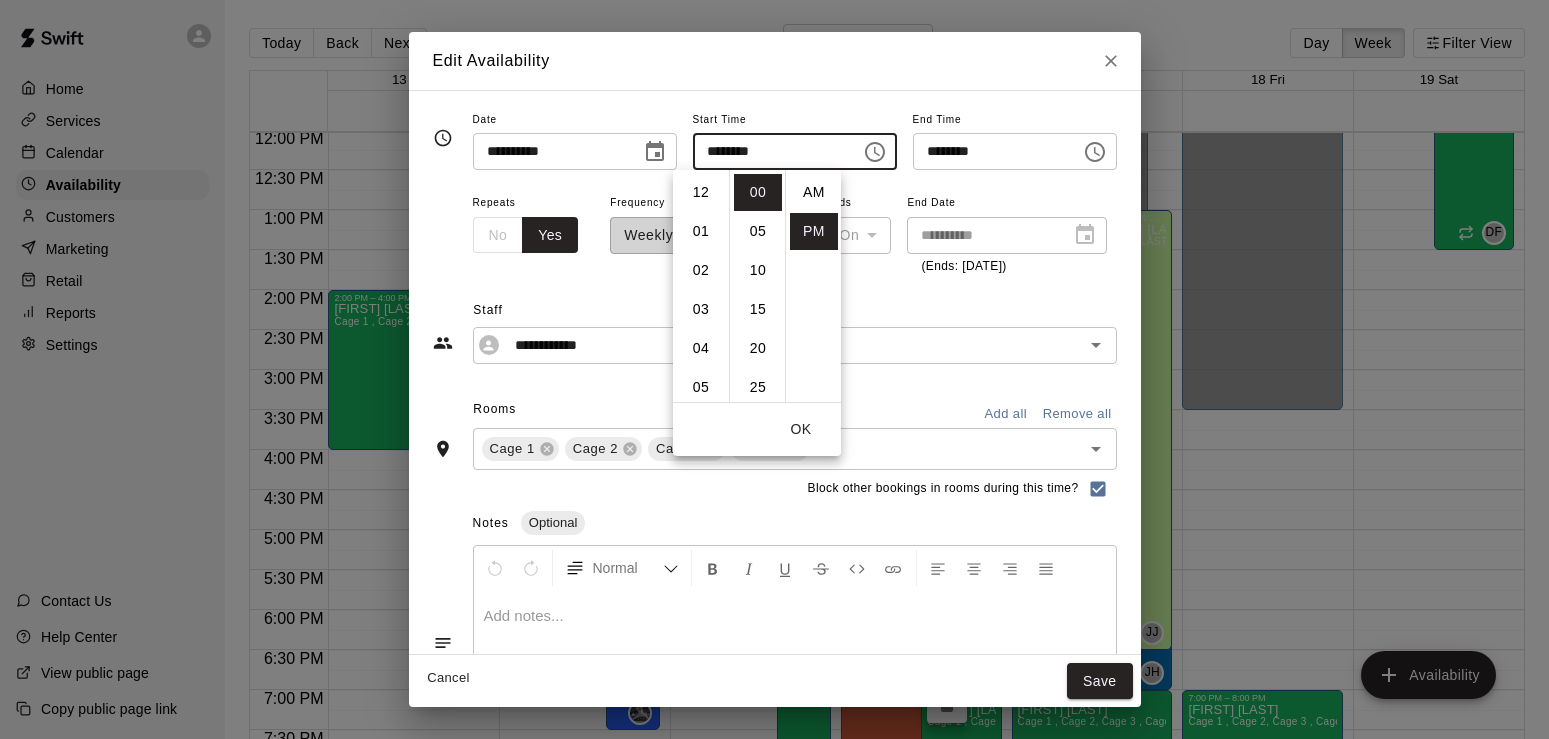 scroll, scrollTop: 273, scrollLeft: 0, axis: vertical 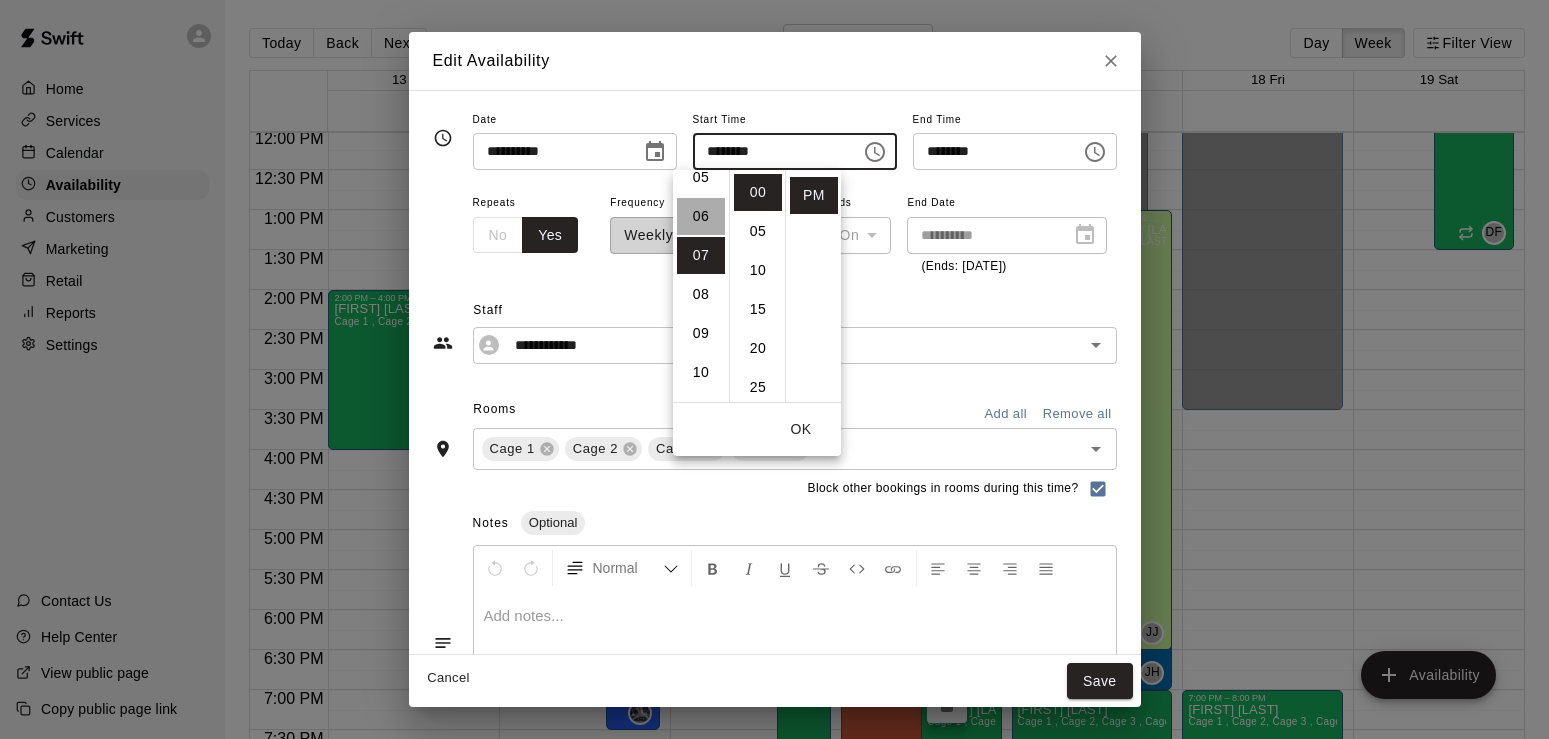 click on "06" at bounding box center (701, 216) 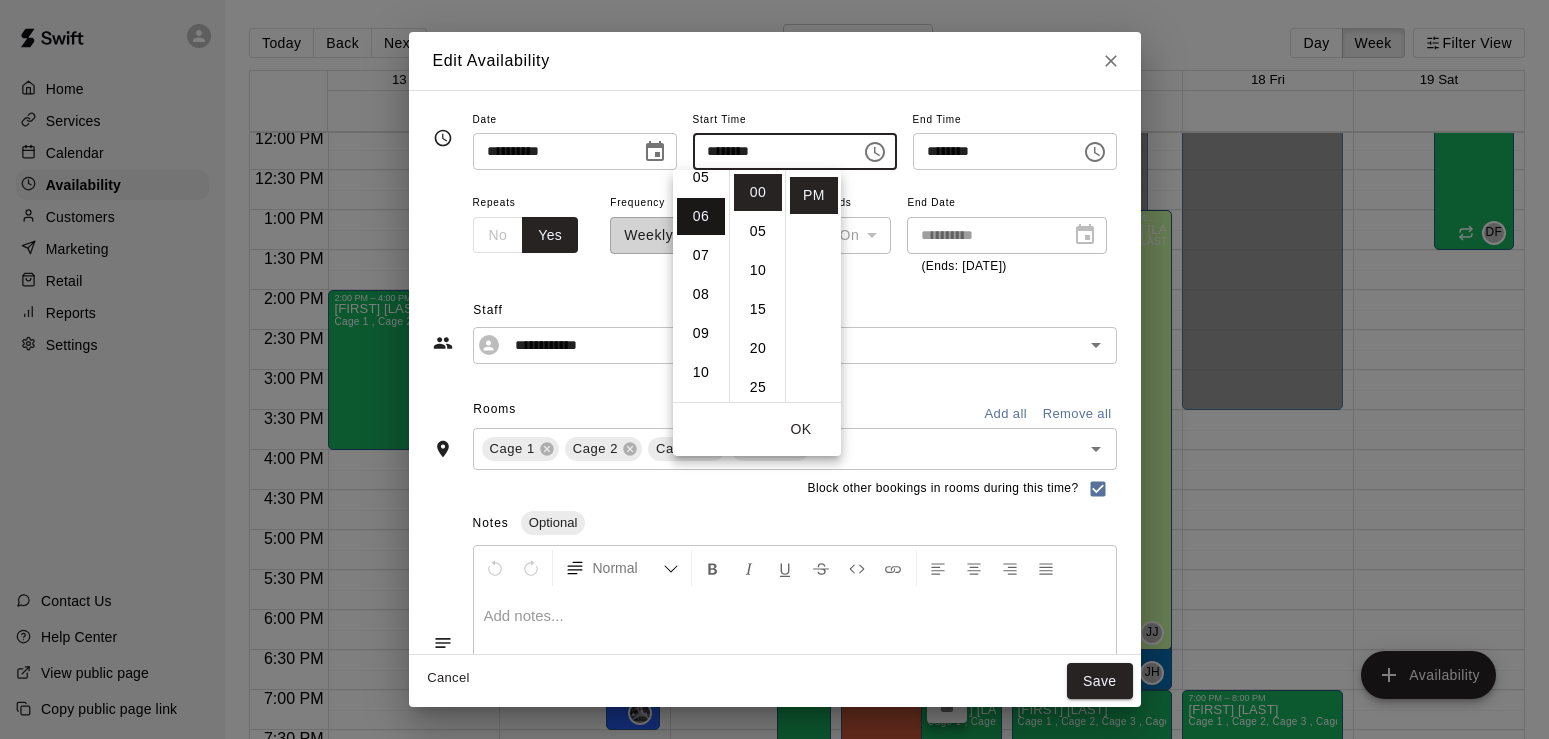 scroll, scrollTop: 231, scrollLeft: 0, axis: vertical 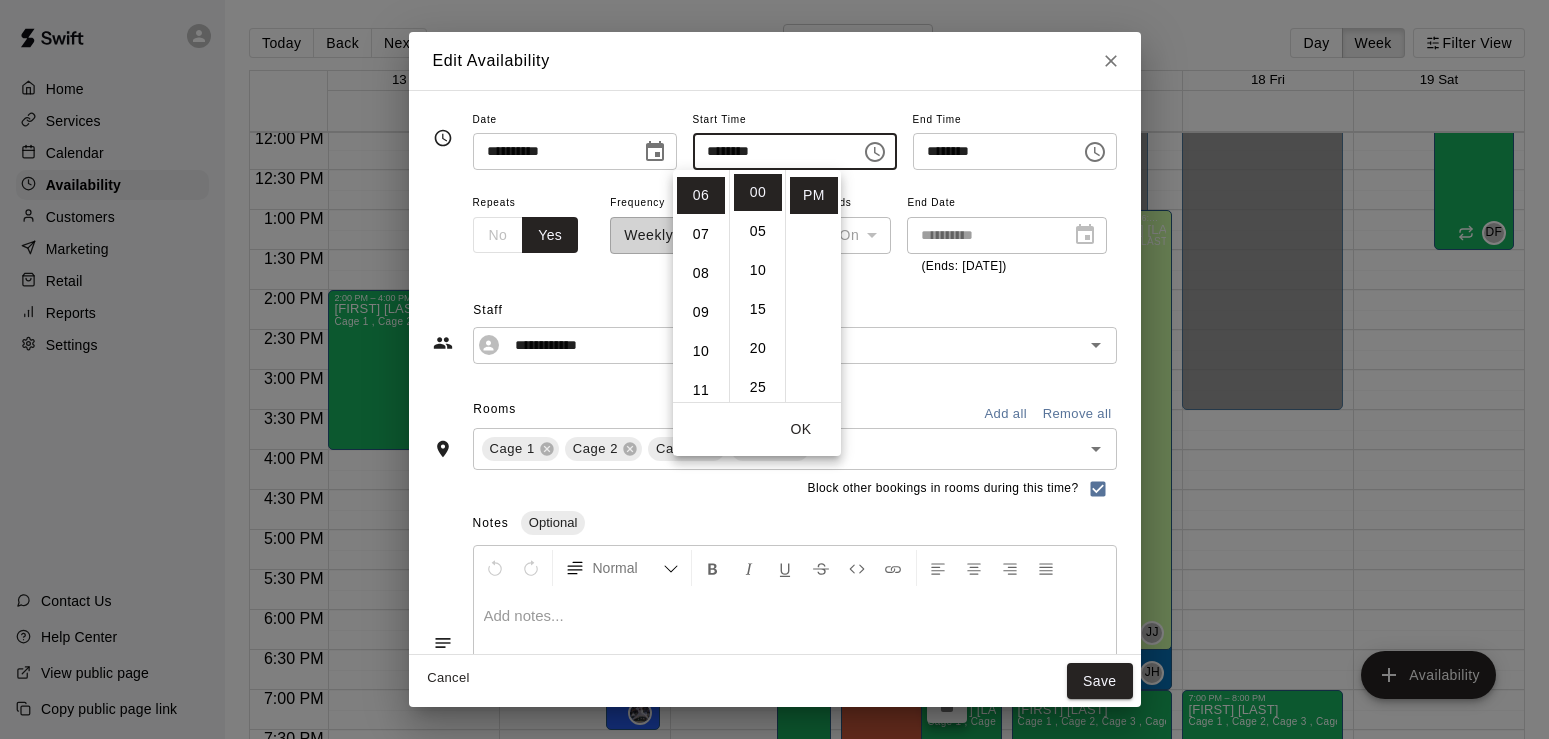click on "OK" at bounding box center (801, 429) 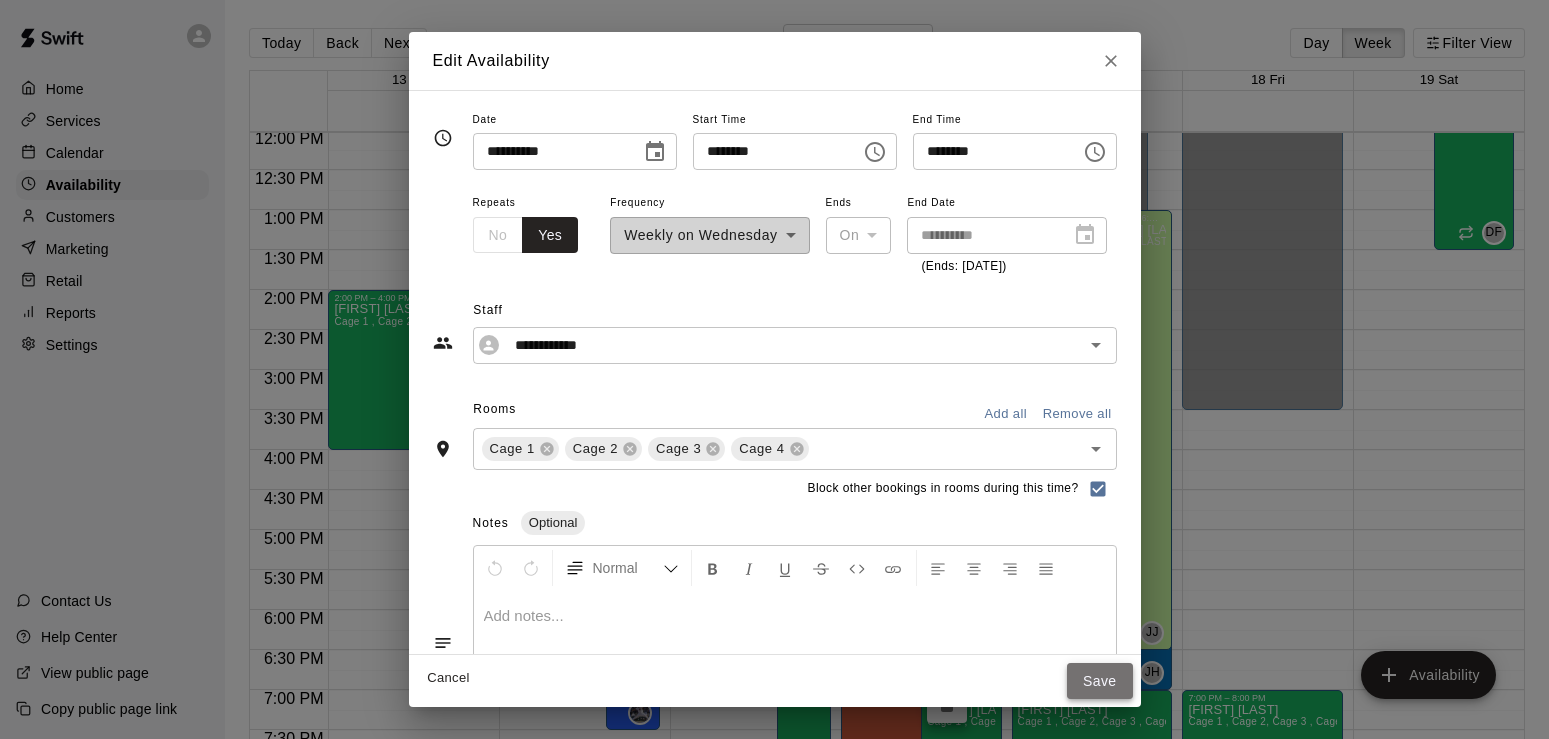 click on "Save" at bounding box center [1100, 681] 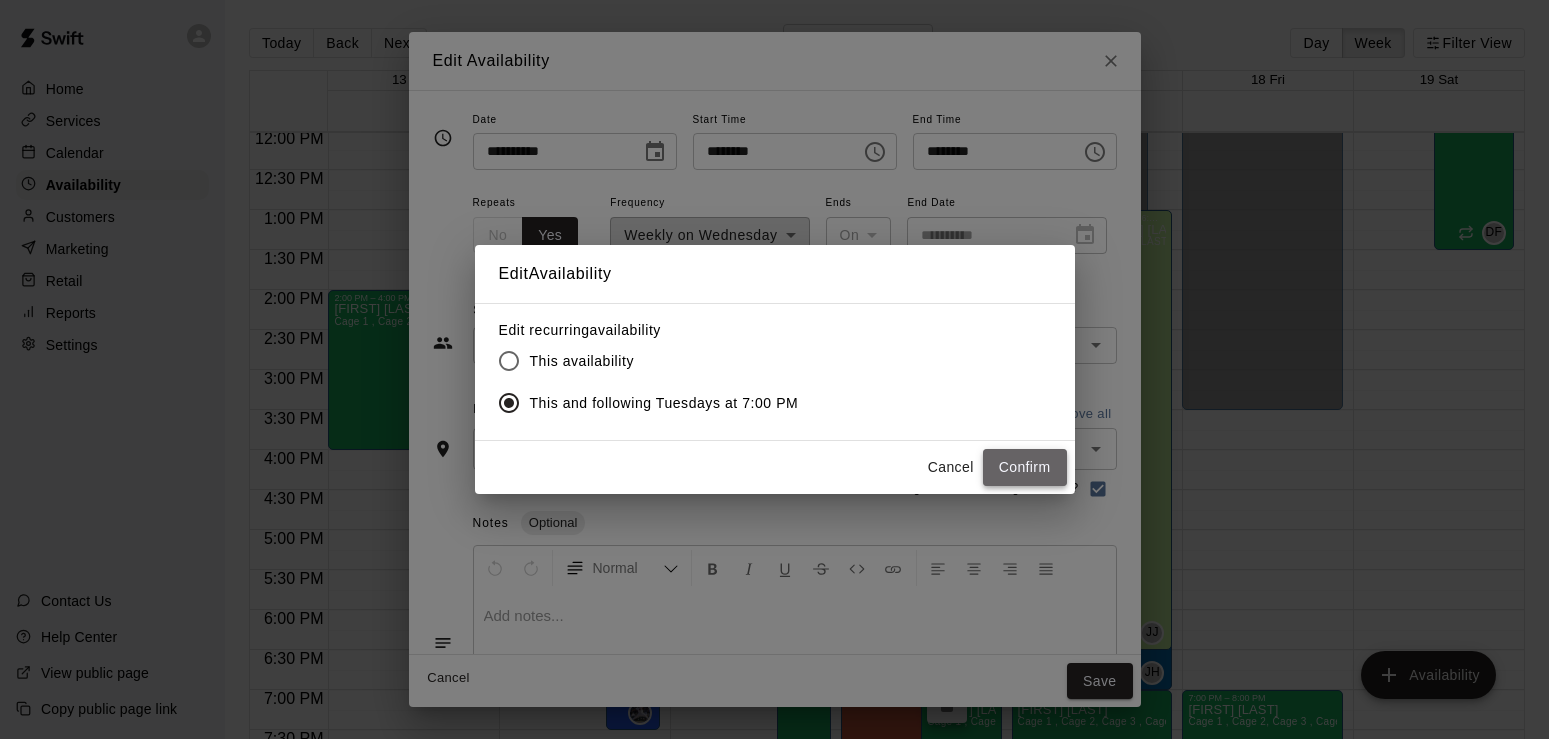 click on "Confirm" at bounding box center (1025, 467) 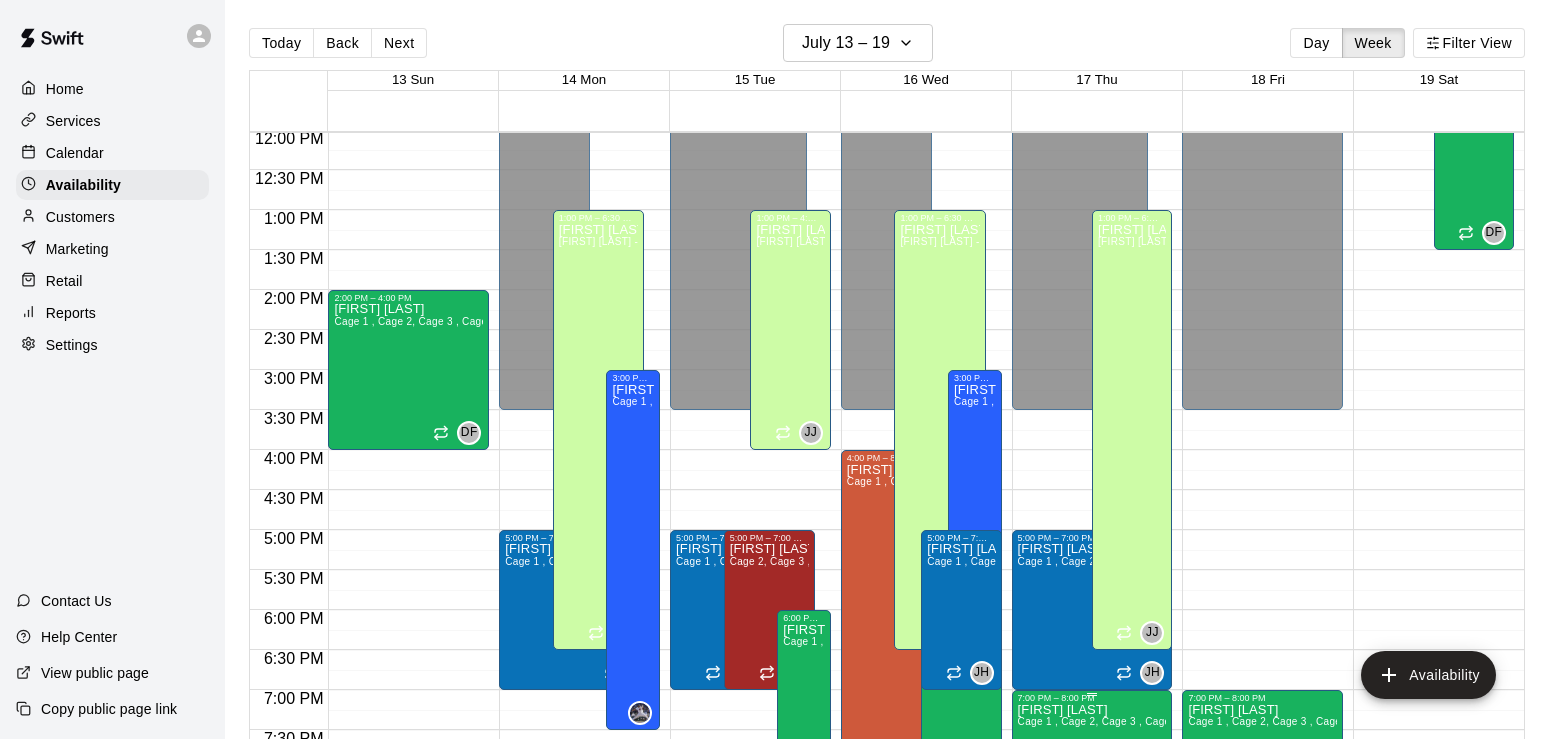 click on "7:00 PM – 8:00 PM" at bounding box center (1092, 698) 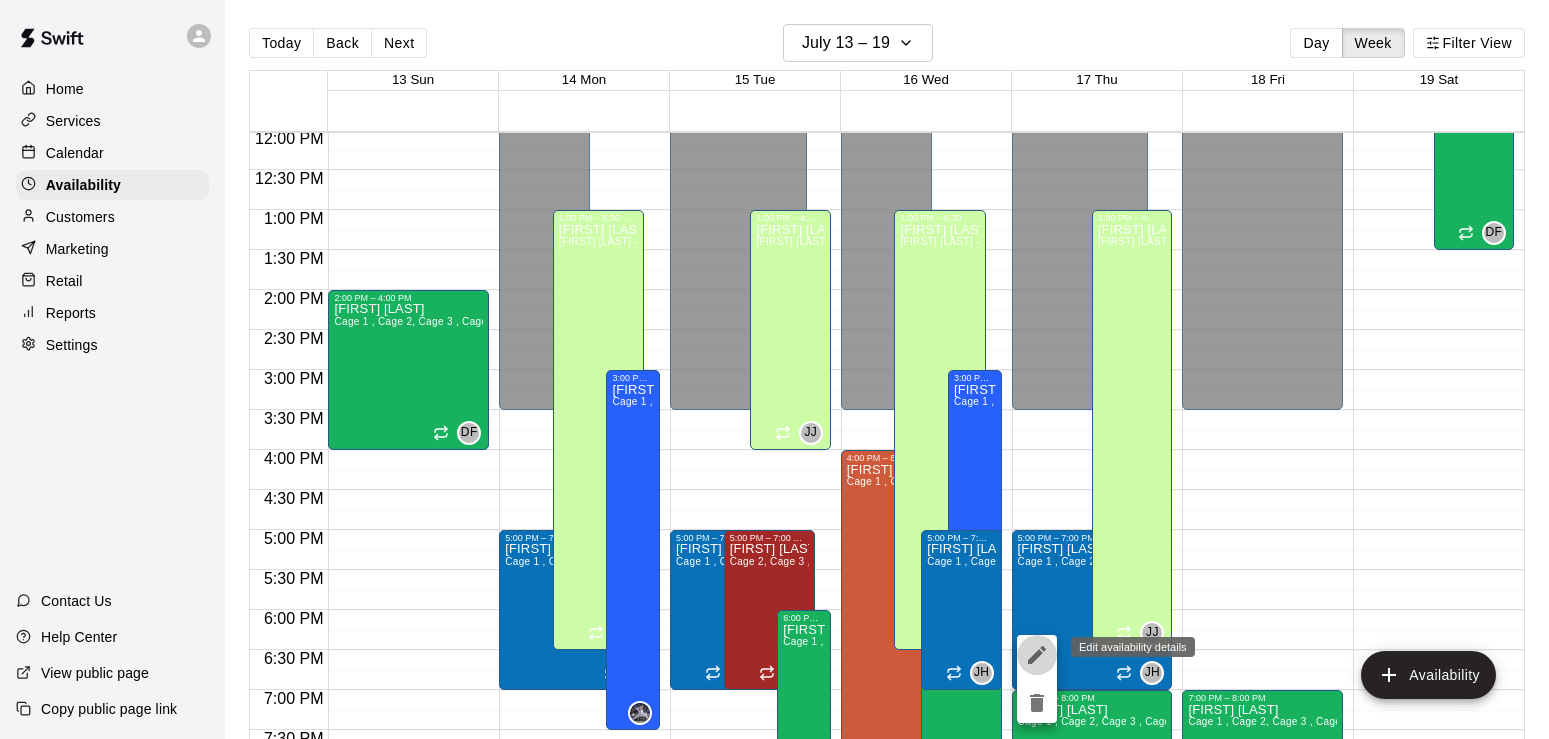 click 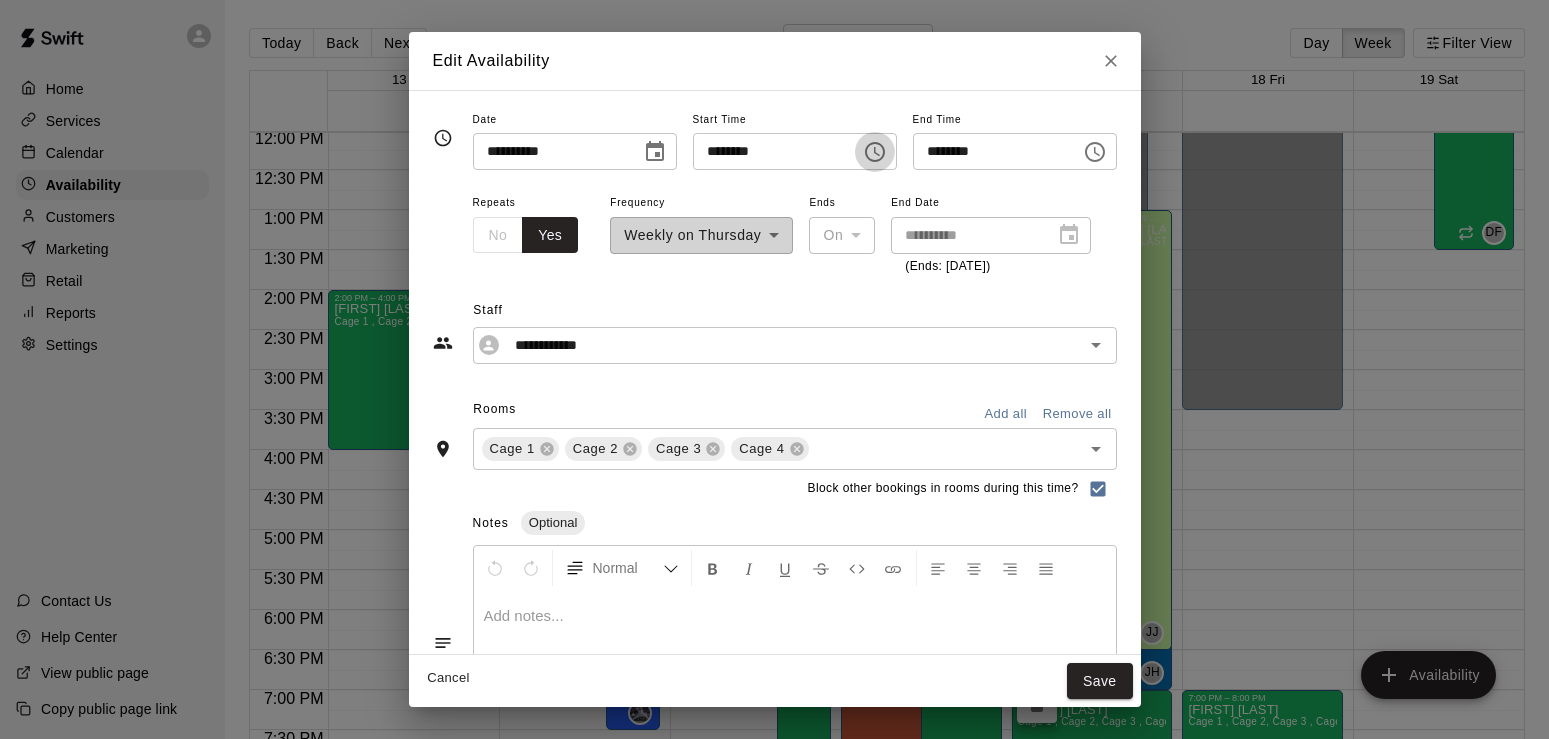 click 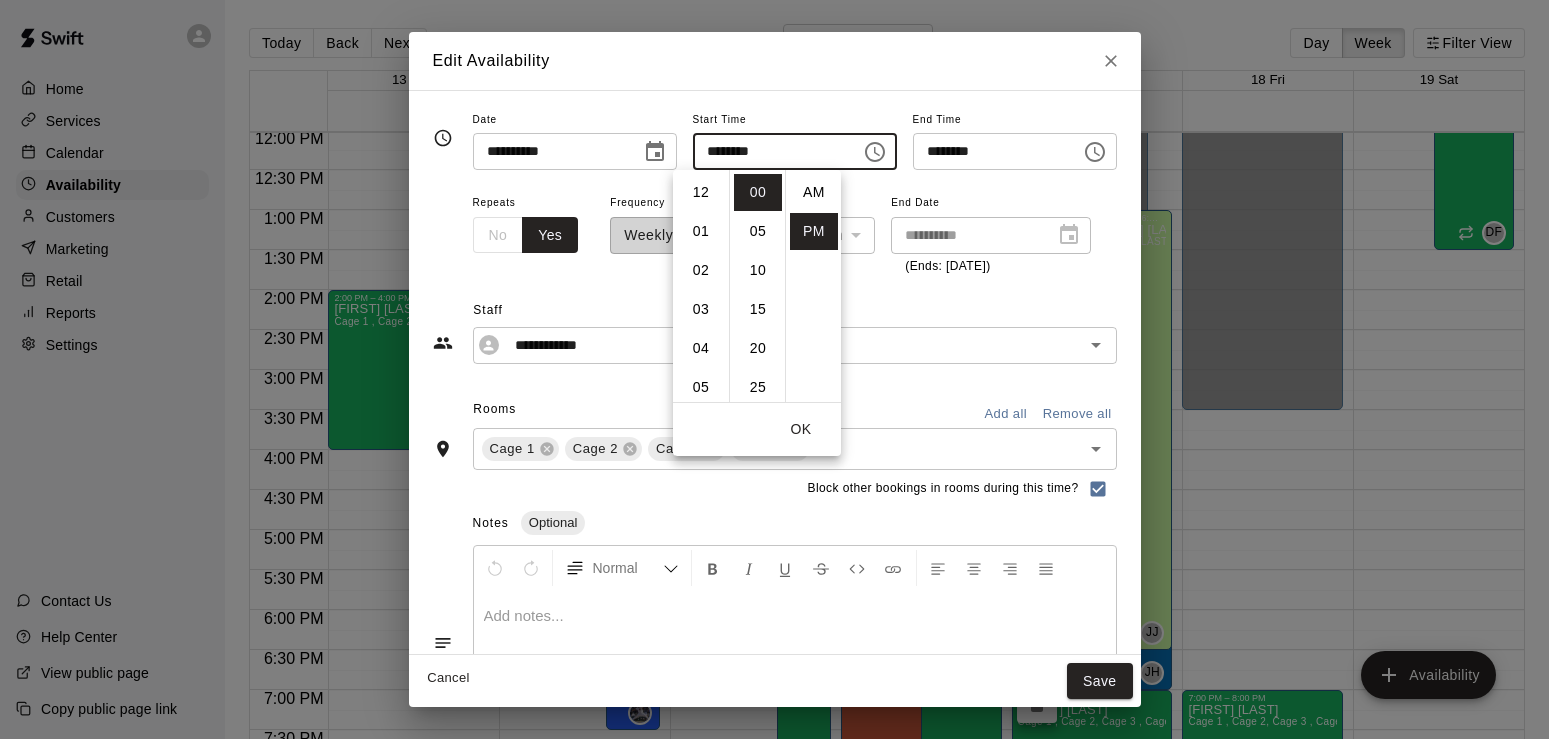 scroll, scrollTop: 273, scrollLeft: 0, axis: vertical 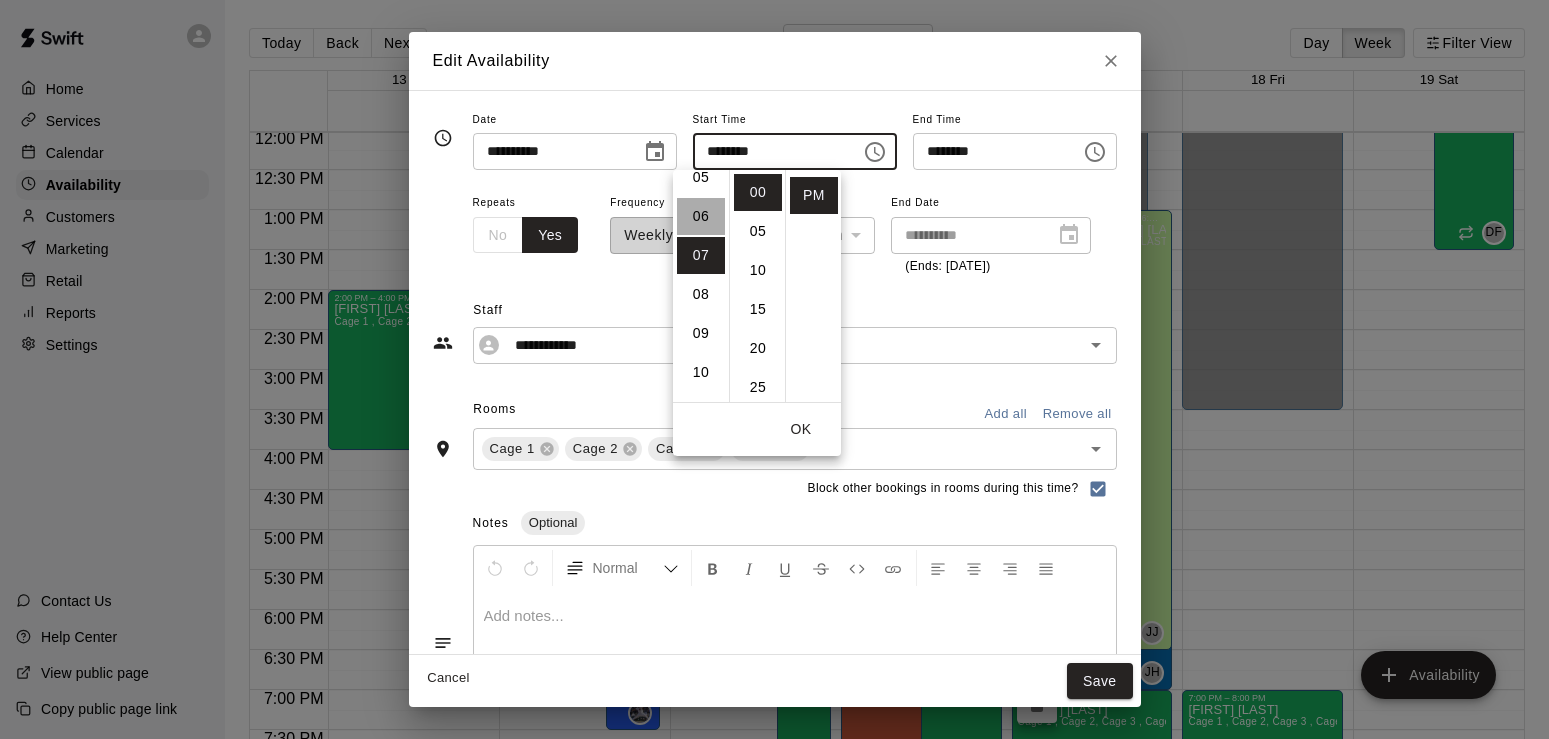 click on "06" at bounding box center [701, 216] 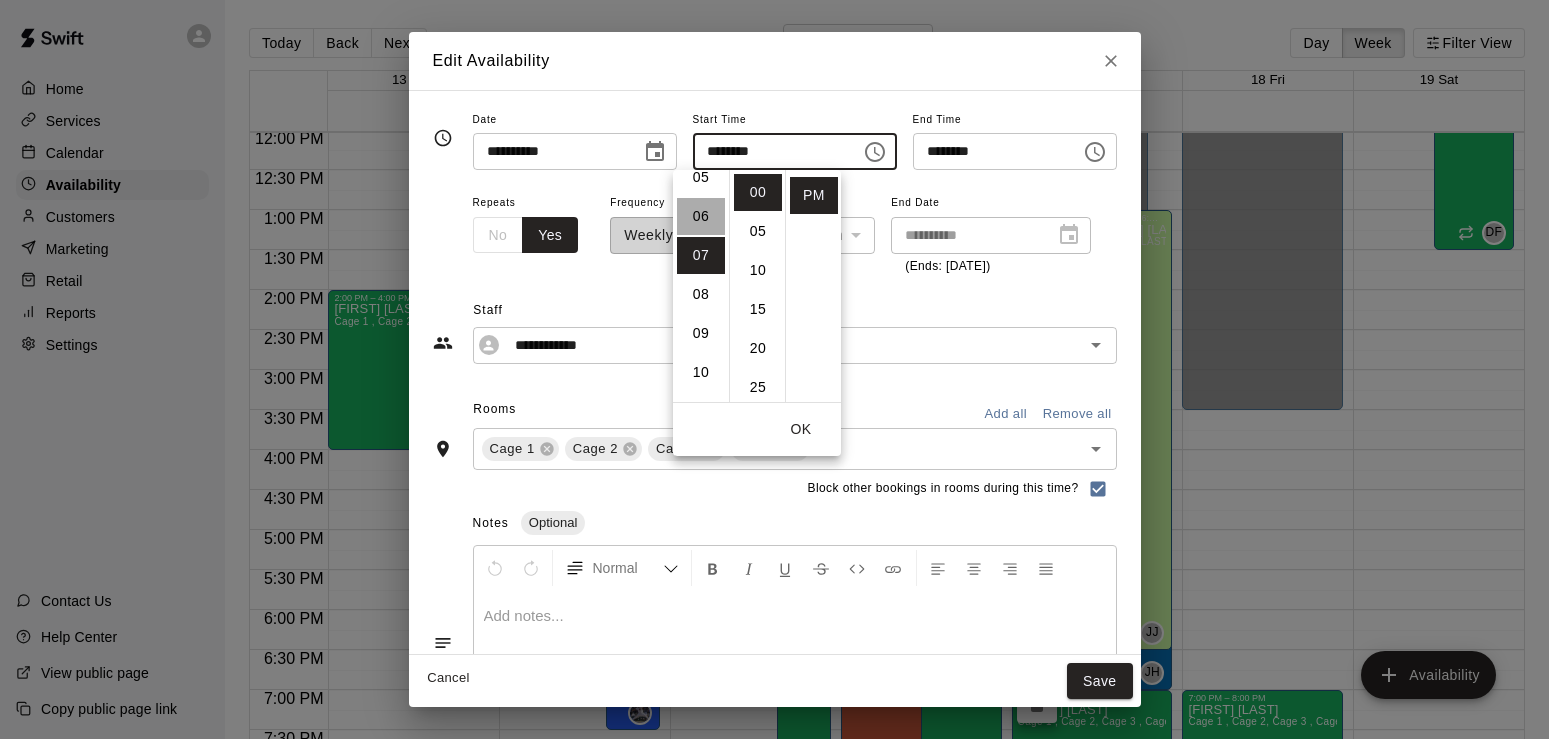 type on "********" 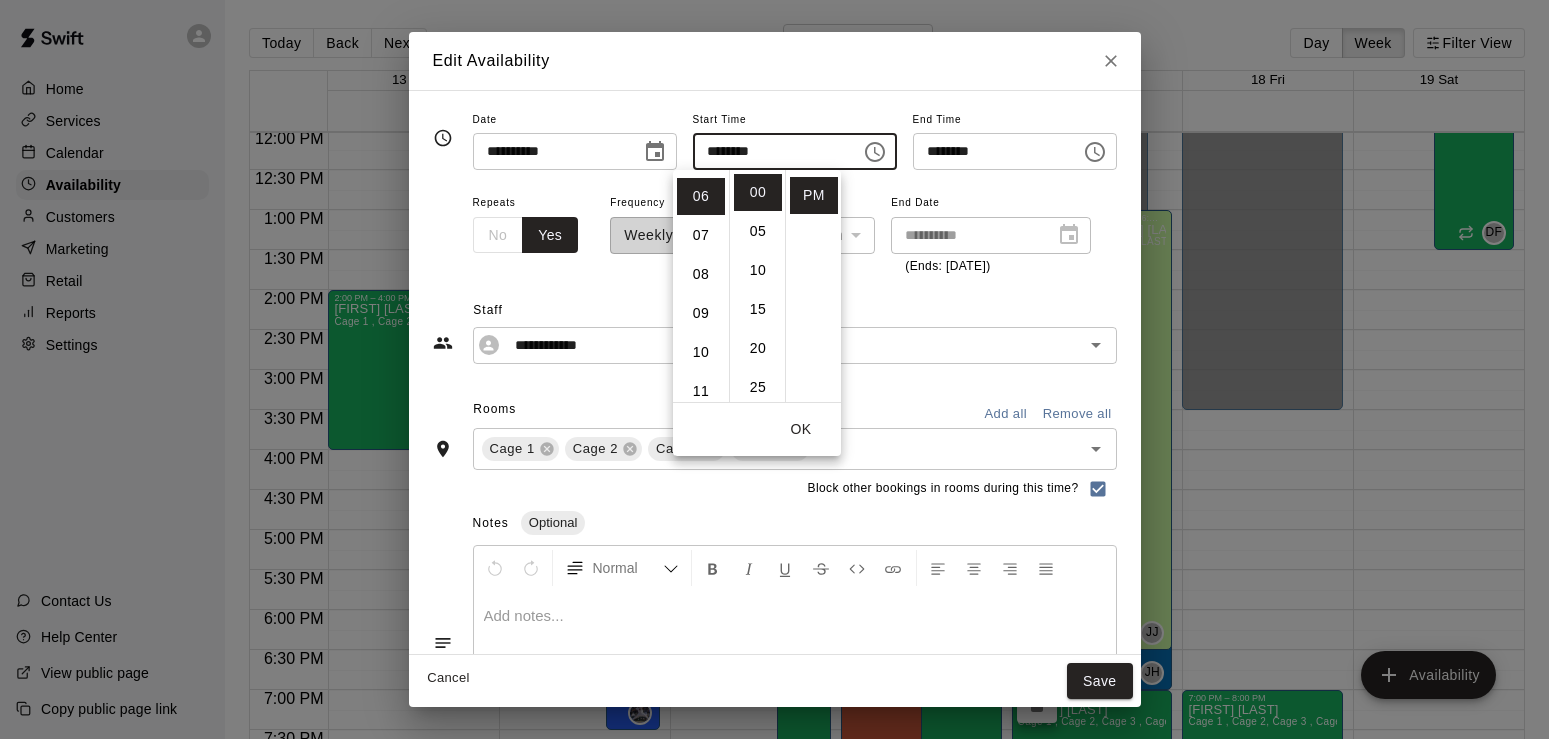 scroll, scrollTop: 232, scrollLeft: 0, axis: vertical 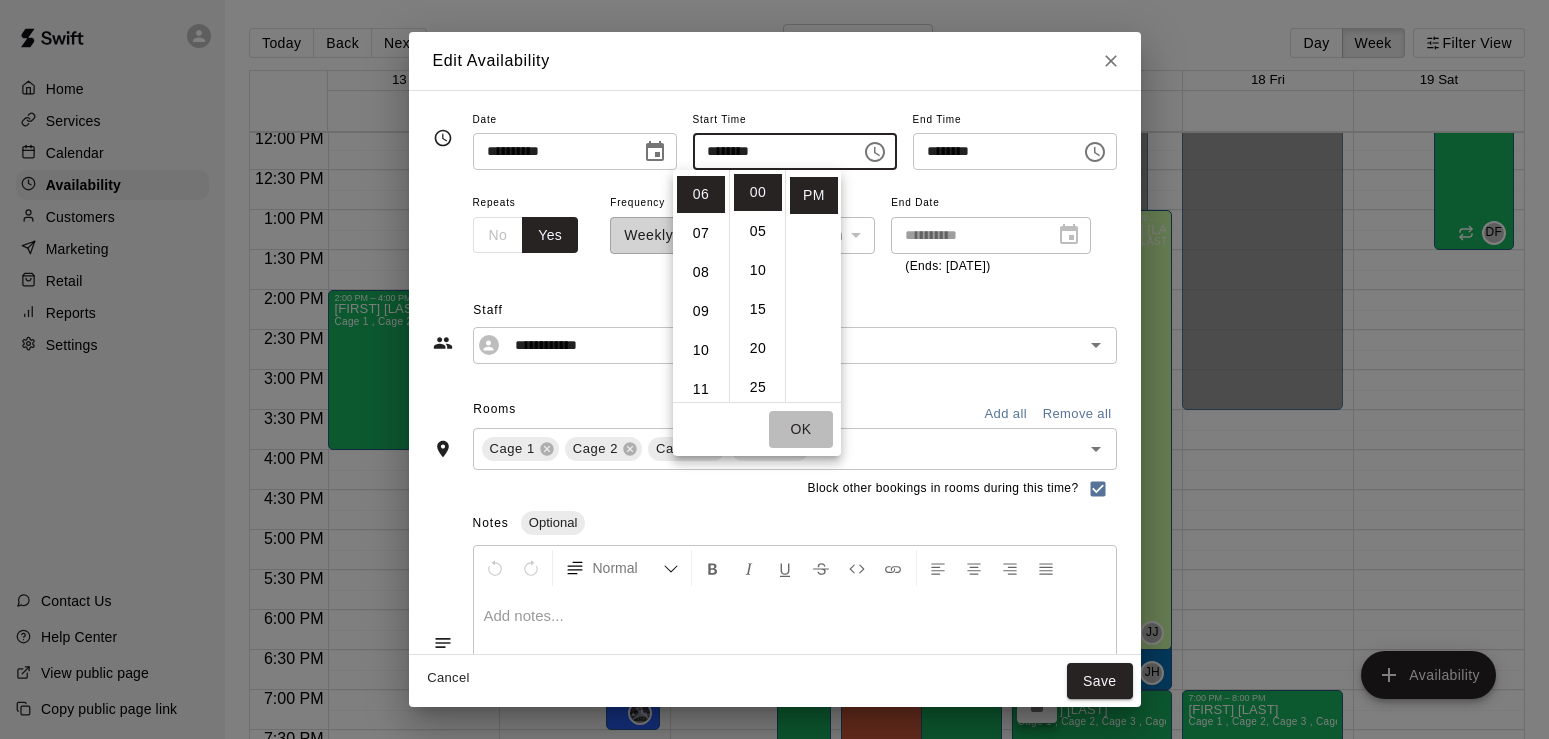 click on "OK" at bounding box center [801, 429] 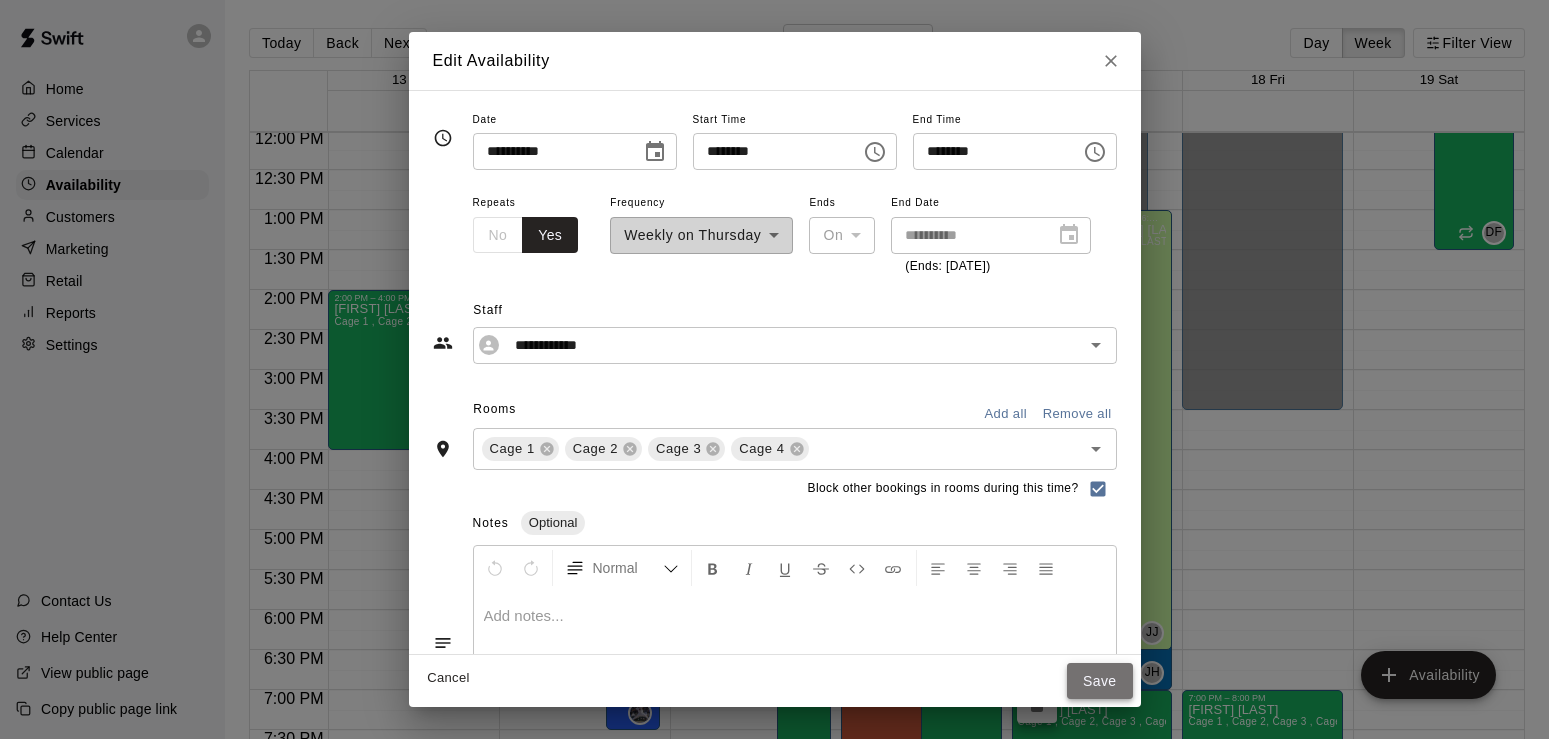 click on "Save" at bounding box center (1100, 681) 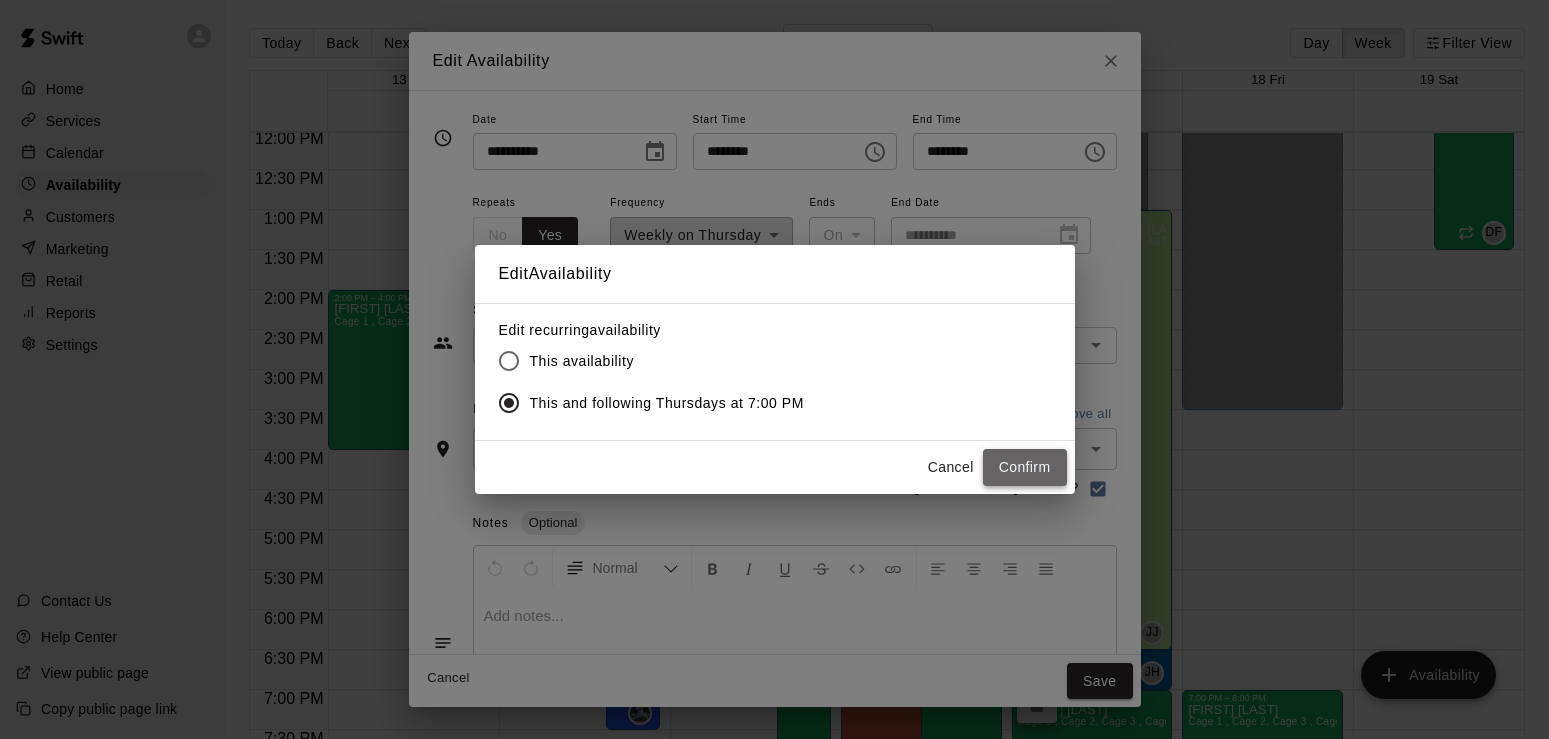 click on "Confirm" at bounding box center [1025, 467] 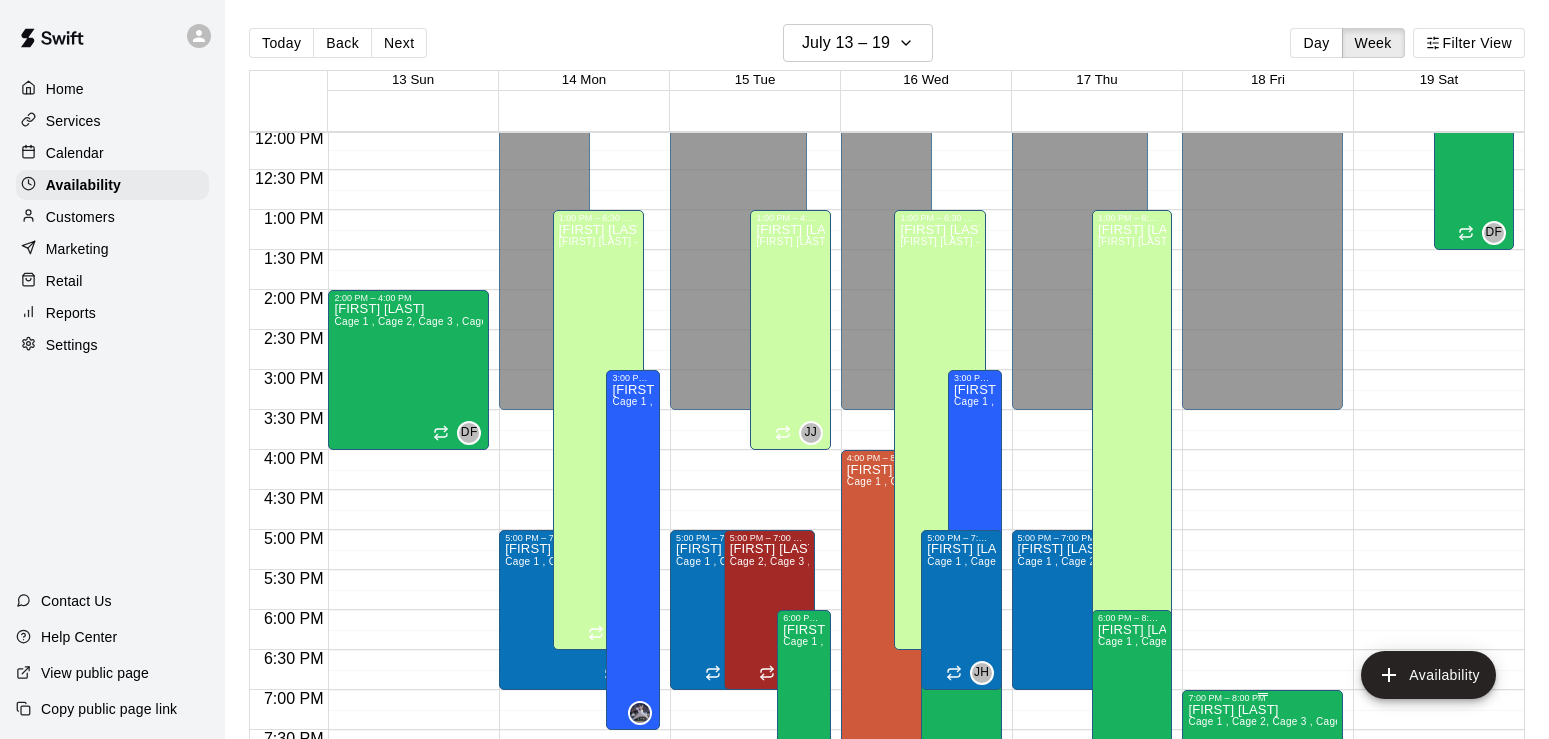 click on "[FIRST] [LAST]" at bounding box center [1262, 710] 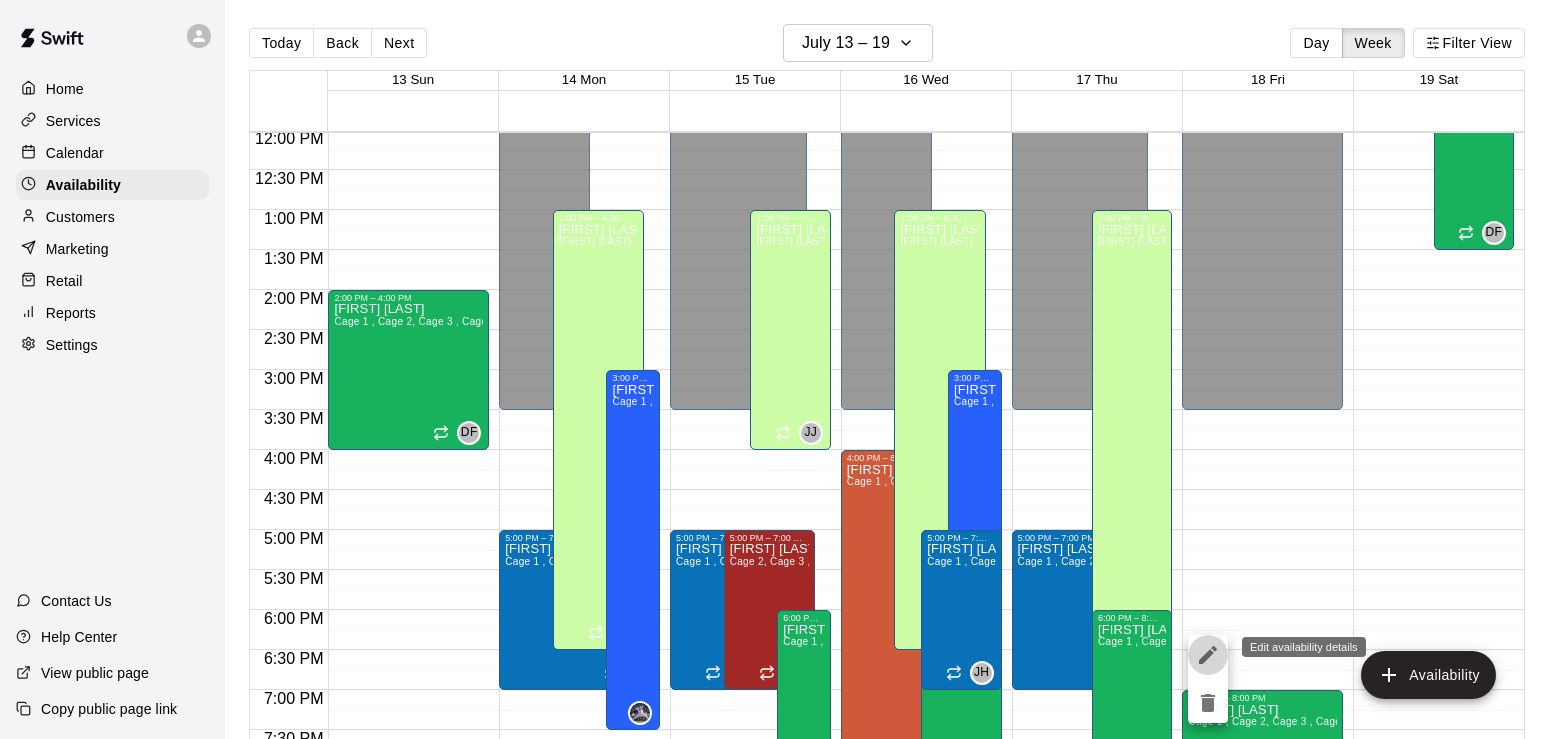 click 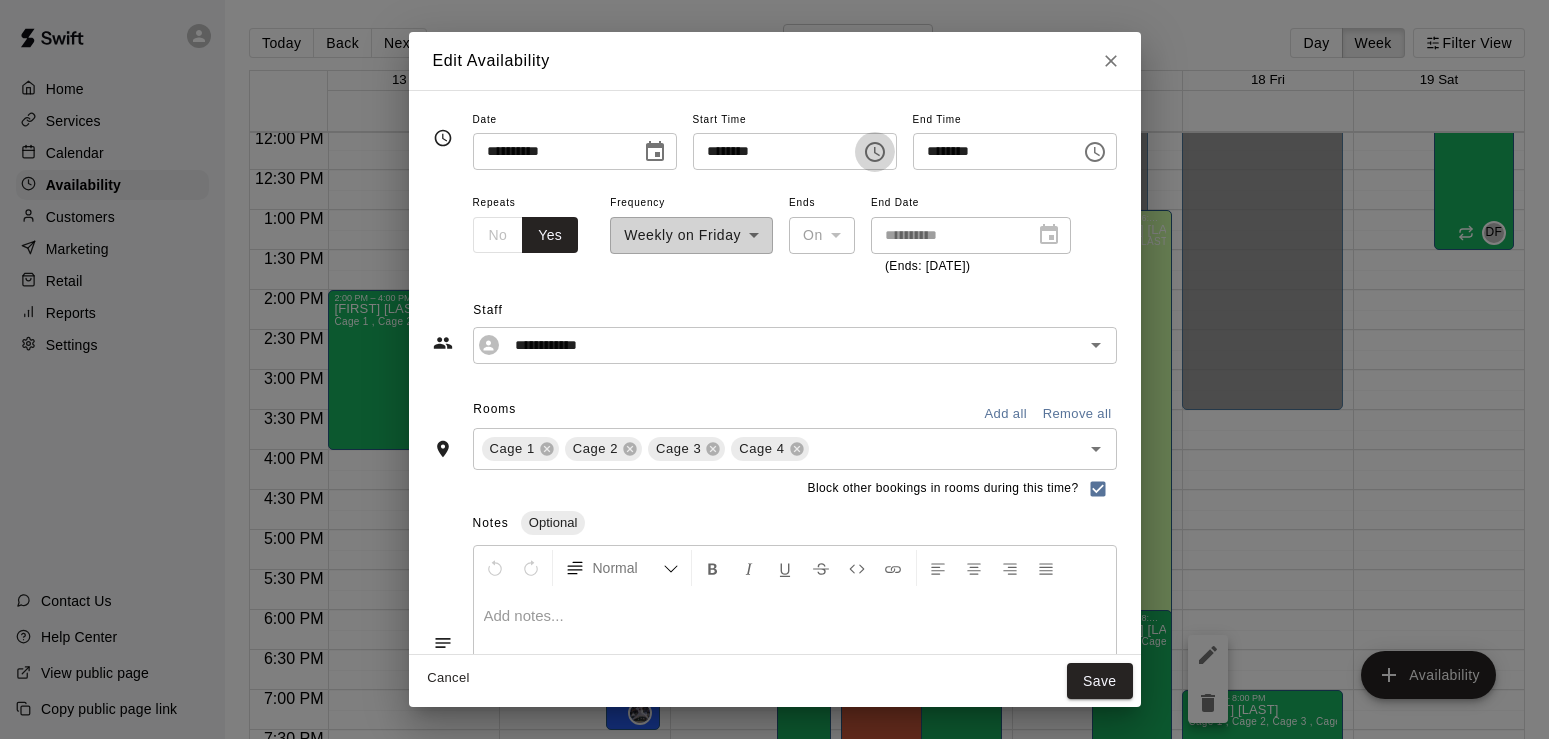 click 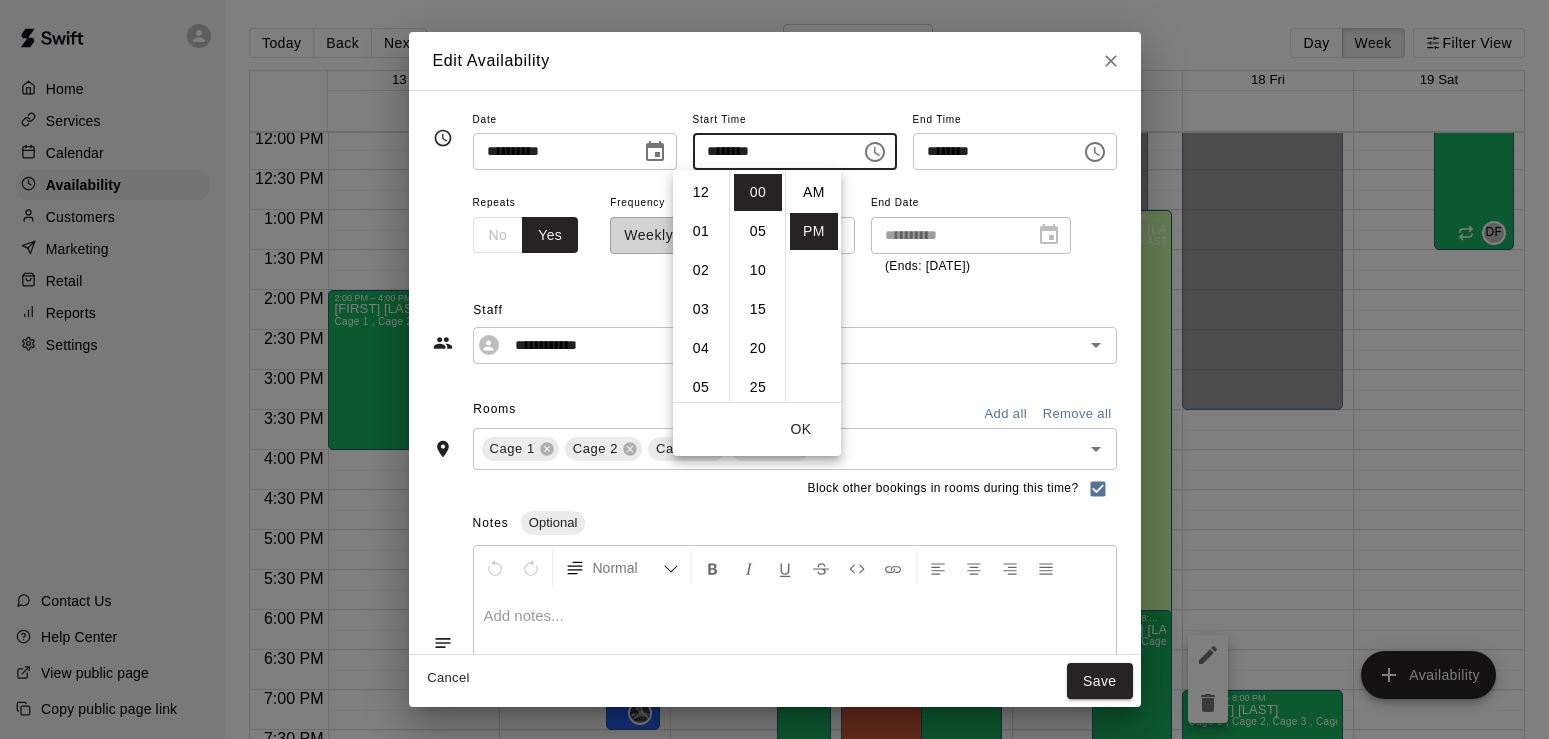 scroll, scrollTop: 273, scrollLeft: 0, axis: vertical 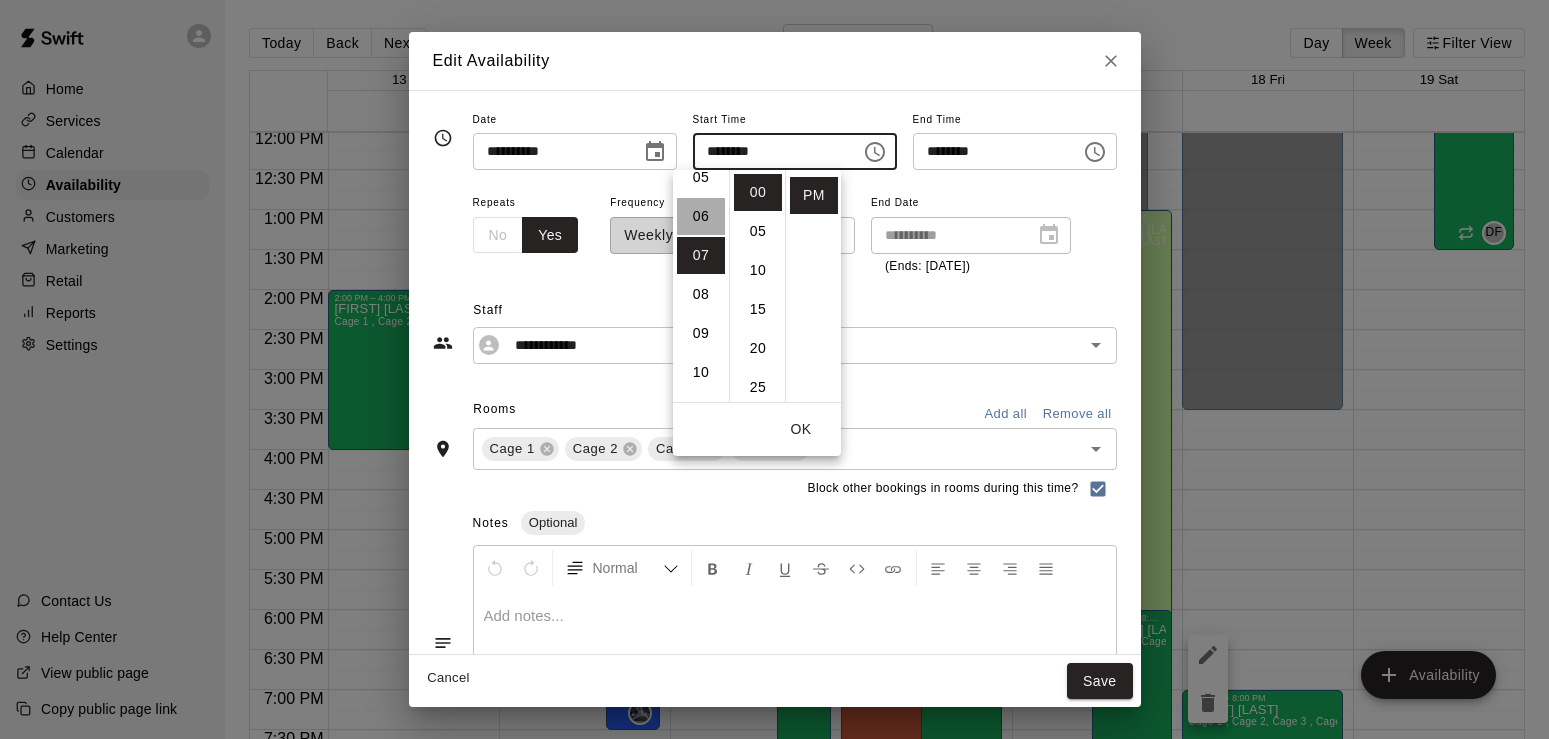 click on "06" at bounding box center [701, 216] 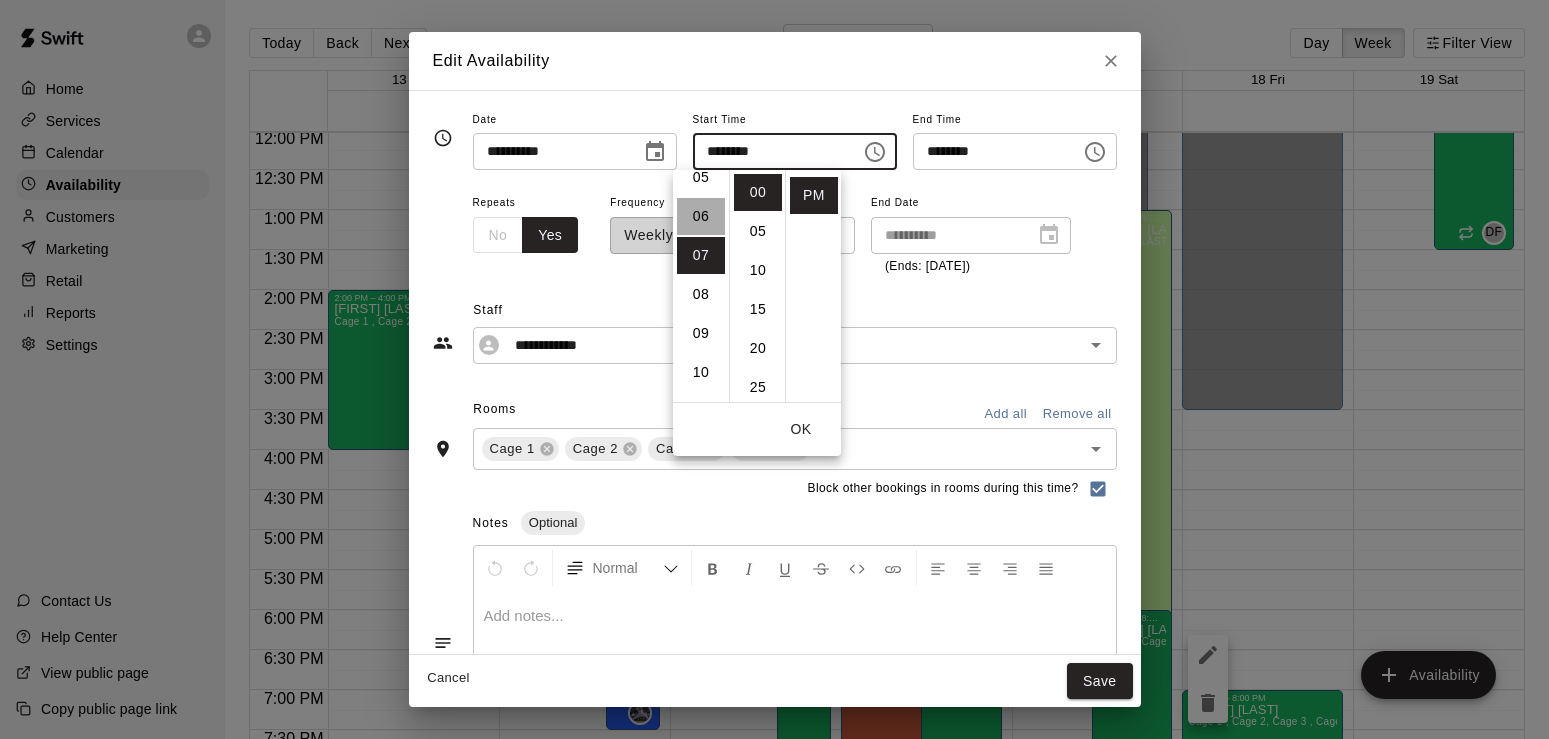 type on "********" 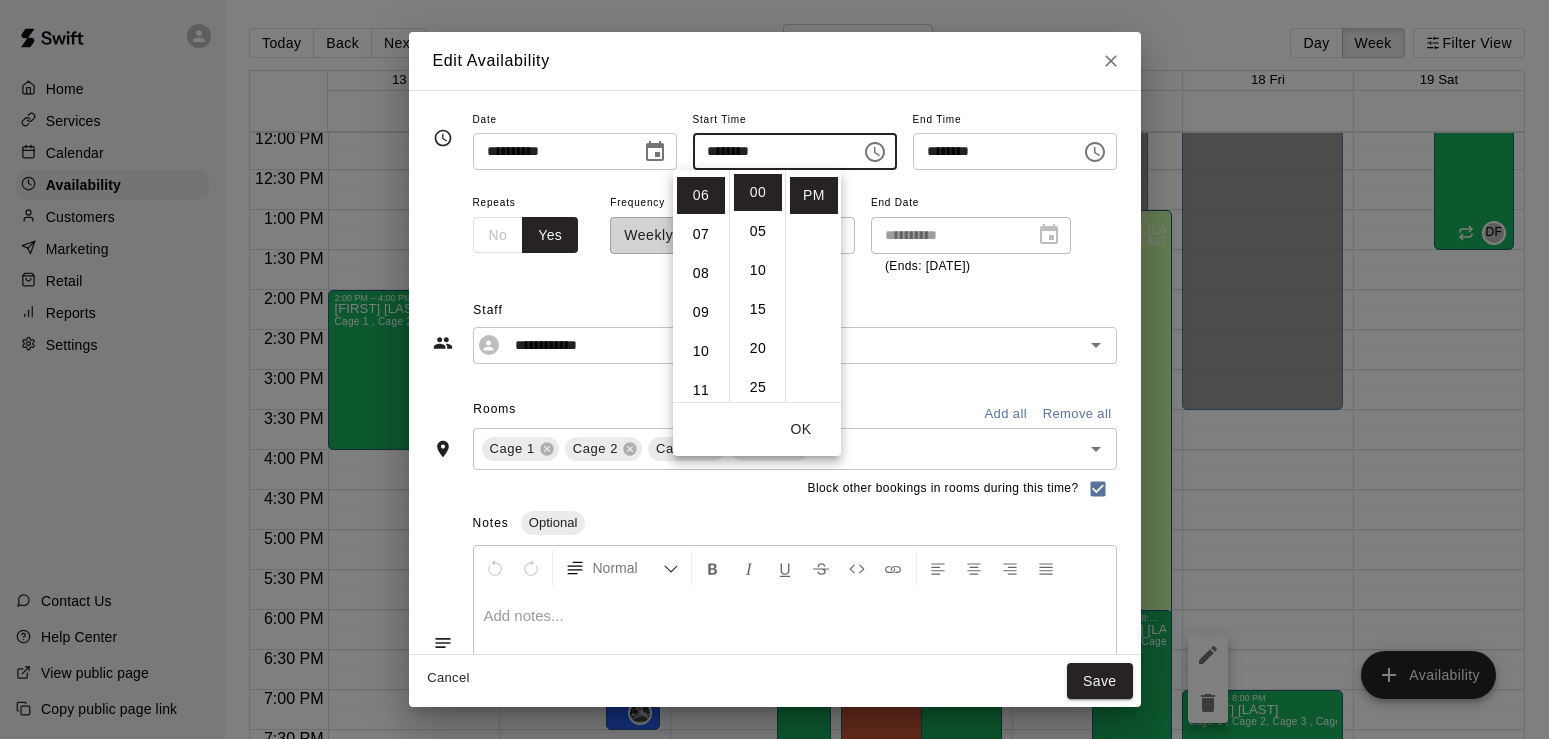 scroll, scrollTop: 234, scrollLeft: 0, axis: vertical 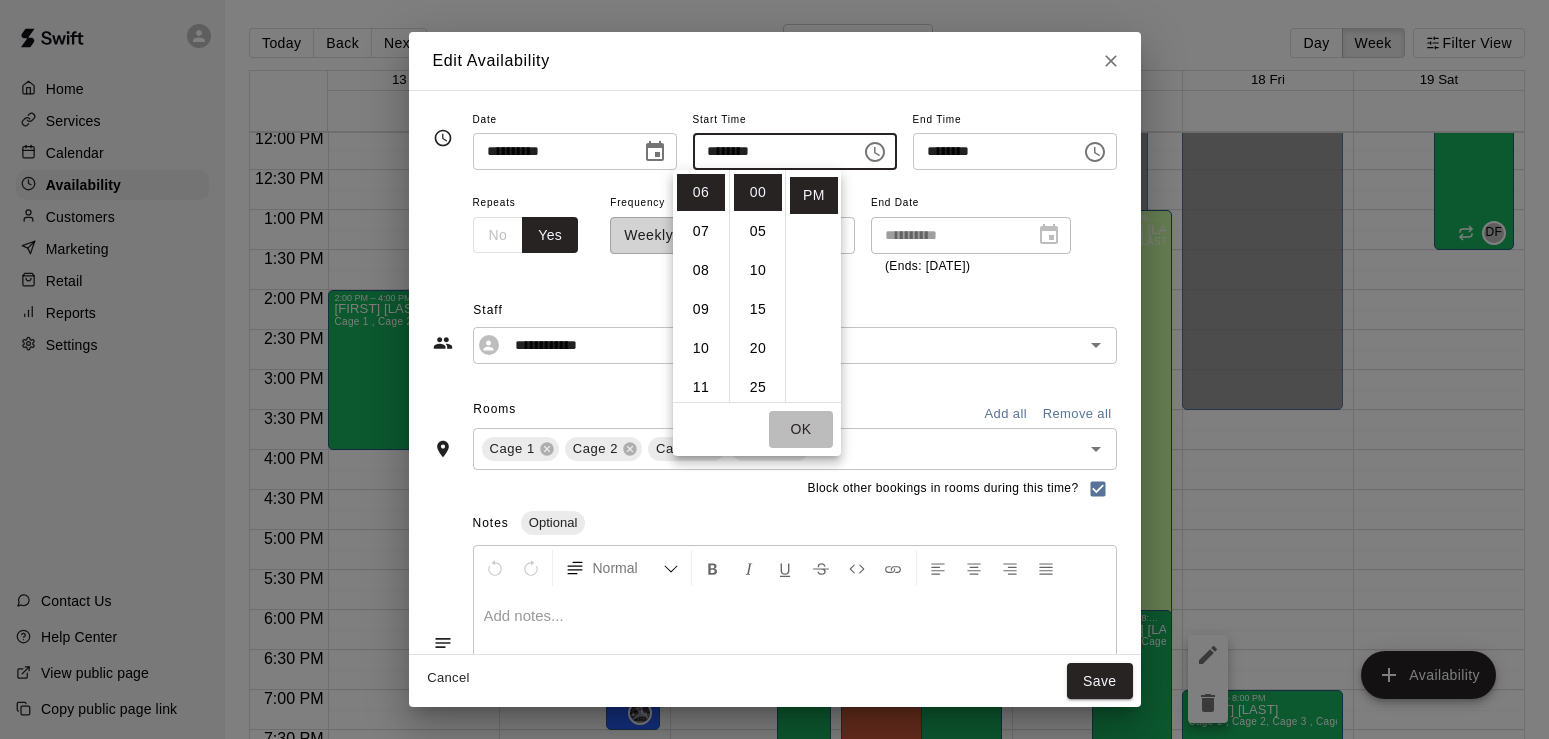 click on "OK" at bounding box center [801, 429] 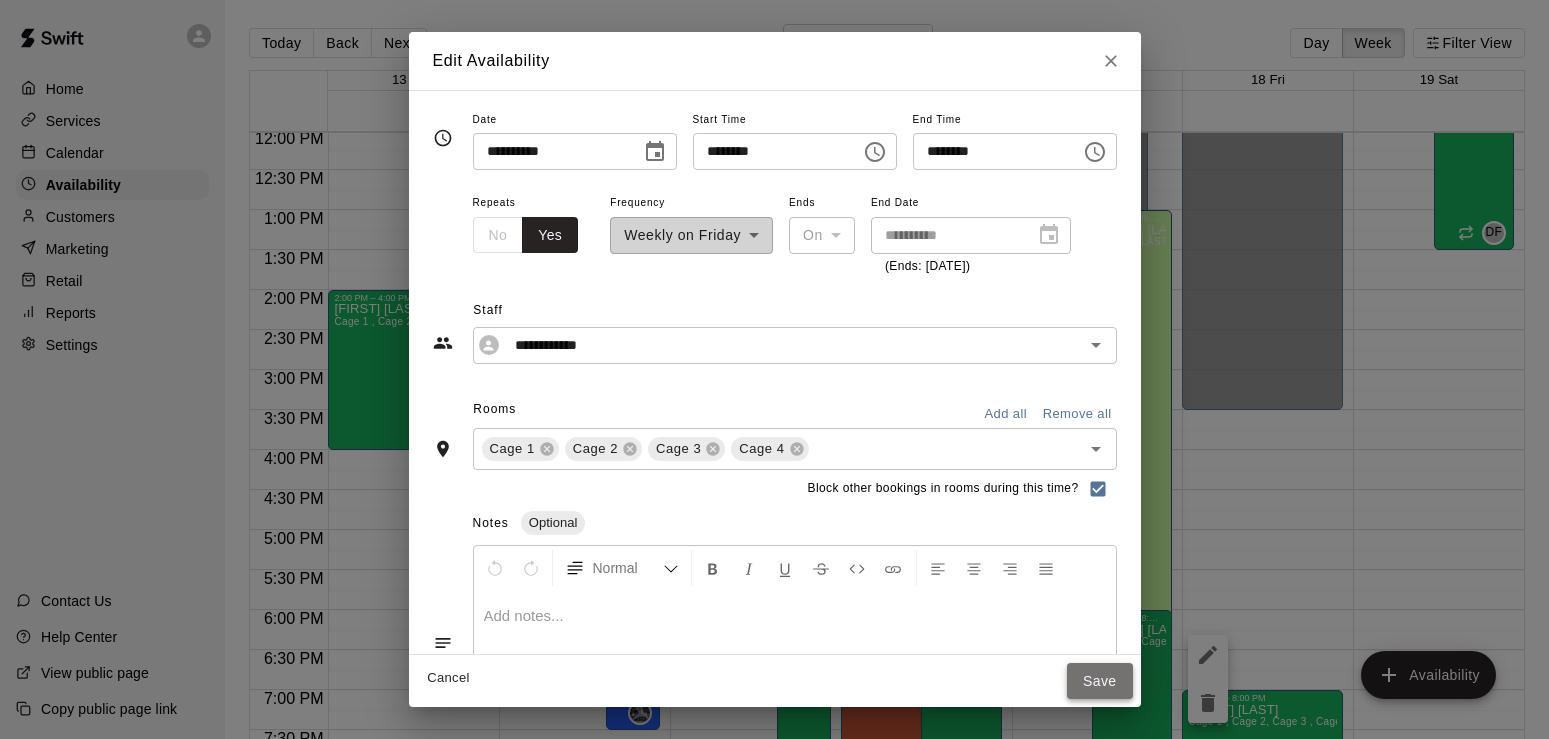 click on "Save" at bounding box center [1100, 681] 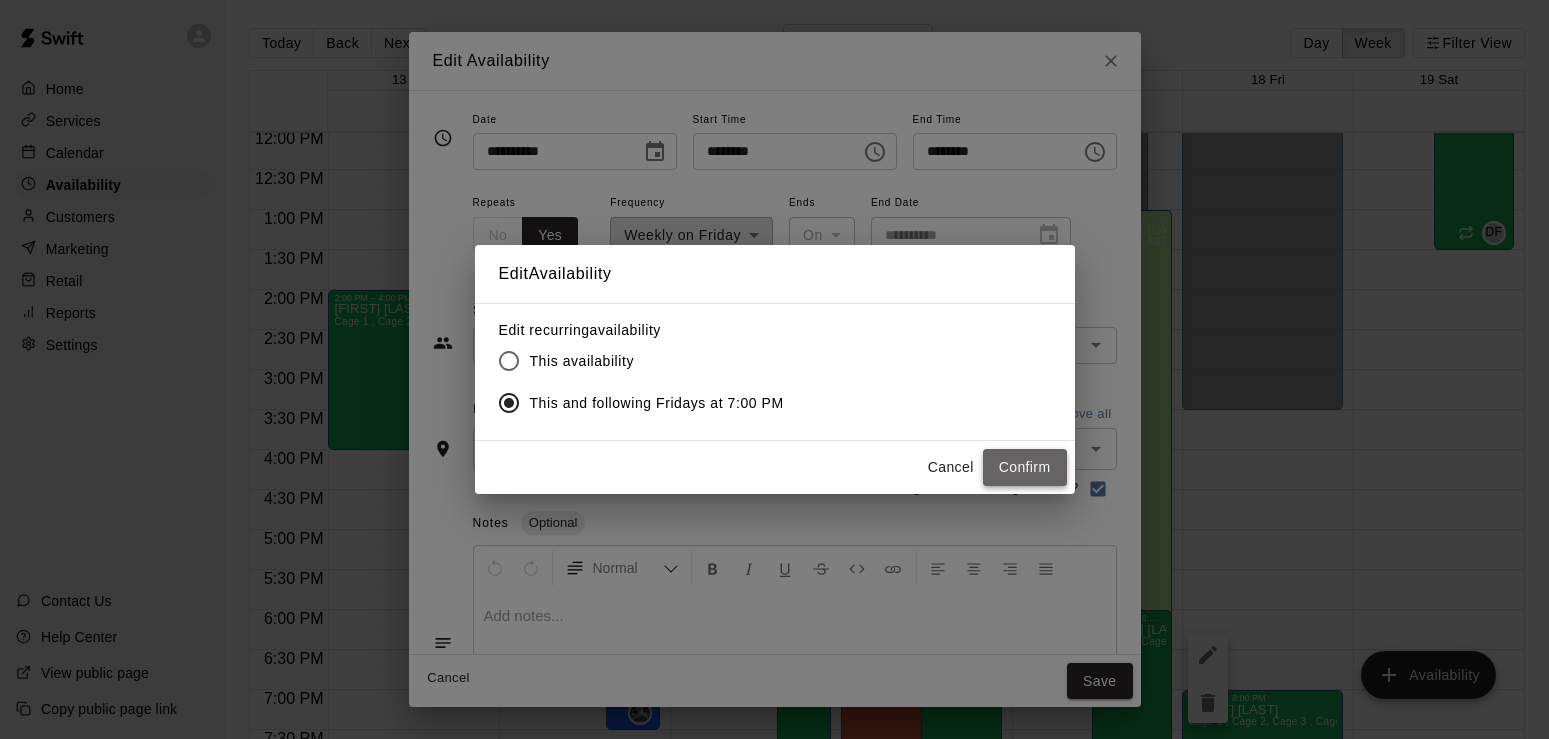 click on "Confirm" at bounding box center [1025, 467] 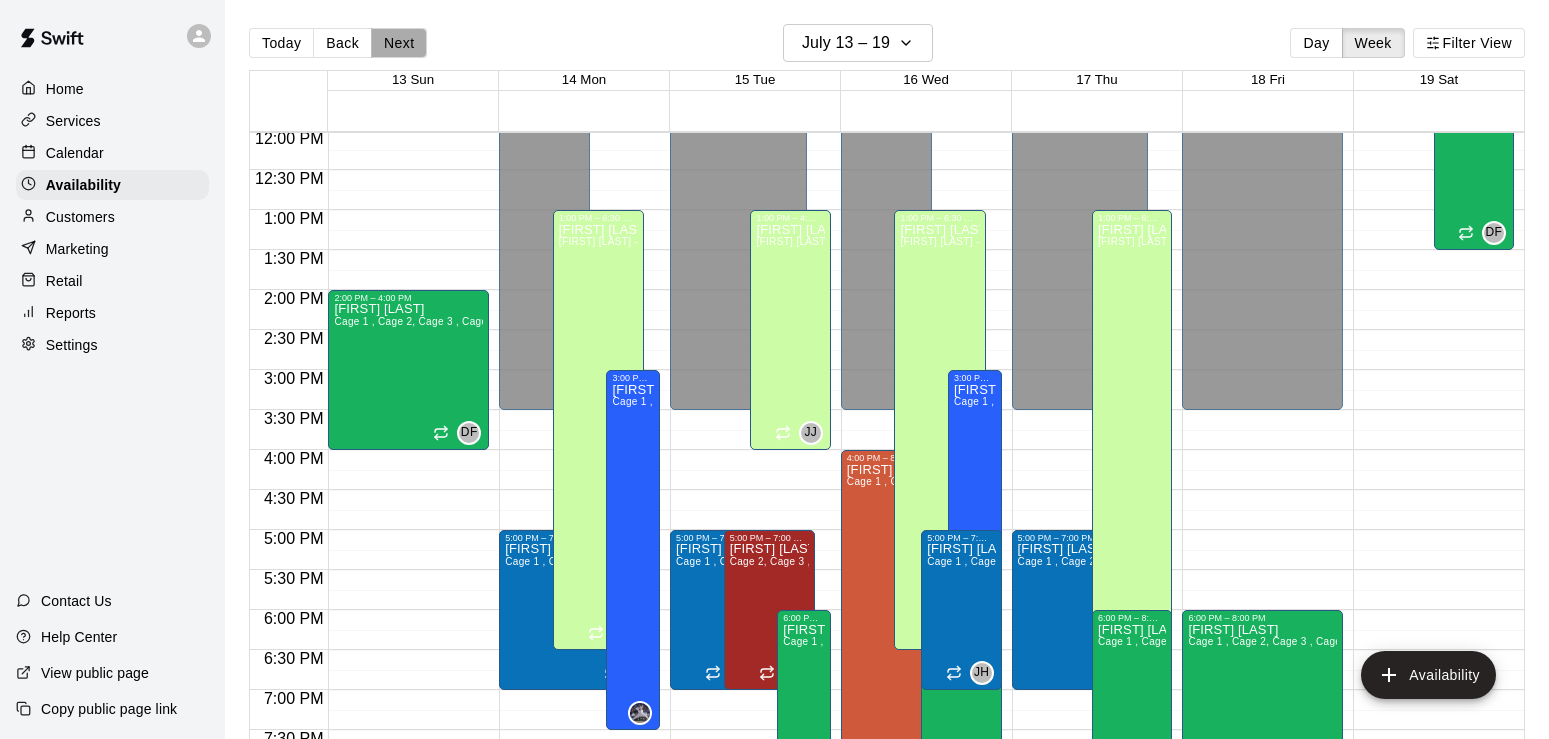 click on "Next" at bounding box center [399, 43] 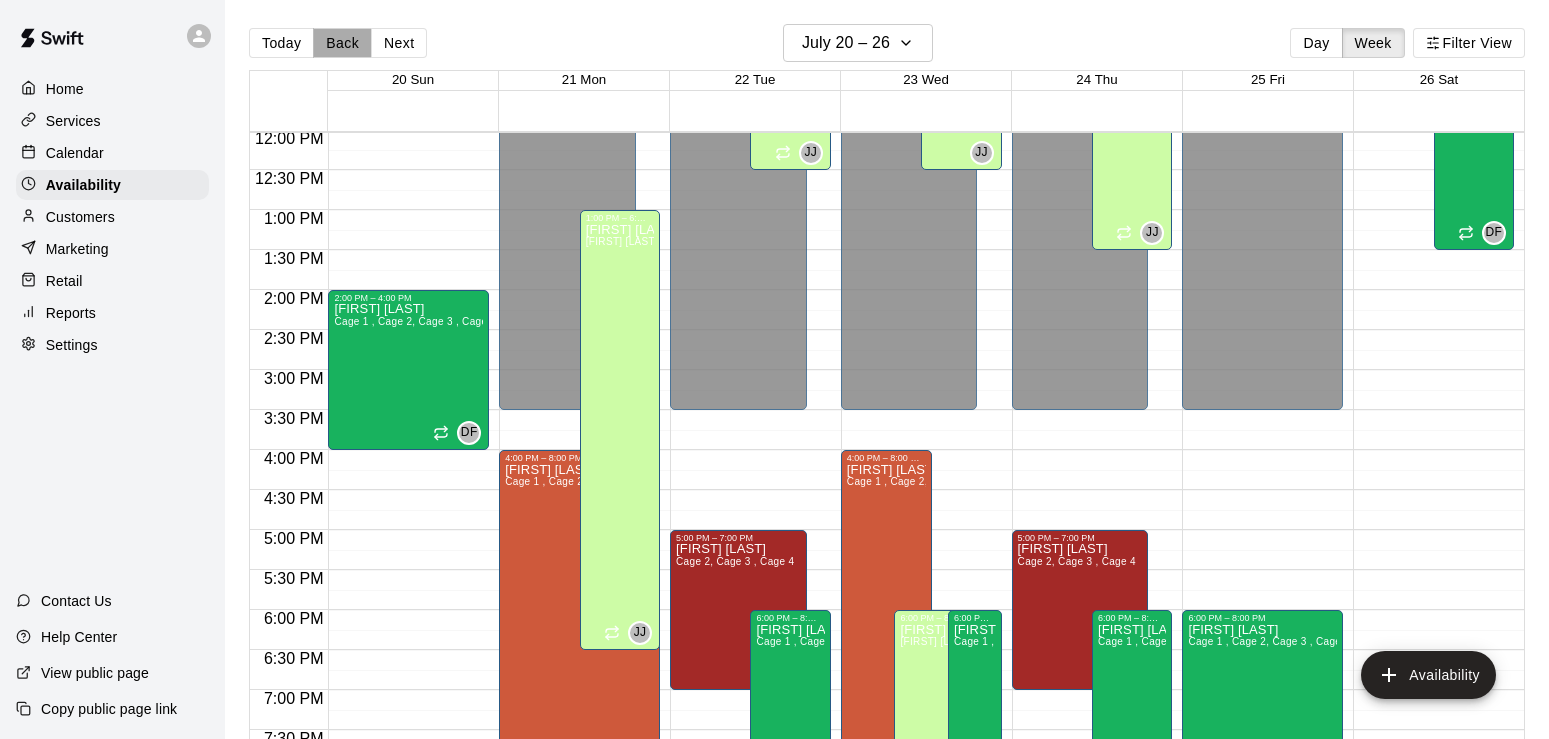 click on "Back" at bounding box center (342, 43) 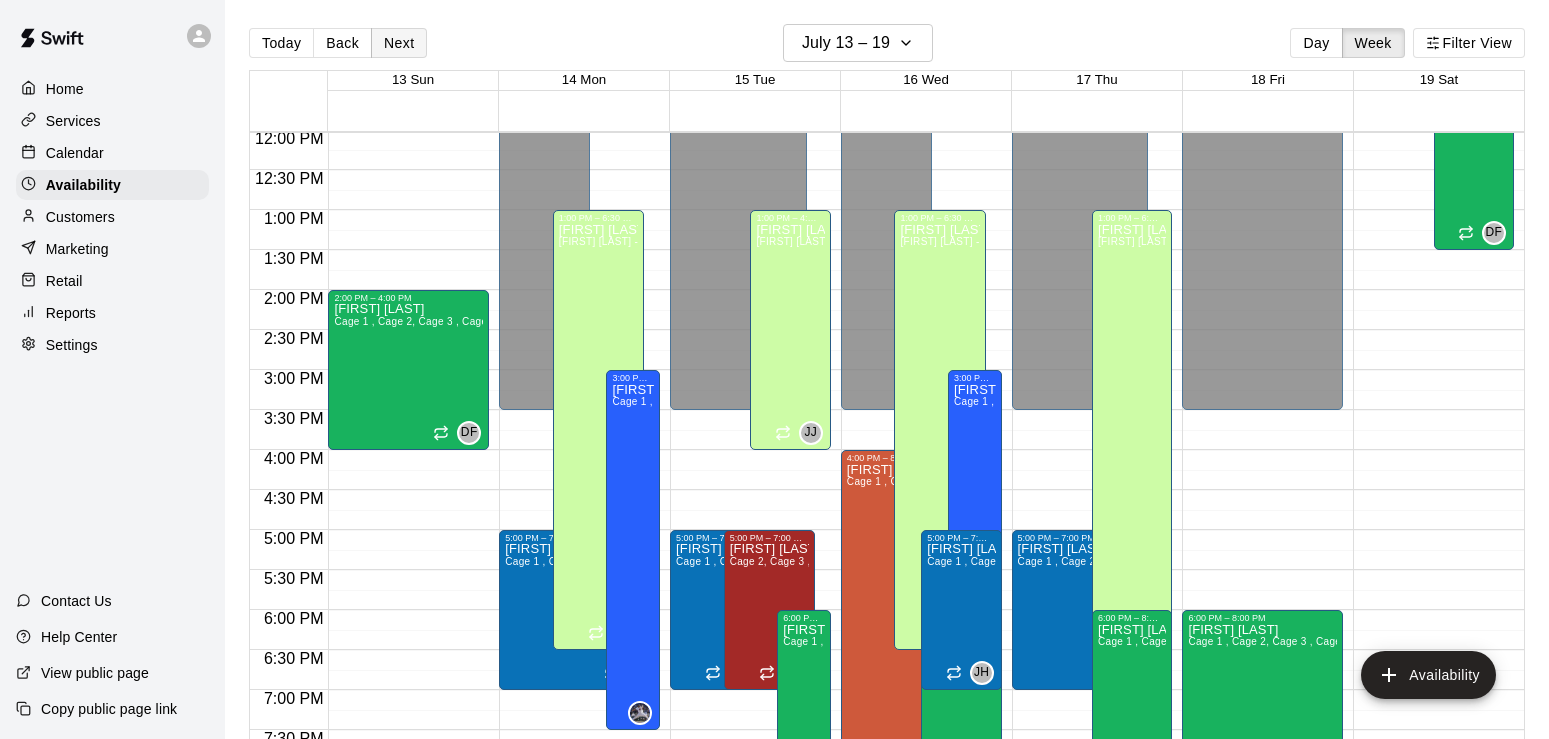 click on "Next" at bounding box center (399, 43) 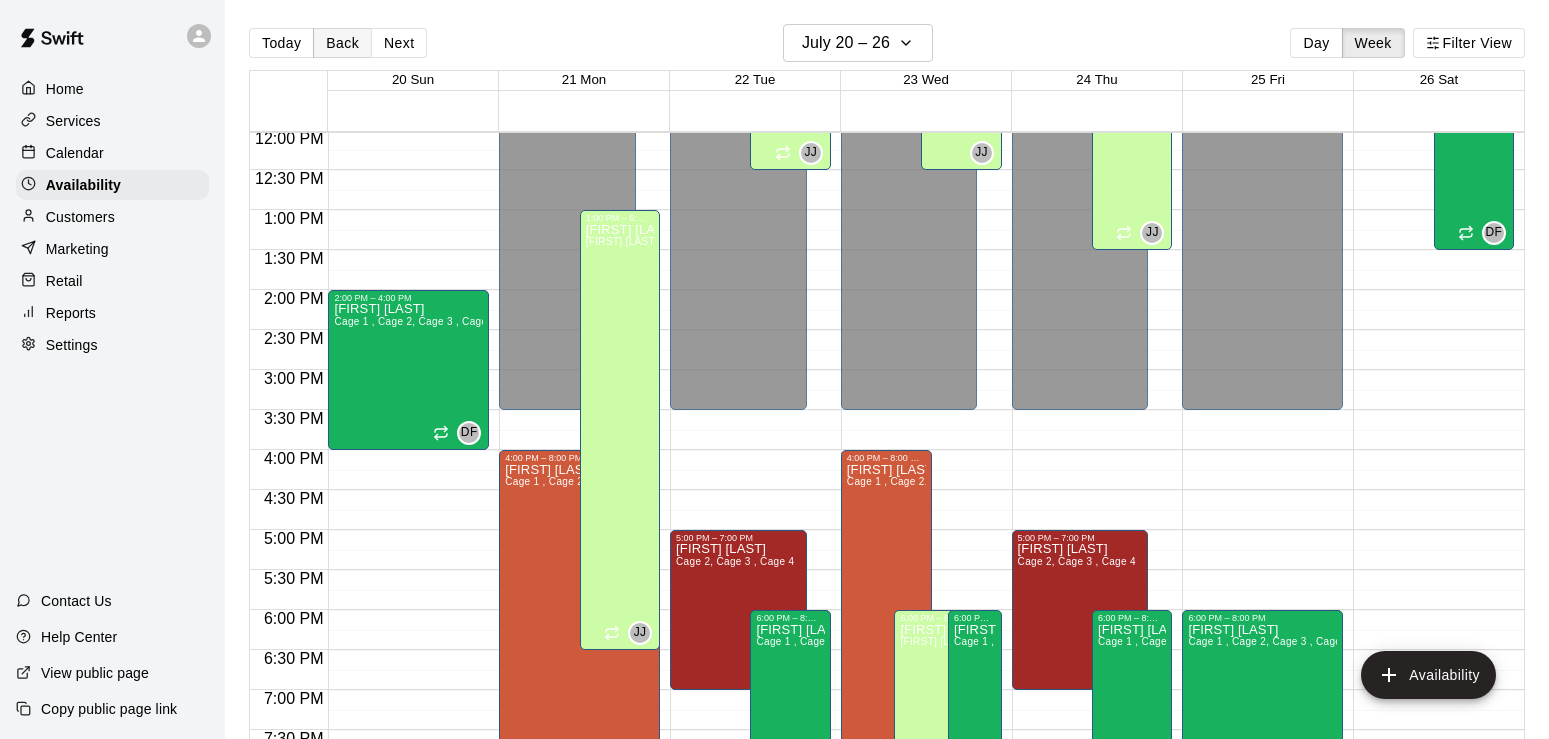 click on "Back" at bounding box center (342, 43) 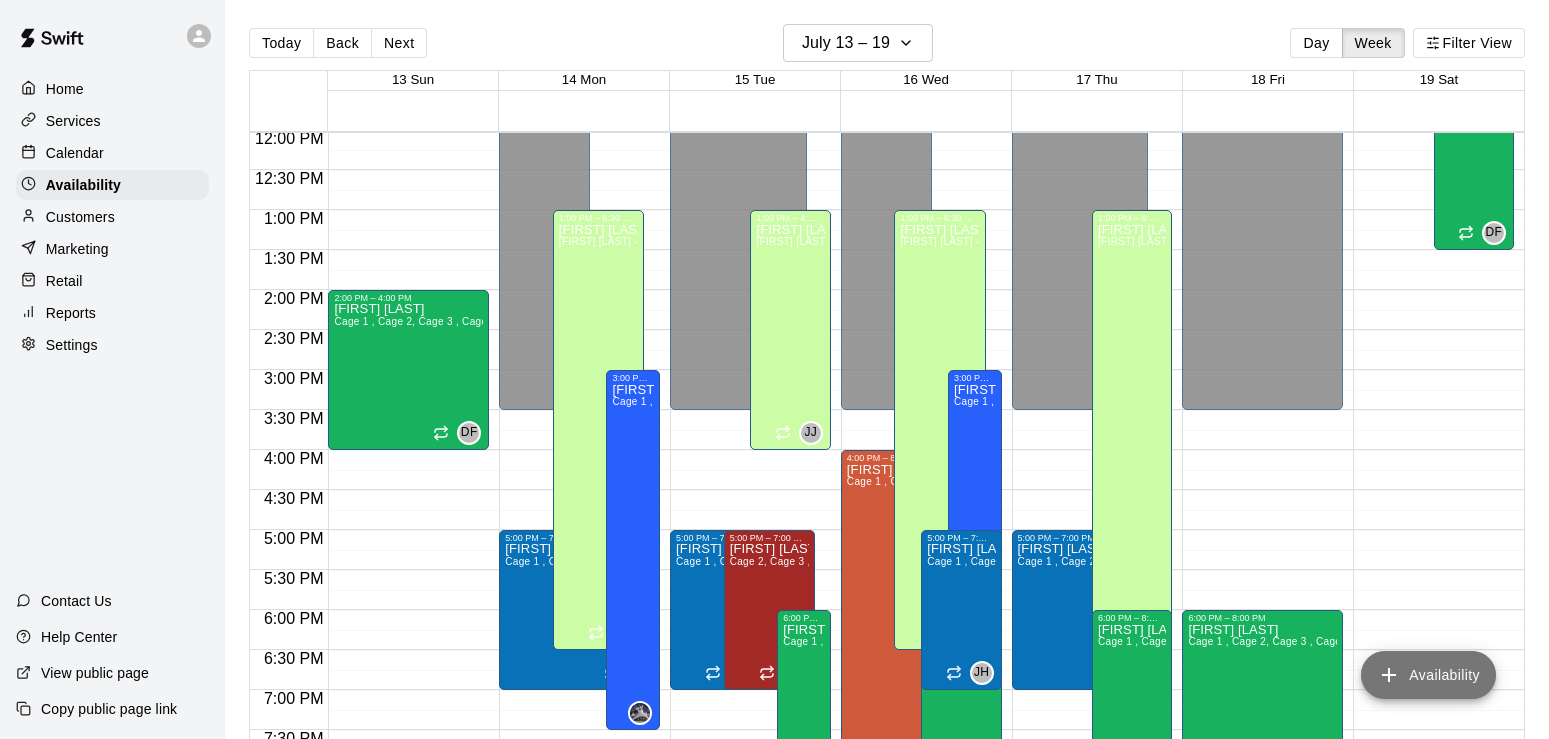 click on "Availability" at bounding box center (1428, 675) 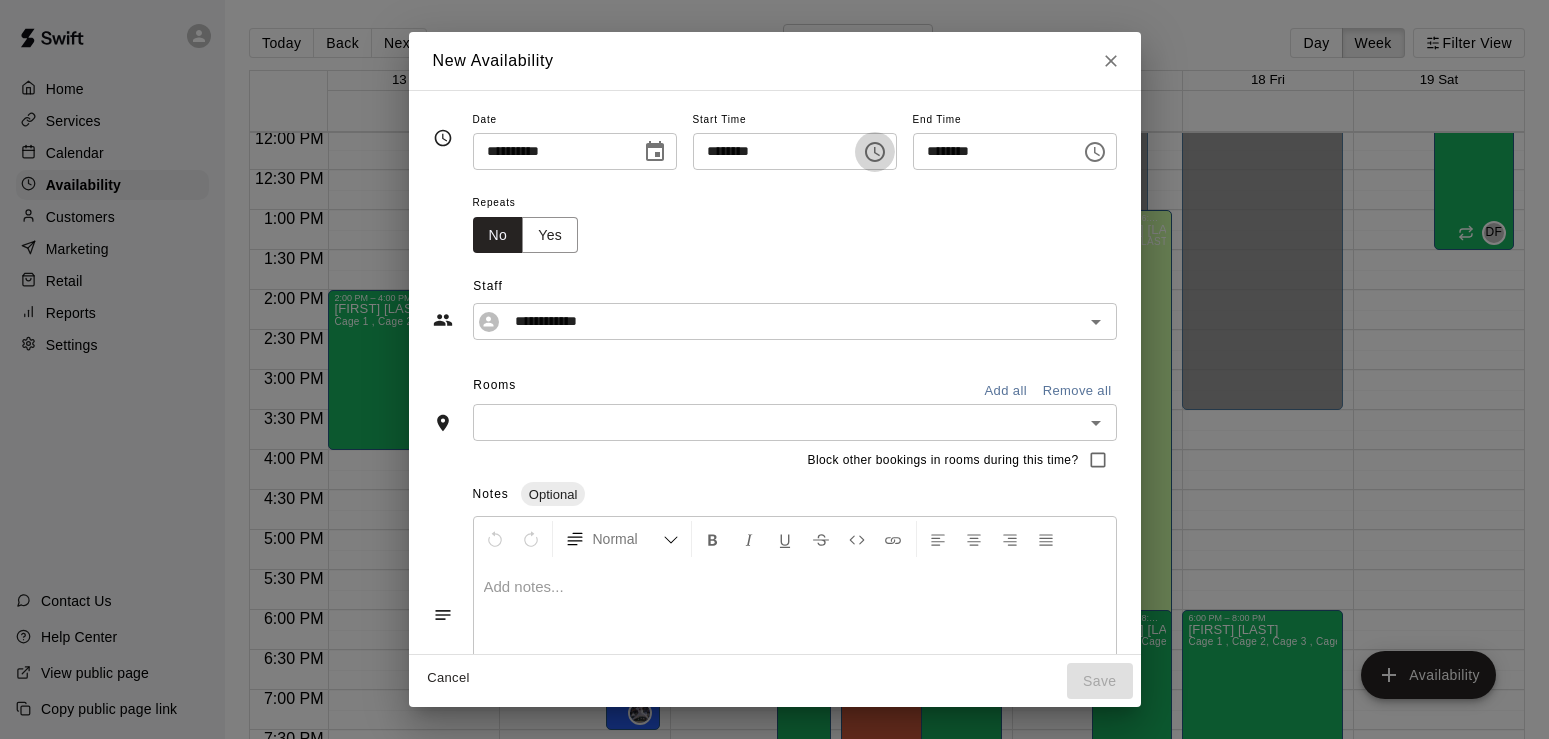 click 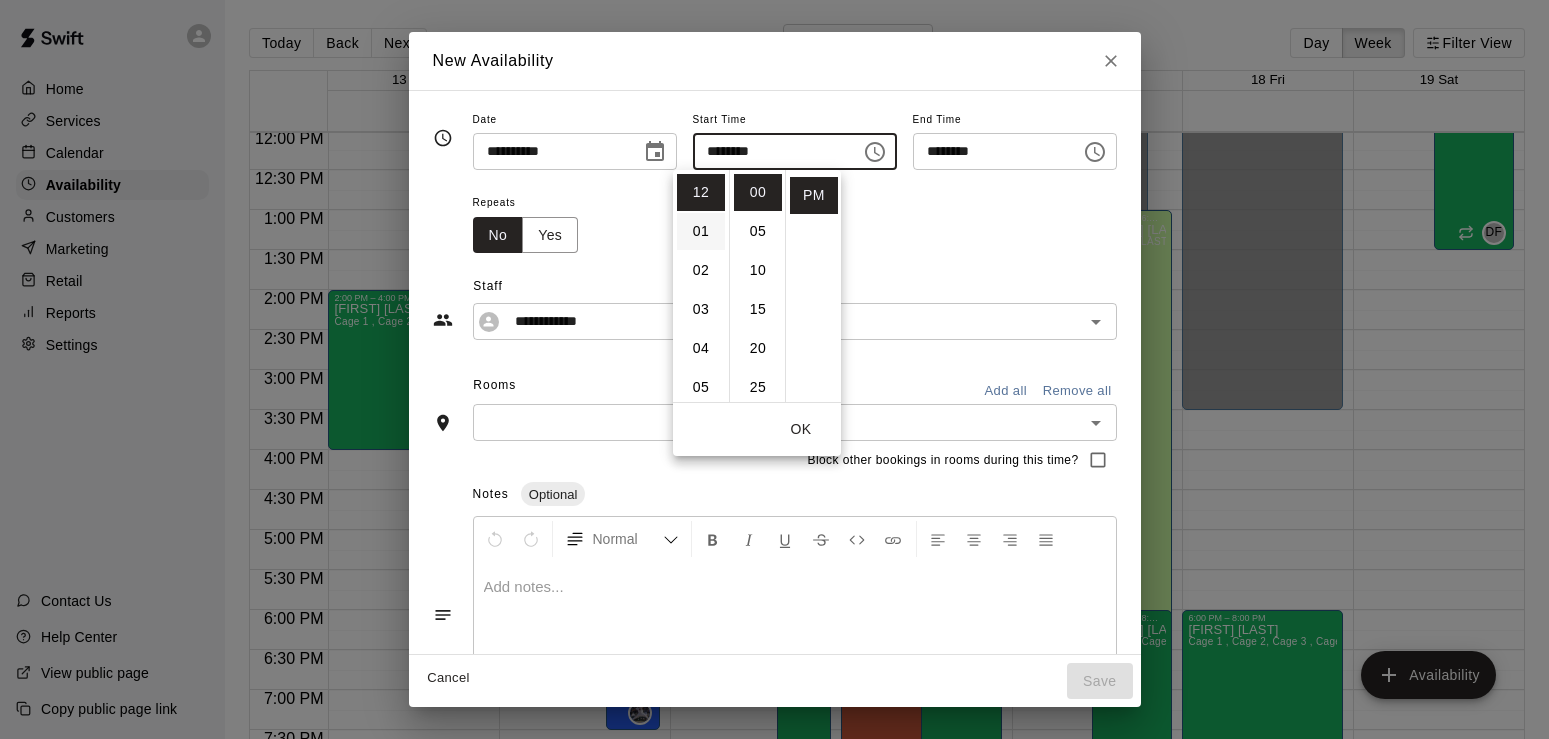 scroll, scrollTop: 36, scrollLeft: 0, axis: vertical 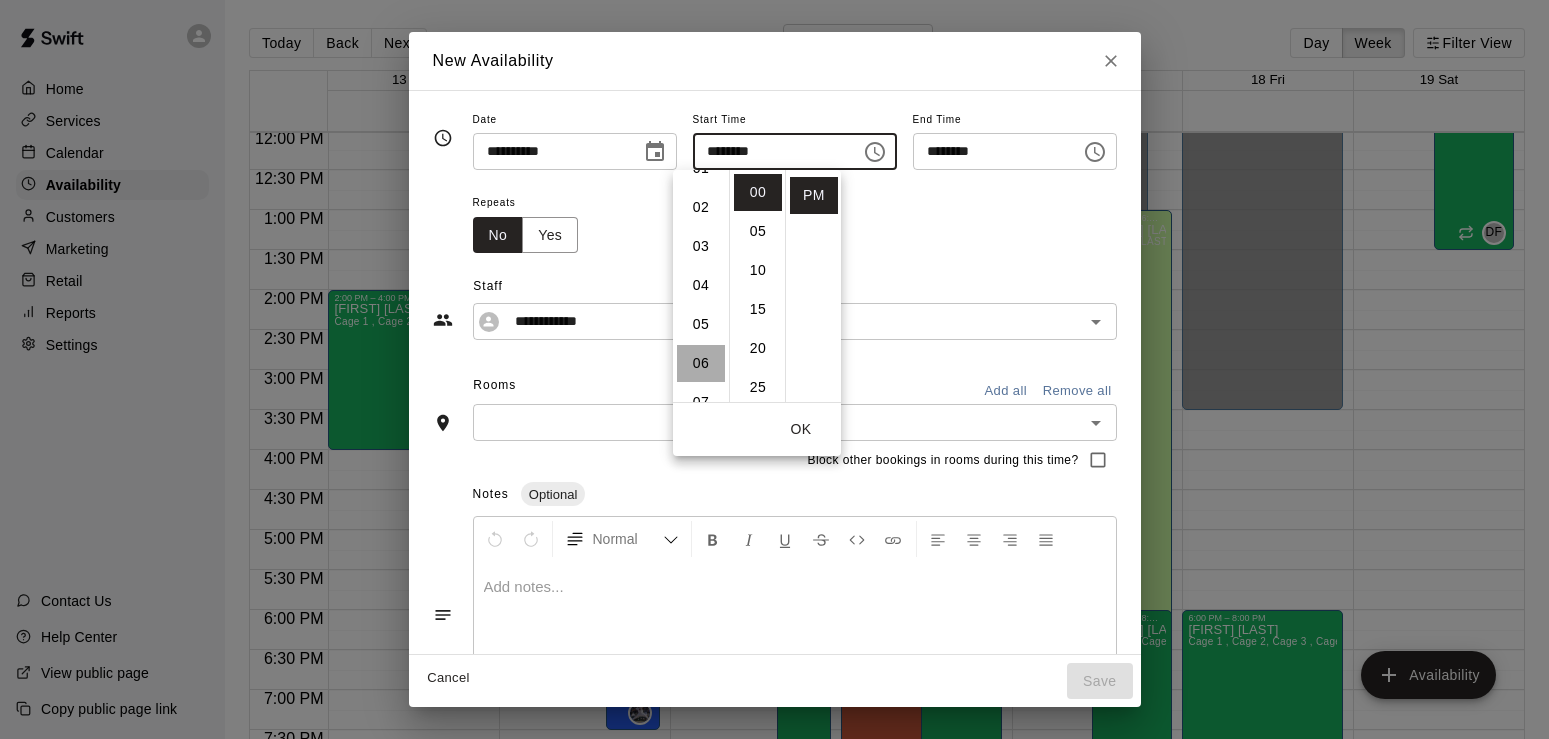 click on "06" at bounding box center [701, 363] 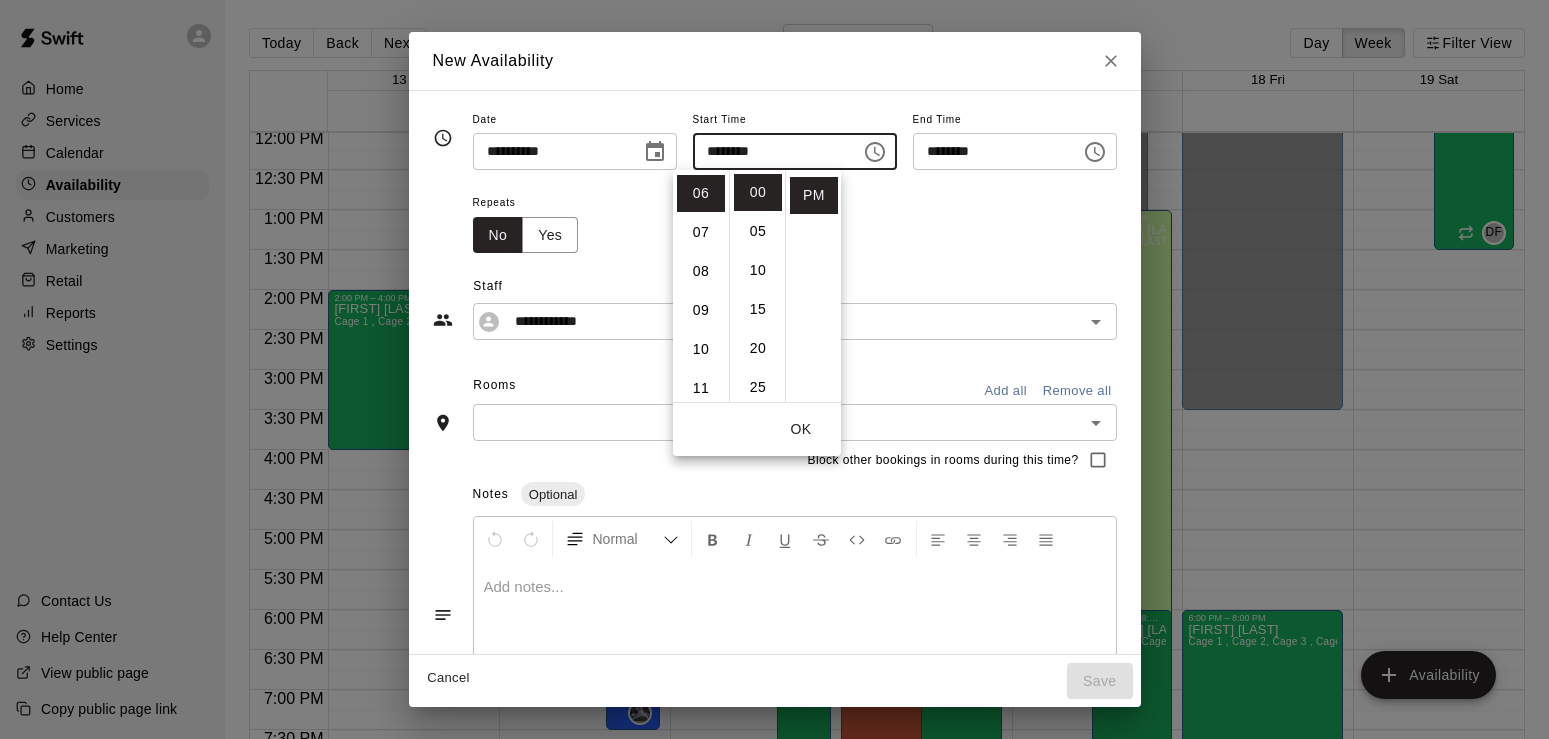 scroll, scrollTop: 234, scrollLeft: 0, axis: vertical 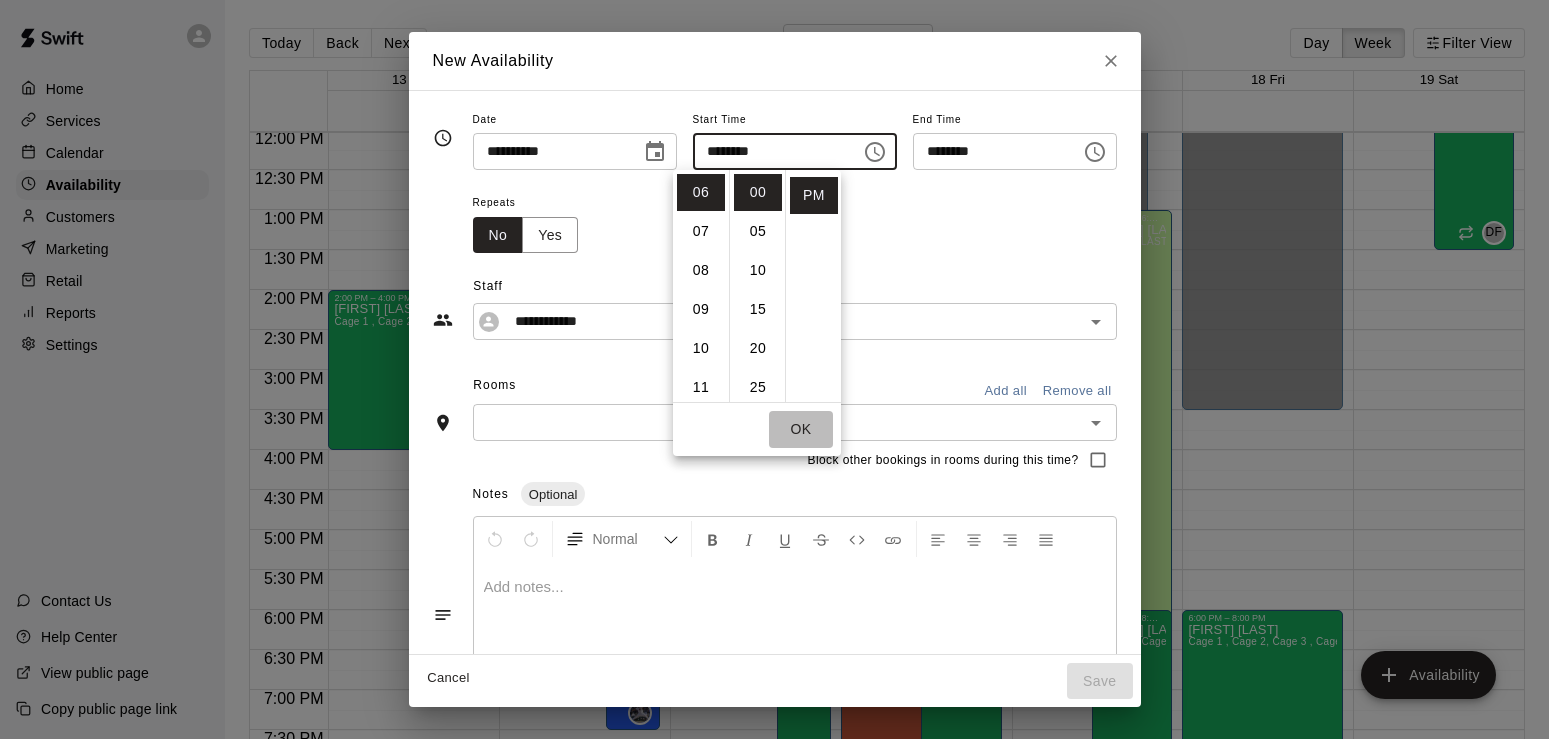 click on "OK" at bounding box center (801, 429) 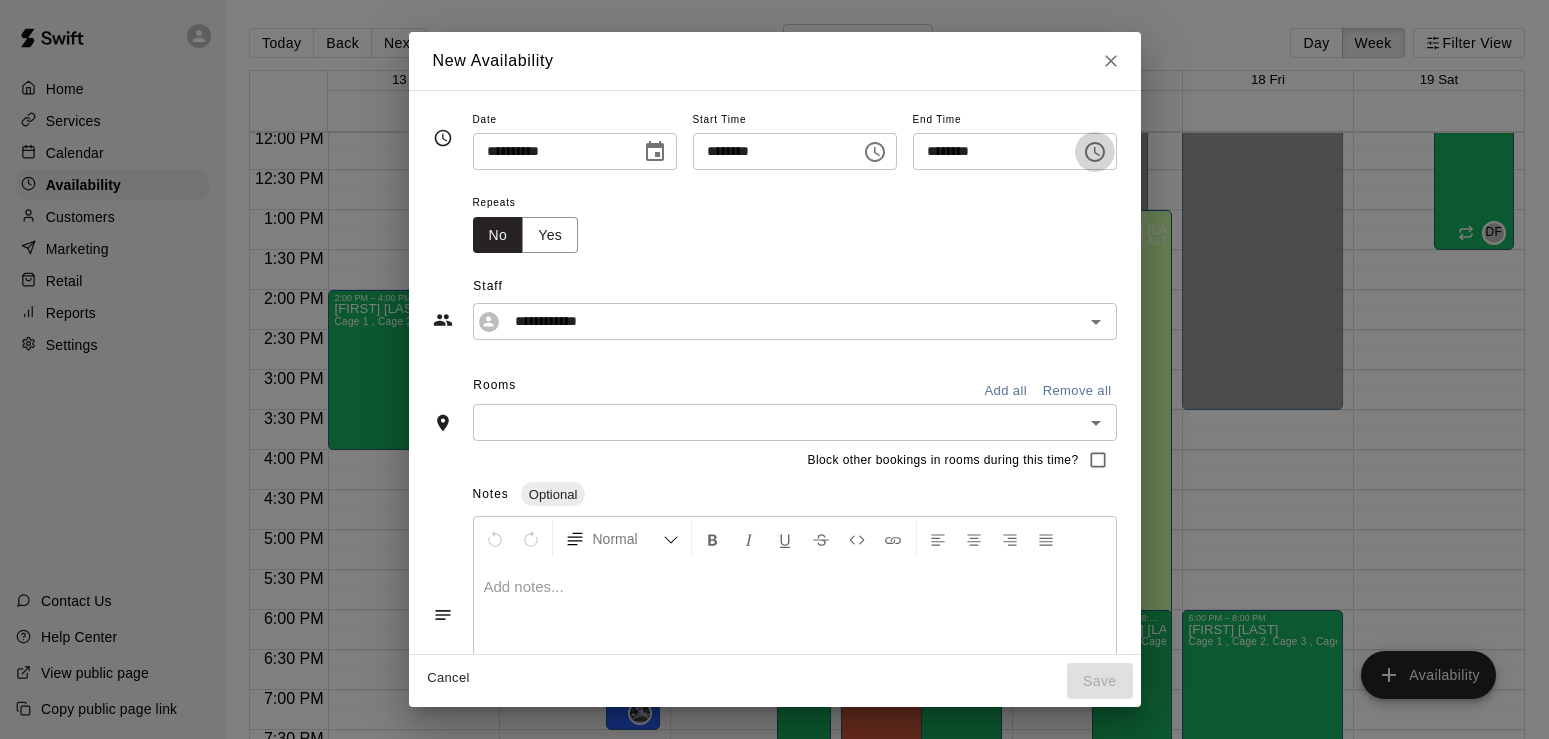 click 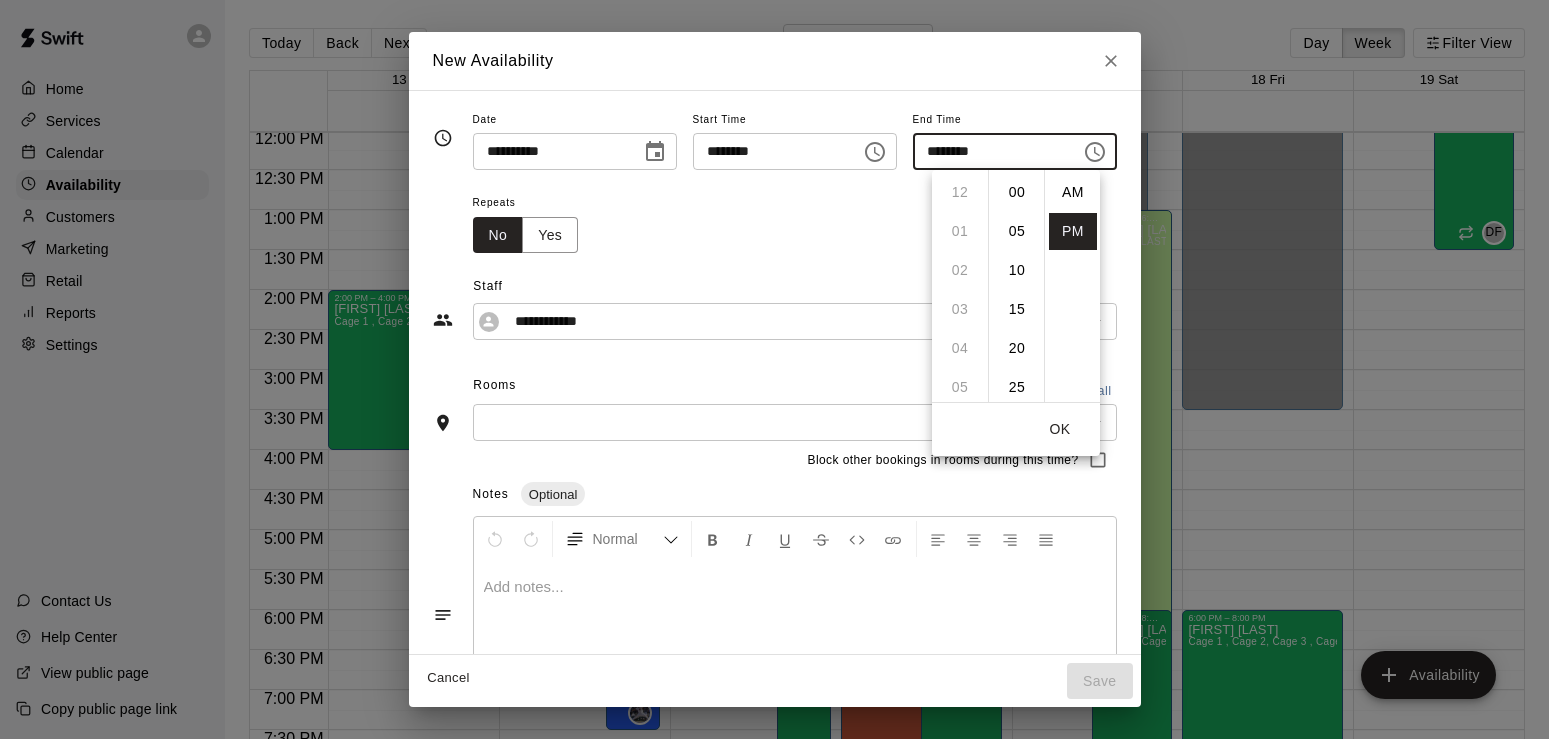 scroll, scrollTop: 234, scrollLeft: 0, axis: vertical 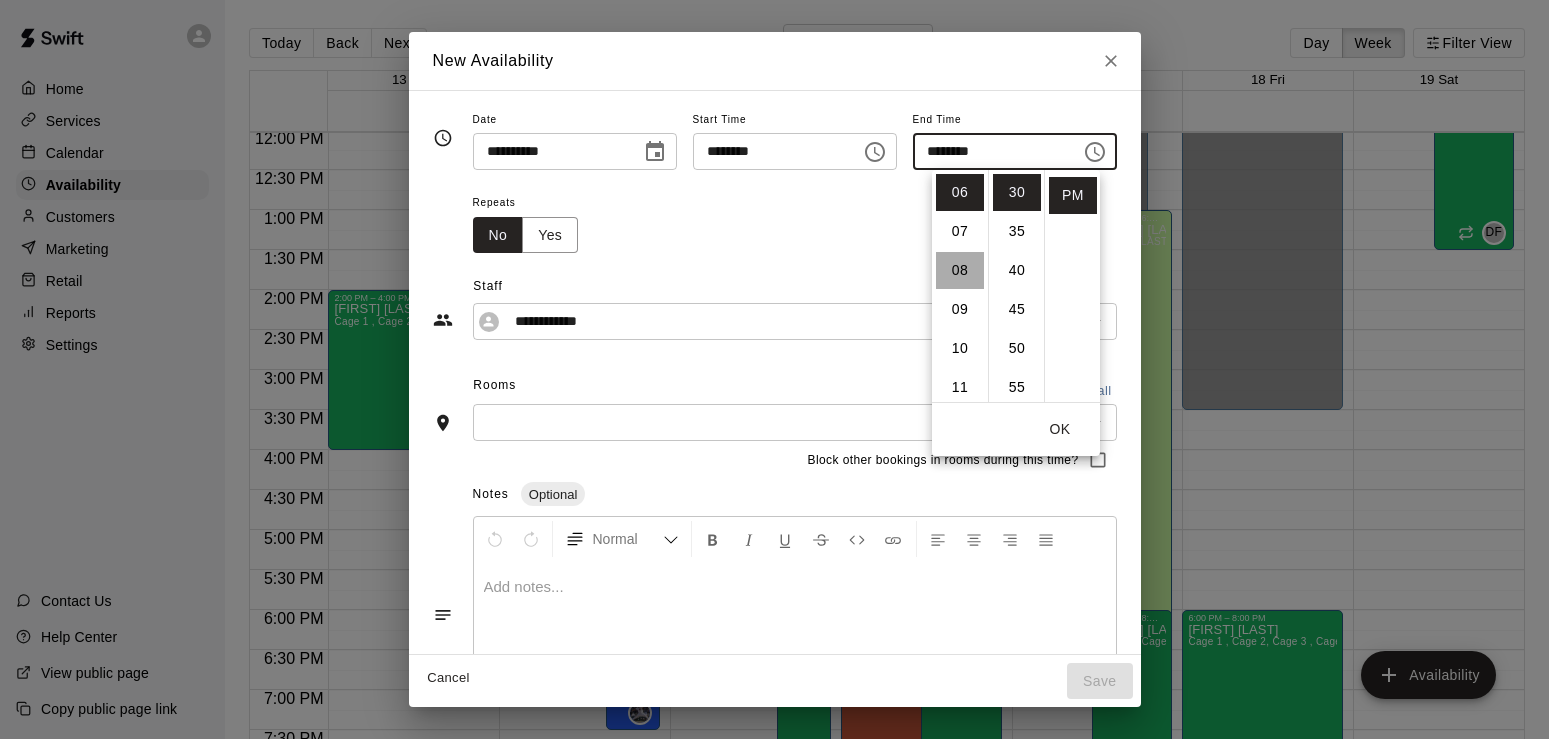 click on "08" at bounding box center [960, 270] 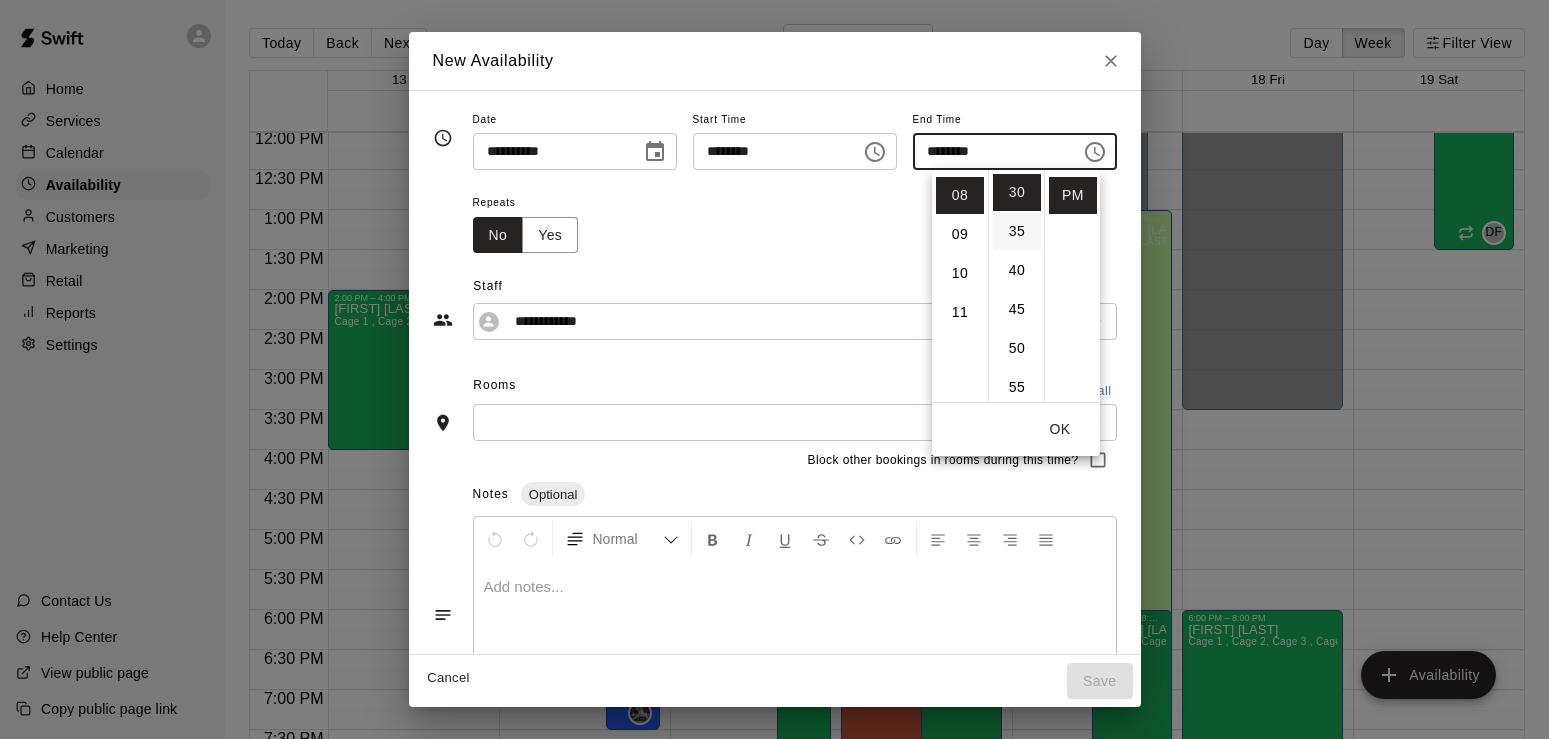 scroll, scrollTop: 311, scrollLeft: 0, axis: vertical 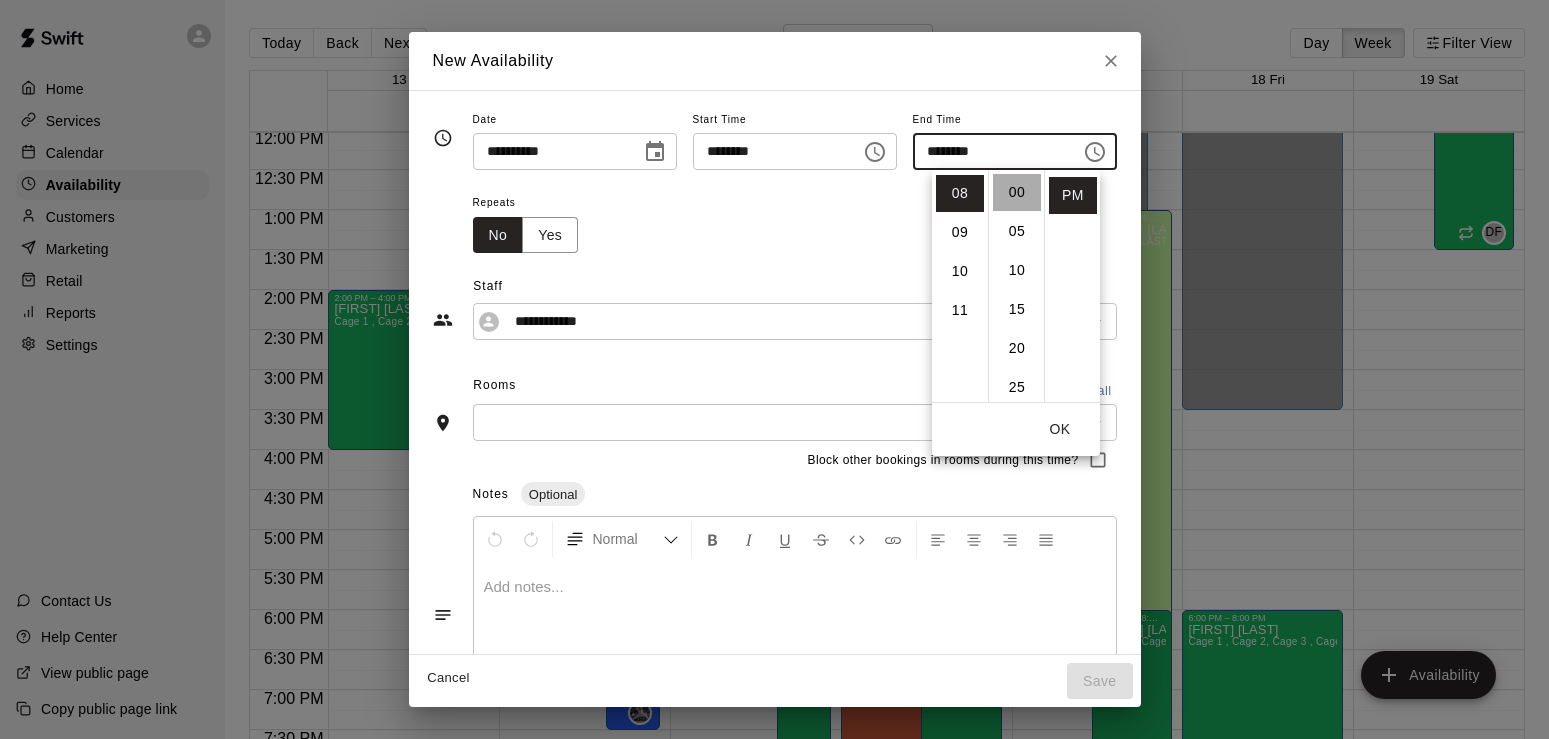click on "00" at bounding box center (1017, 192) 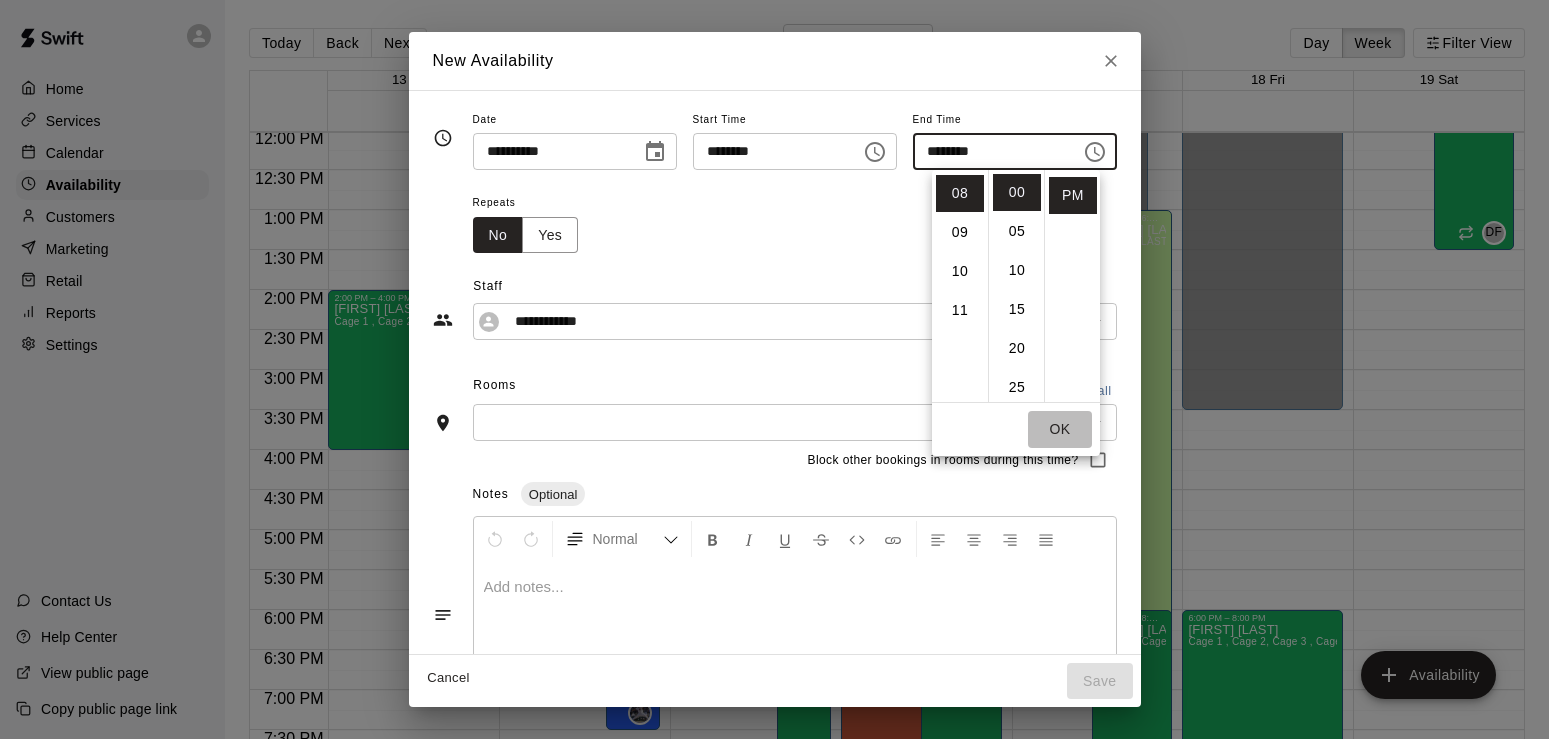 click on "OK" at bounding box center [1060, 429] 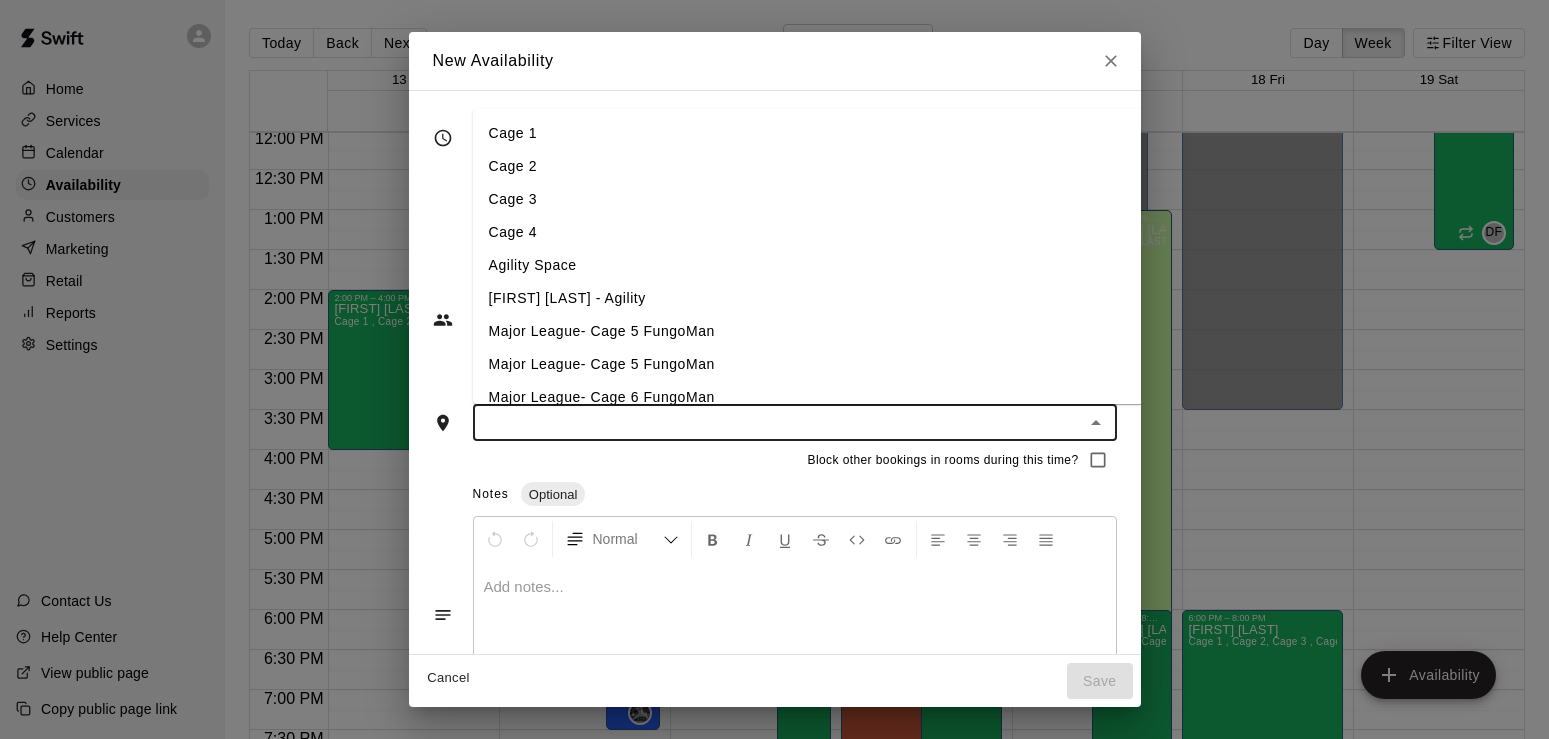 click at bounding box center (778, 422) 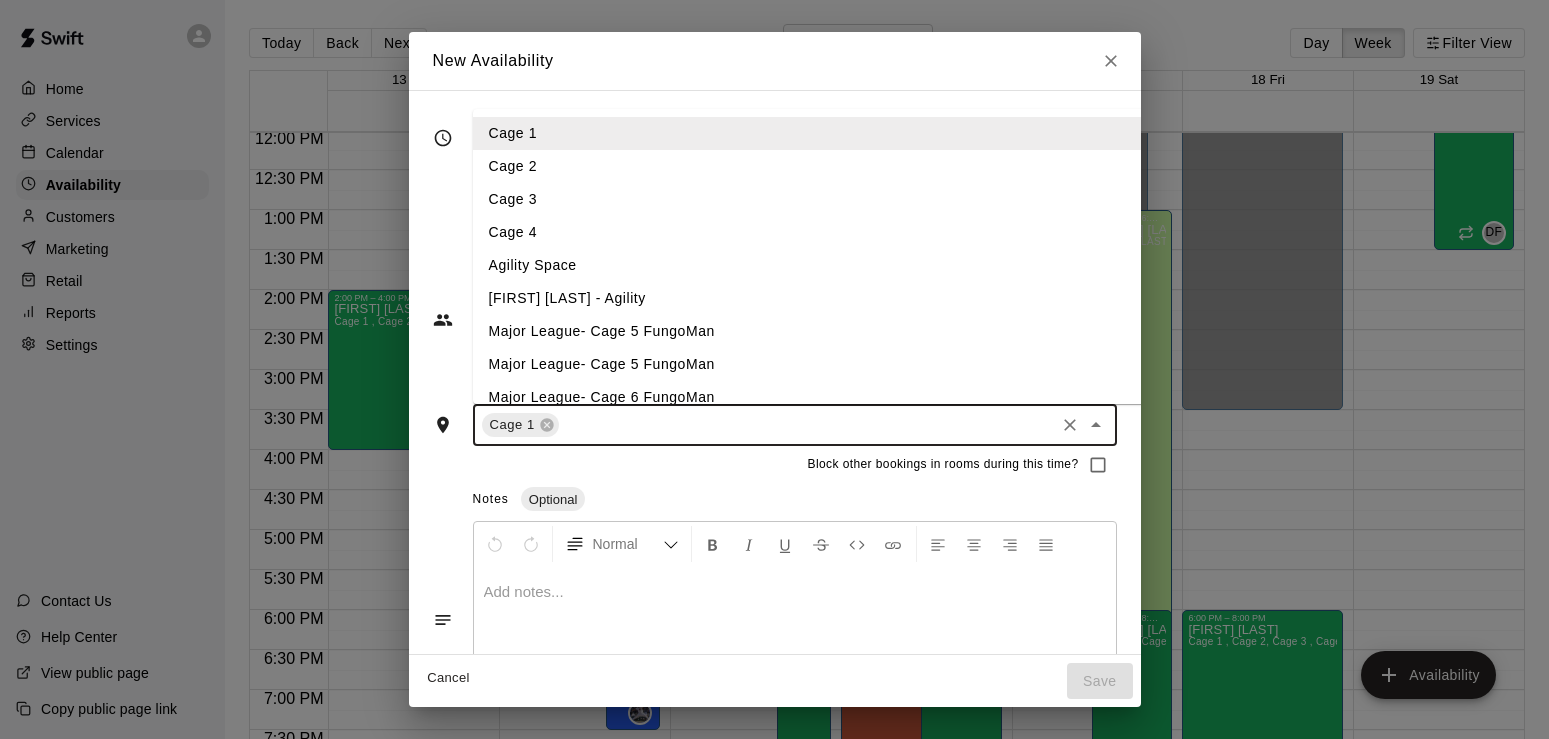 click at bounding box center (807, 425) 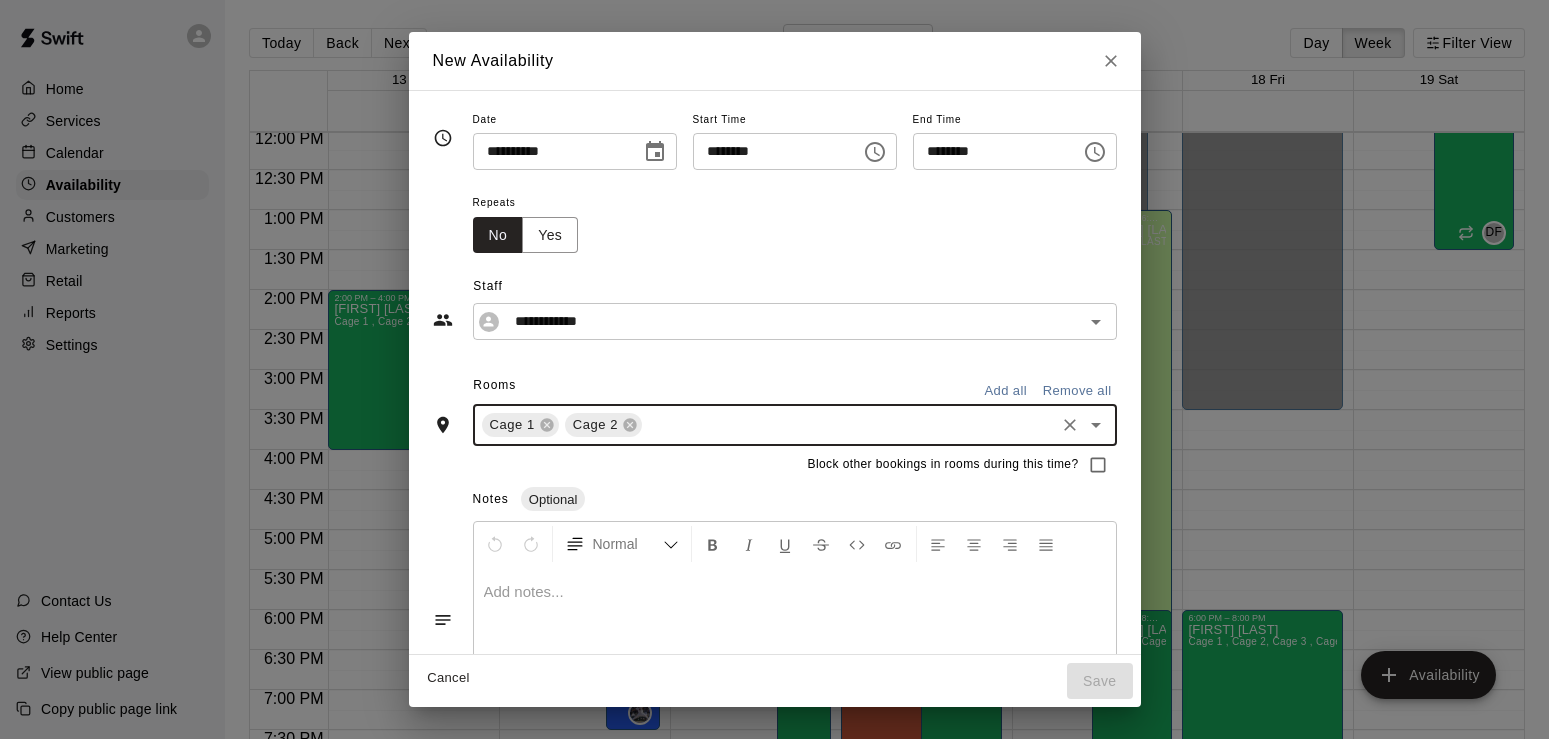 click on "Cage 1  Cage 2 ​" at bounding box center (795, 425) 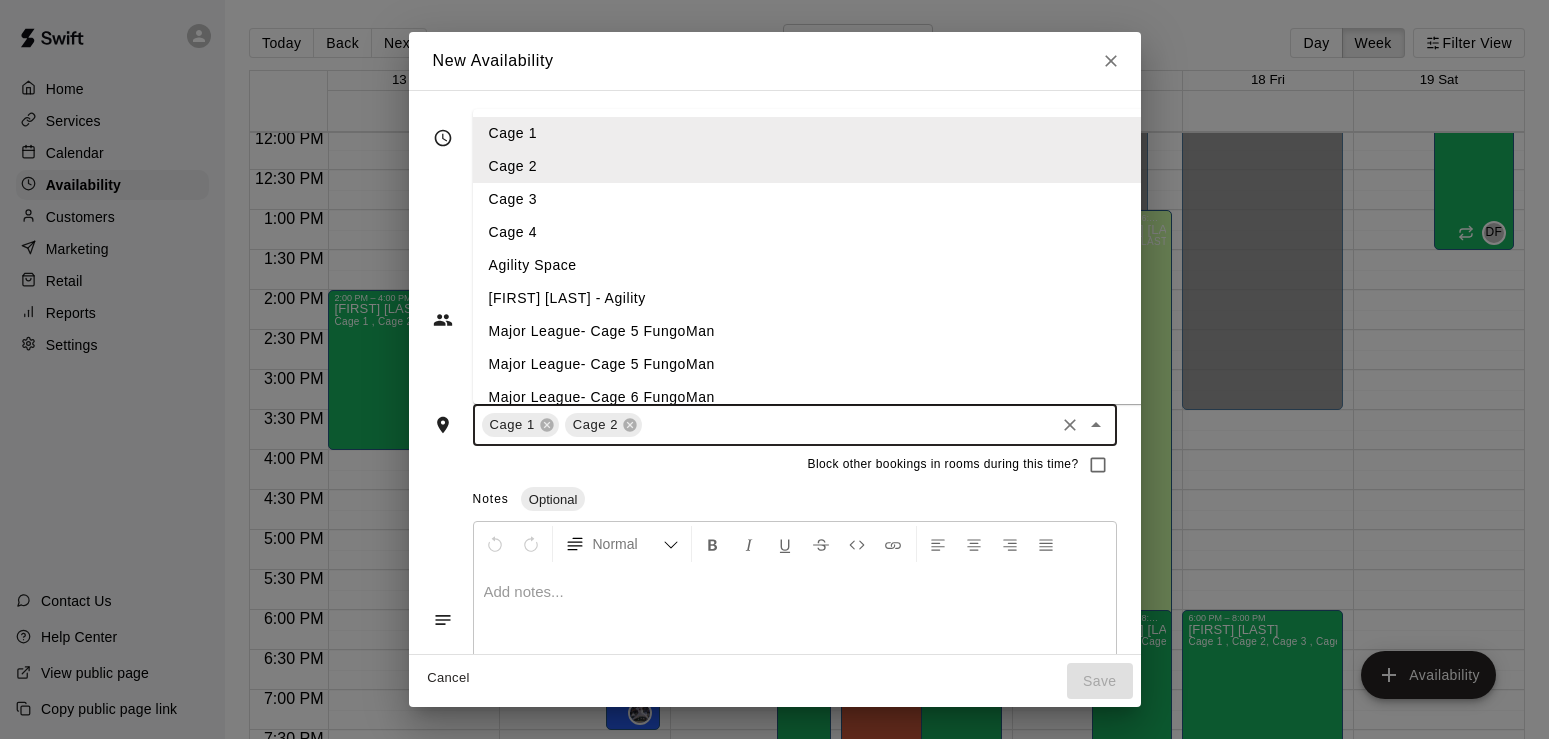 click on "Cage 3" at bounding box center [854, 199] 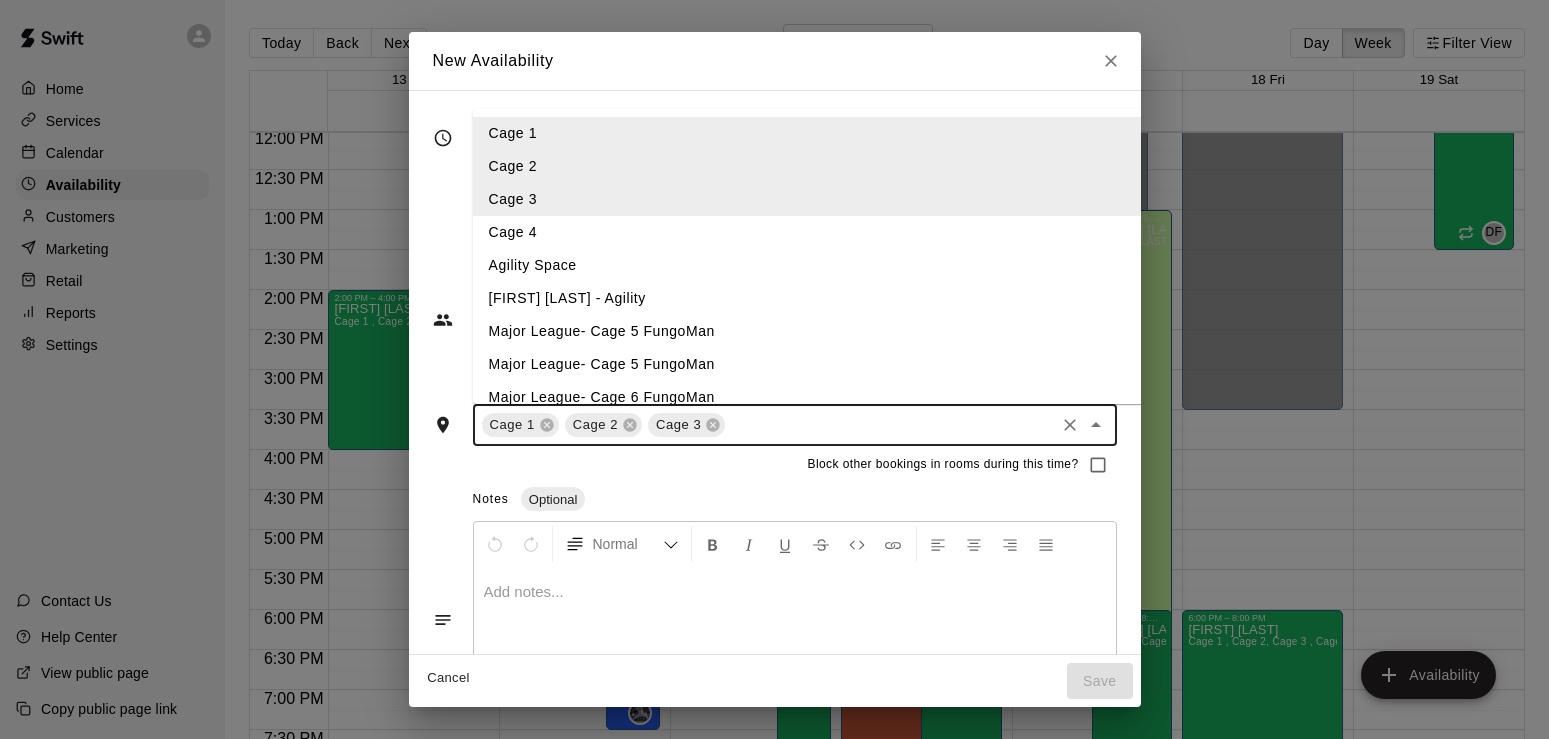 click at bounding box center [889, 425] 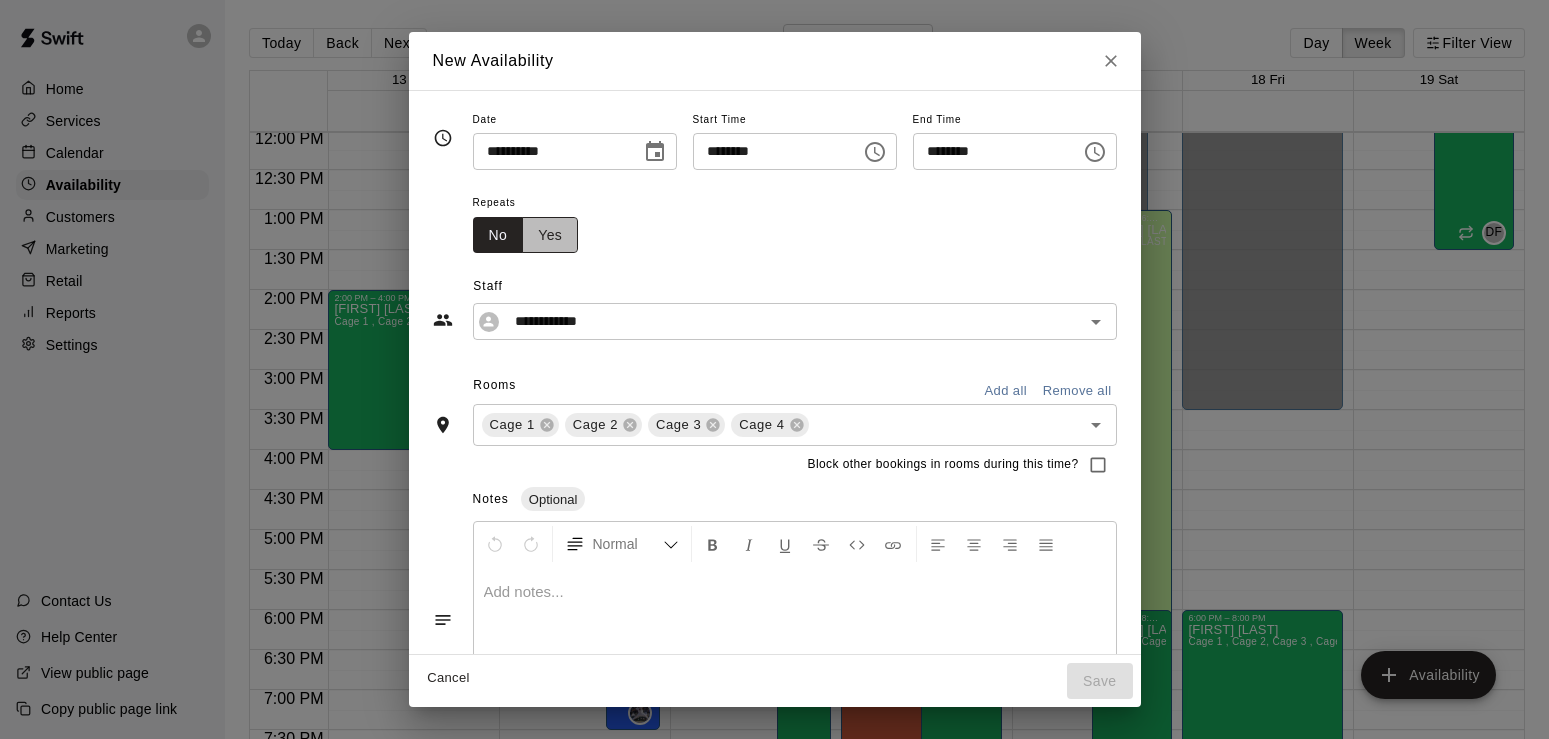 click on "Yes" at bounding box center (550, 235) 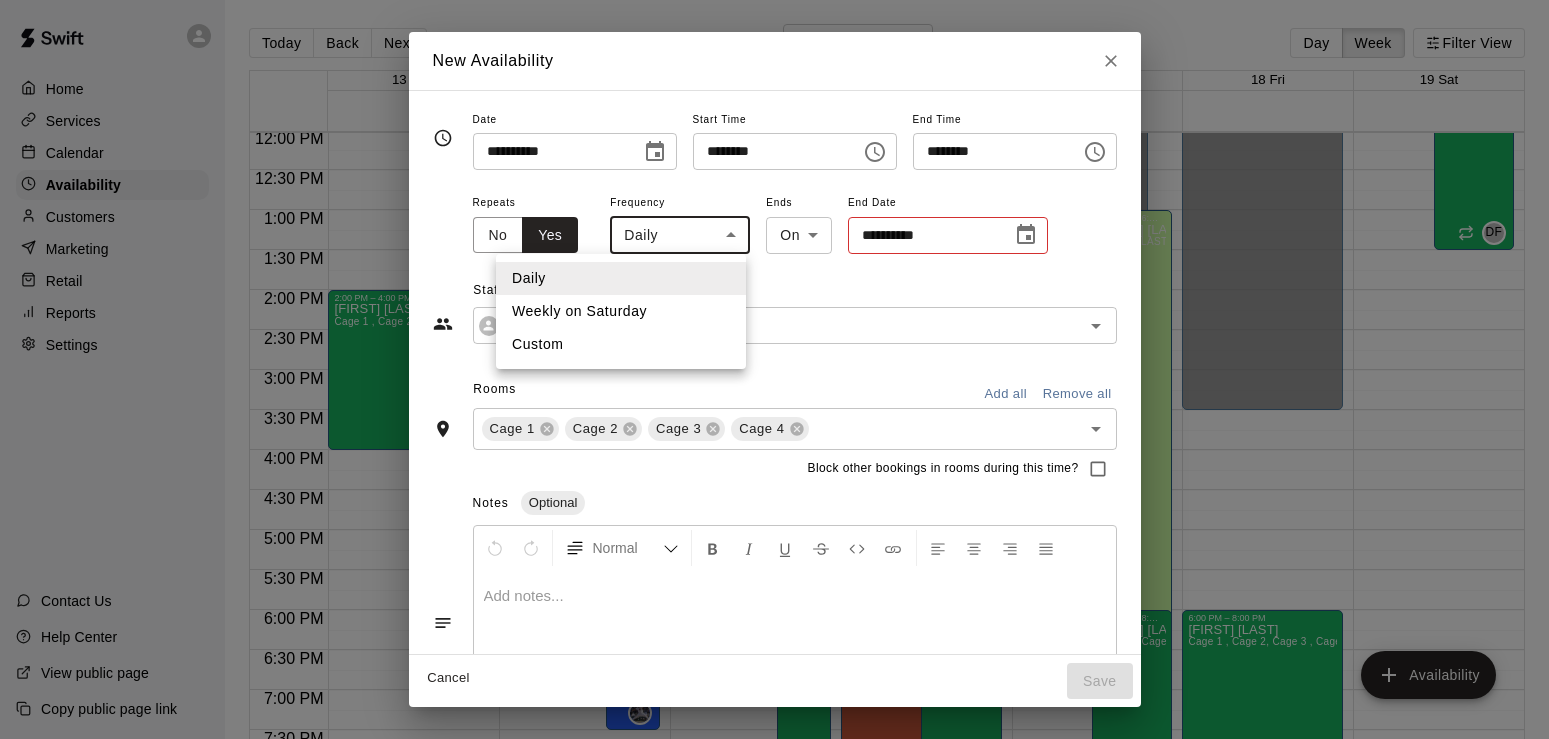 click on "[FIRST] [LAST] Cage 1 , Cage 2, Cage 3 , Cage 4  DF 8:00 PM – 11:59 PM Closed 12:00 AM – 3:30 PM Closed 5:00 PM – 7:00 PM [FIRST] [LAST] Cage 1 , Cage 2, Cage 3 , Cage 4  JH 1:00 PM – 6:30 PM [FIRST] [LAST] [FIRST] [LAST] - Agility JJ 8:00 PM – 11:59 PM Closed 3:00 PM – 7:30 PM [FIRST] [LAST] Cage 1 , Cage 2, Cage 3 , Cage 4  JH" at bounding box center (774, 385) 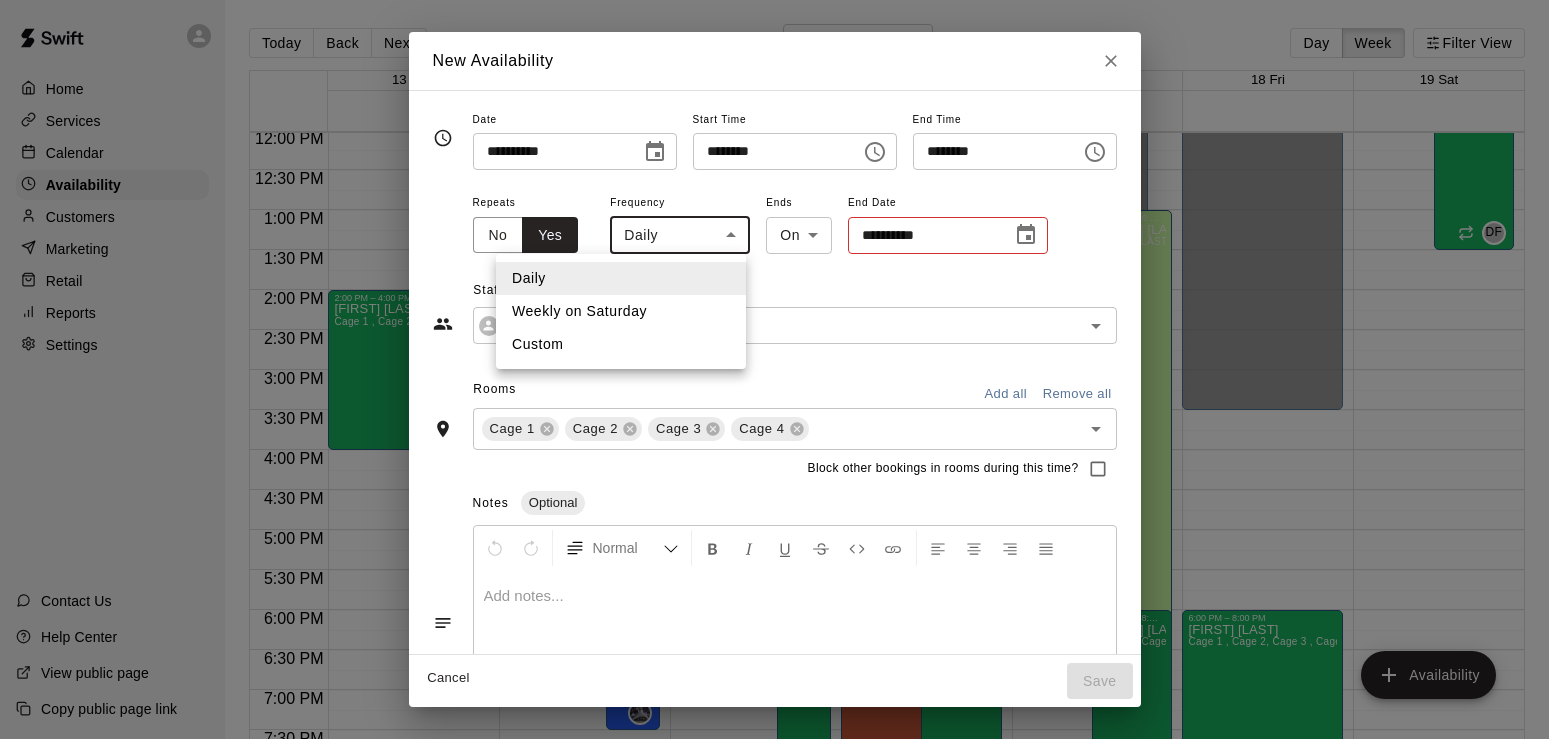 click at bounding box center [774, 369] 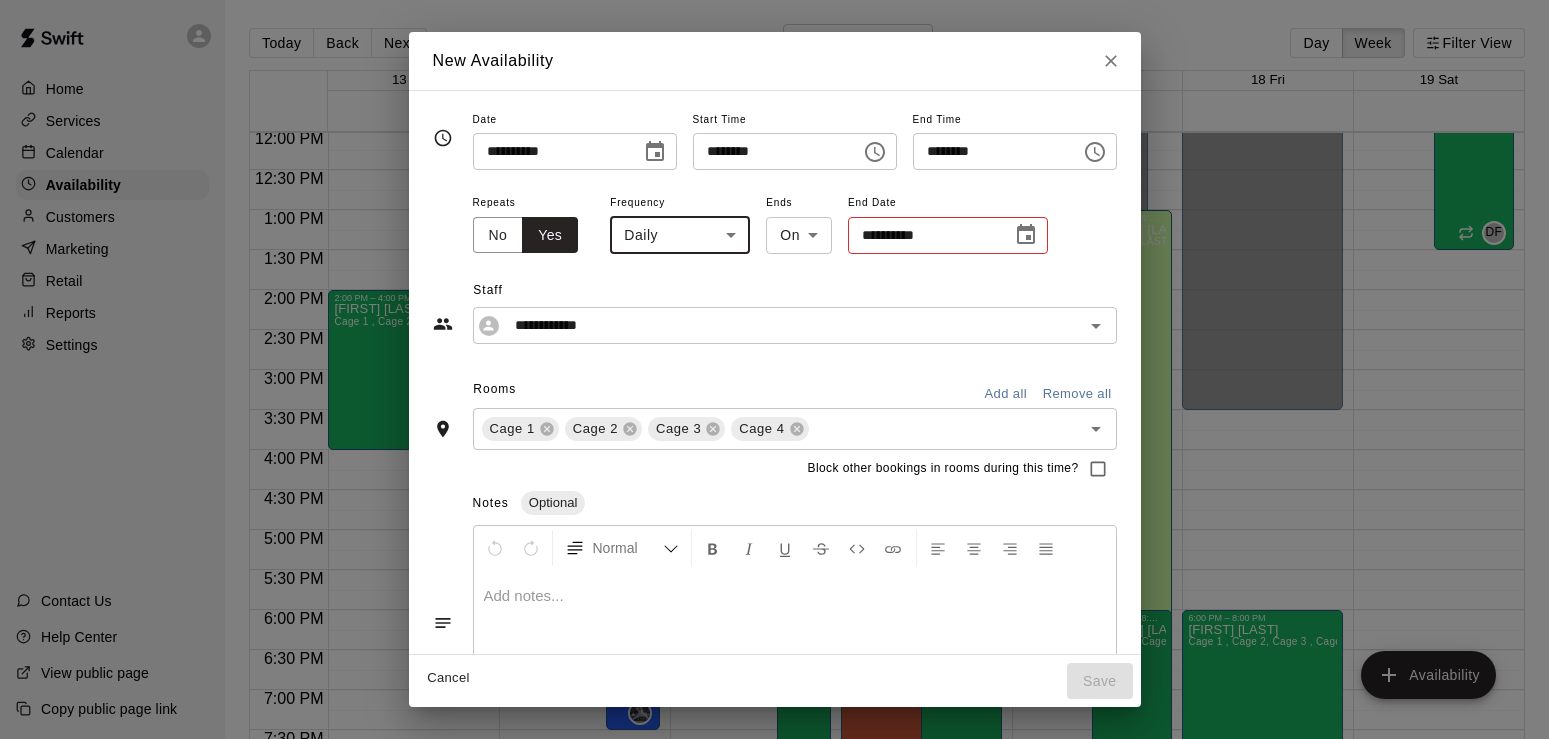 click 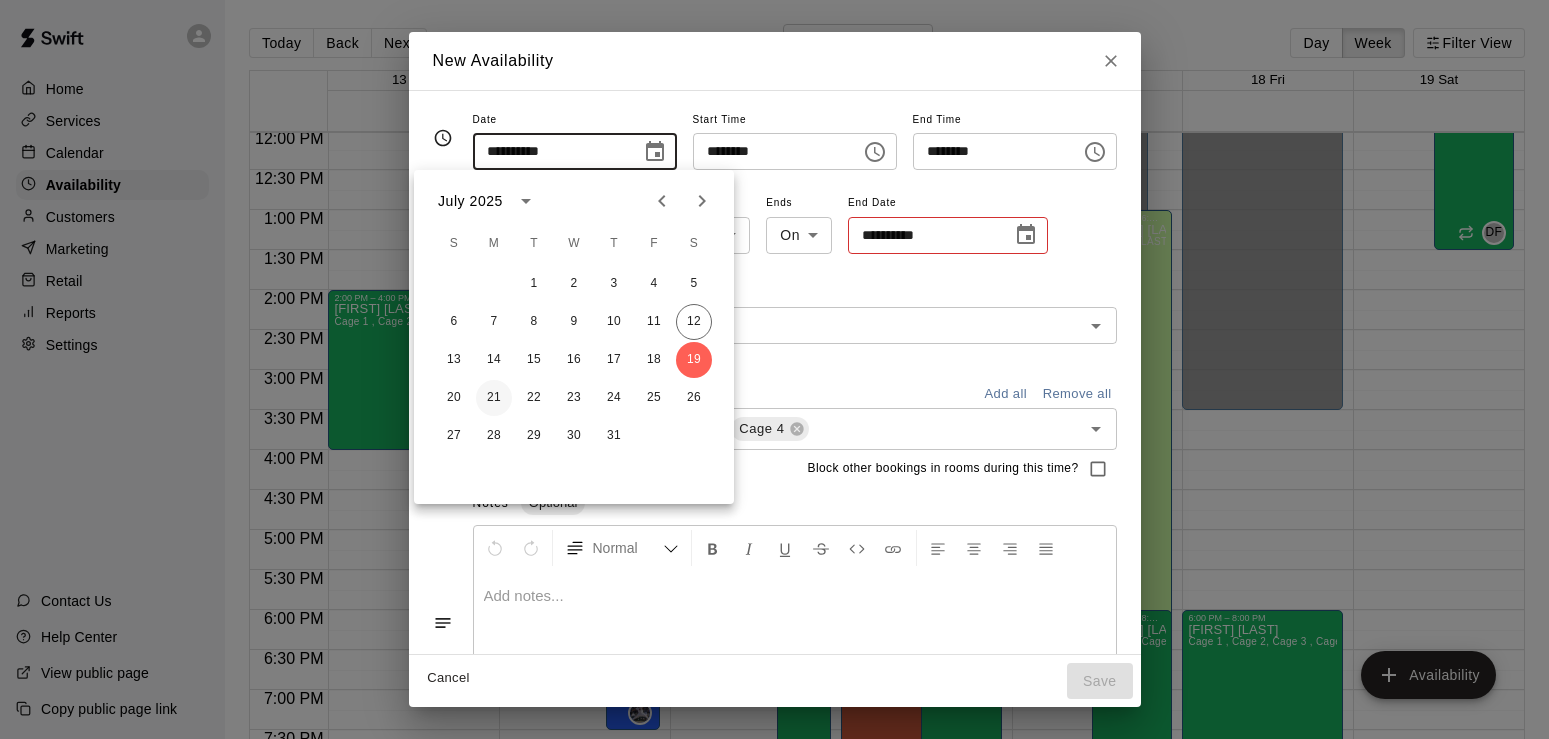 click on "21" at bounding box center (494, 398) 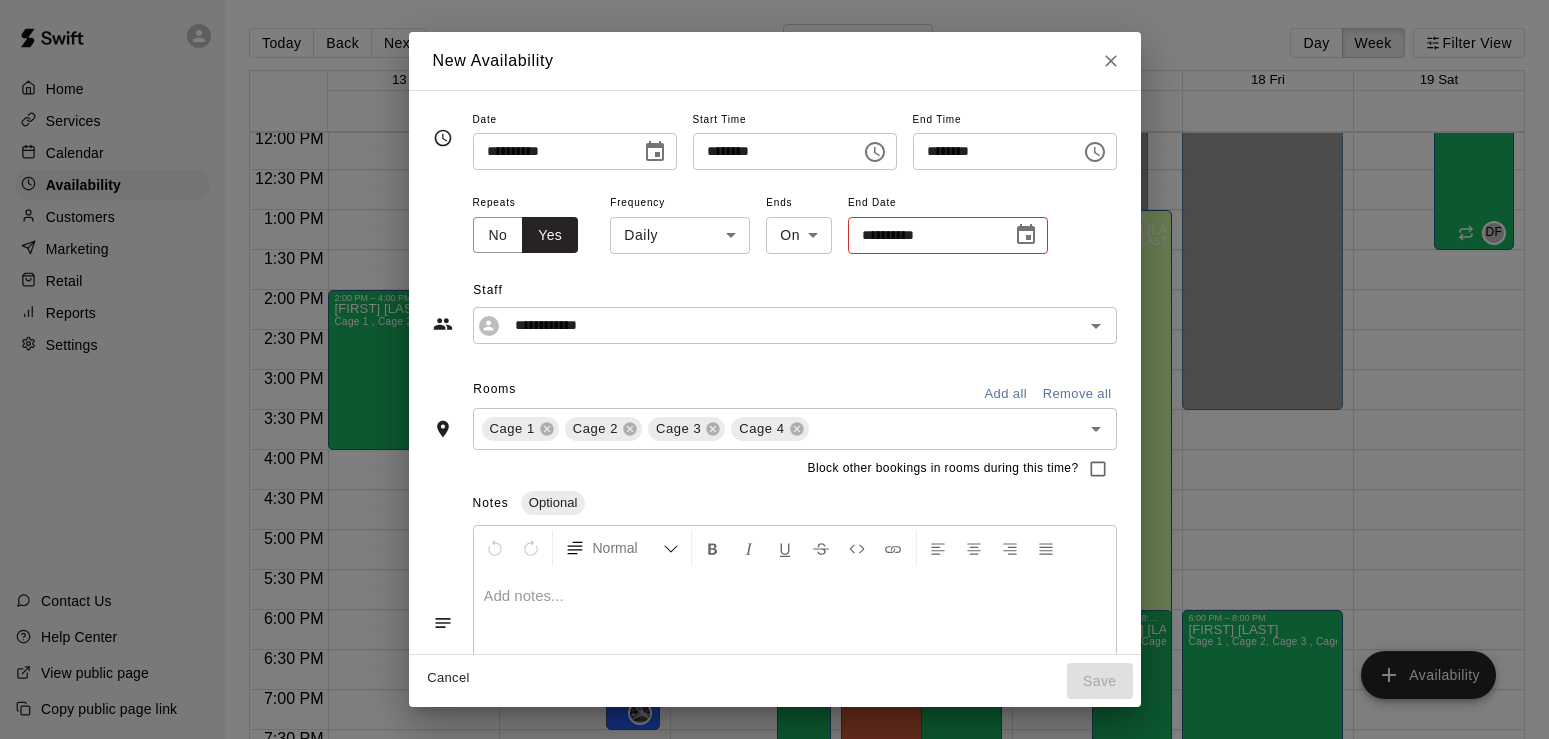 type on "**********" 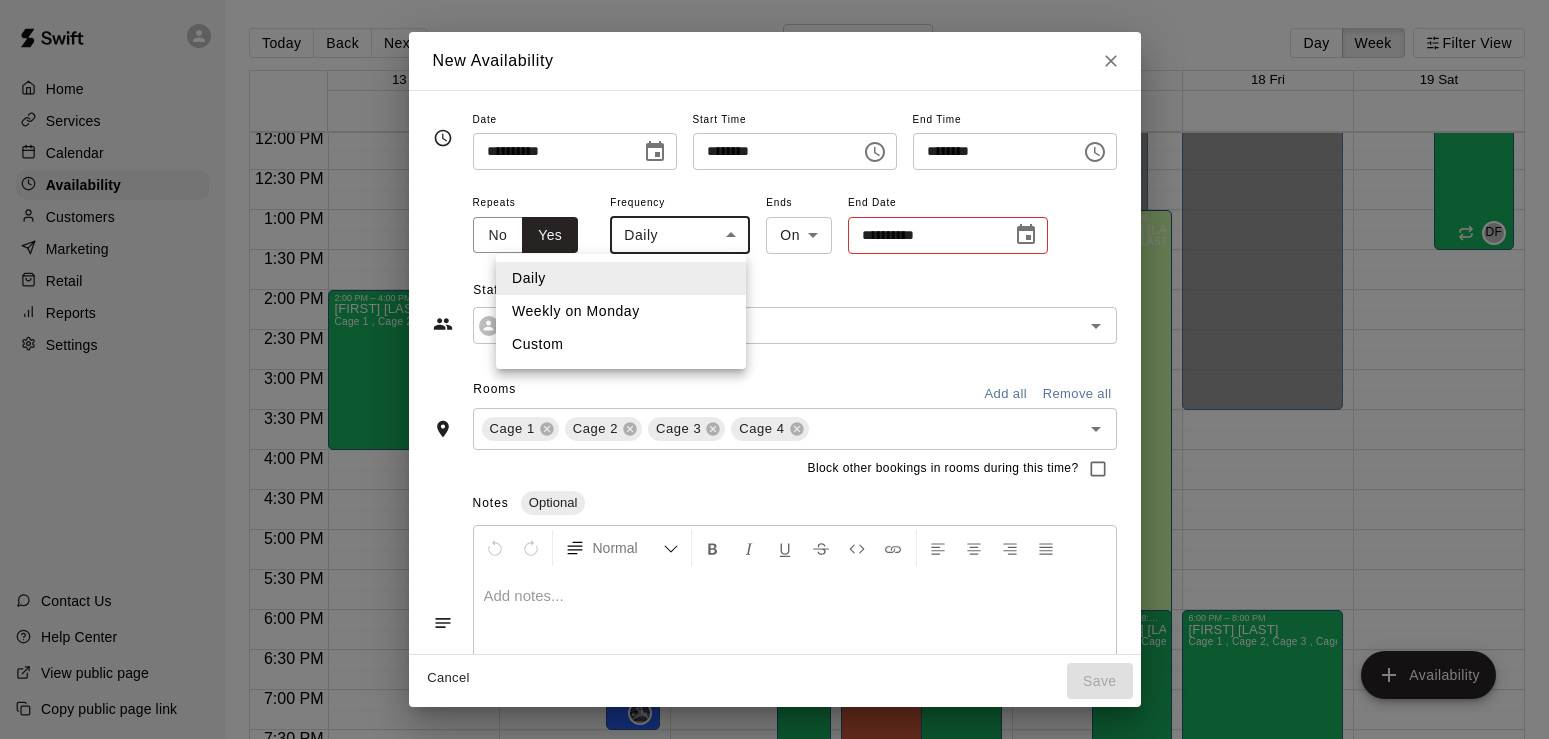 click on "[FIRST] [LAST] Cage 1 , Cage 2, Cage 3 , Cage 4  DF 8:00 PM – 11:59 PM Closed 12:00 AM – 3:30 PM Closed 5:00 PM – 7:00 PM [FIRST] [LAST] Cage 1 , Cage 2, Cage 3 , Cage 4  JH 1:00 PM – 6:30 PM [FIRST] [LAST] [FIRST] [LAST] - Agility JJ 8:00 PM – 11:59 PM Closed 3:00 PM – 7:30 PM [FIRST] [LAST] Cage 1 , Cage 2, Cage 3 , Cage 4  JH" at bounding box center (774, 385) 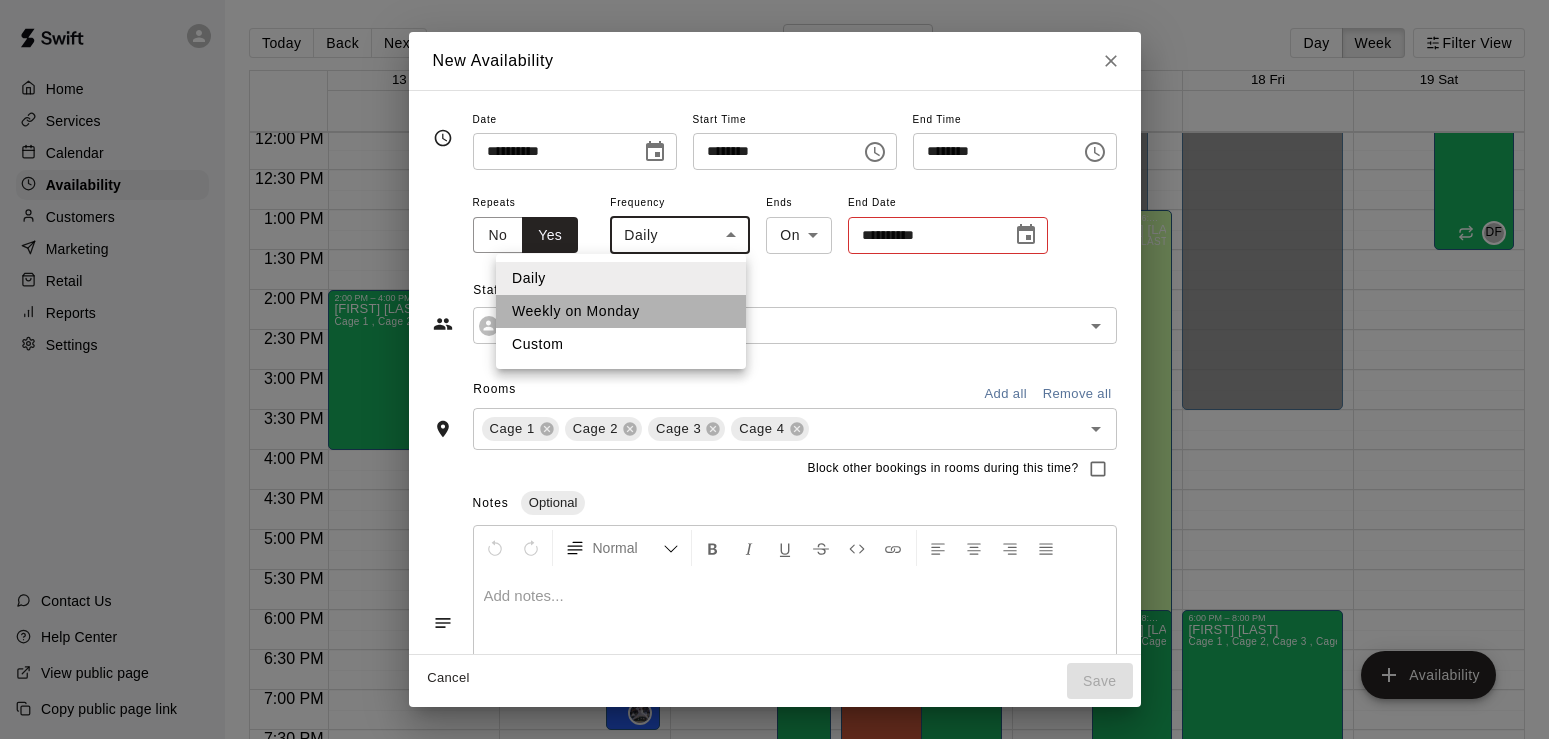 click on "Weekly on Monday" at bounding box center (621, 311) 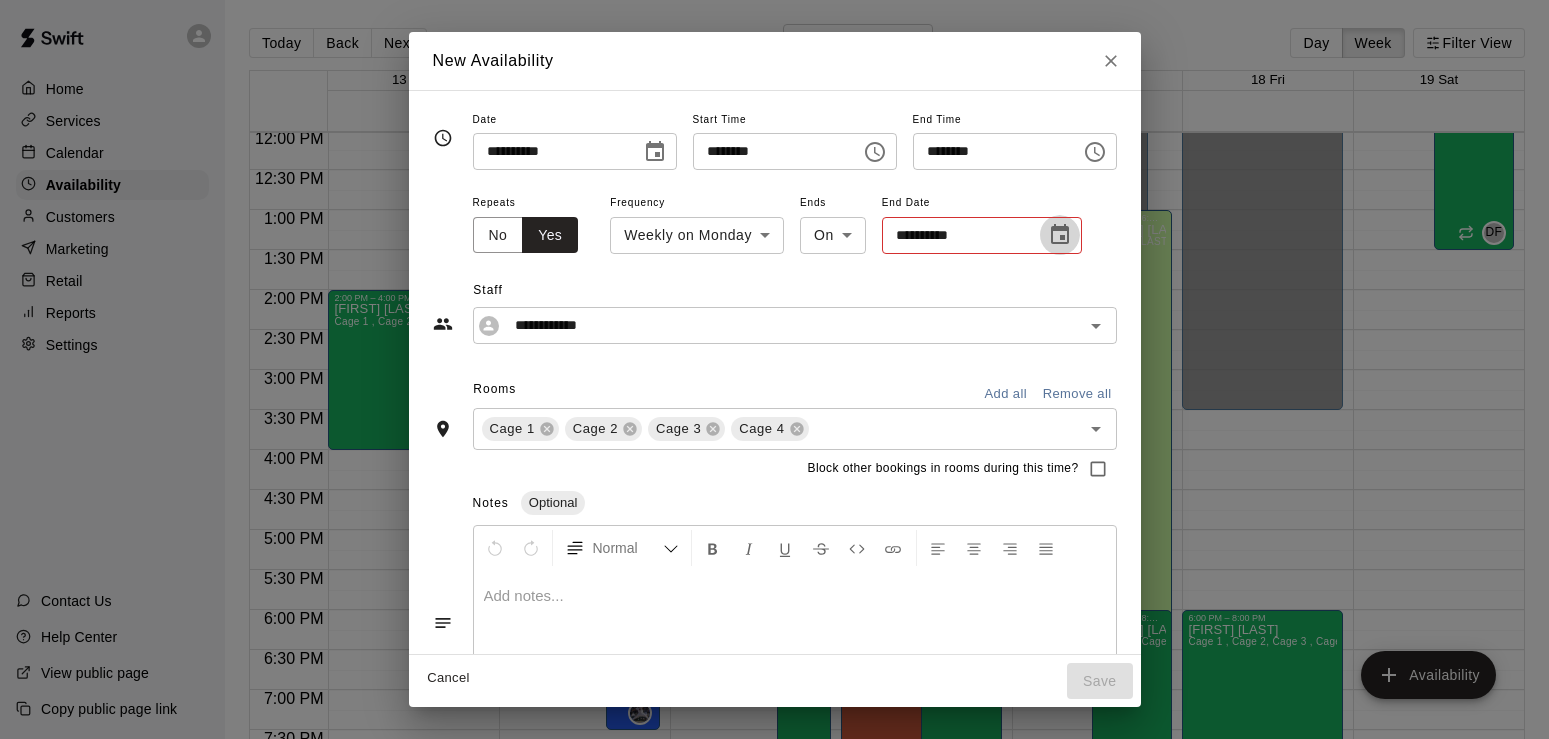 click 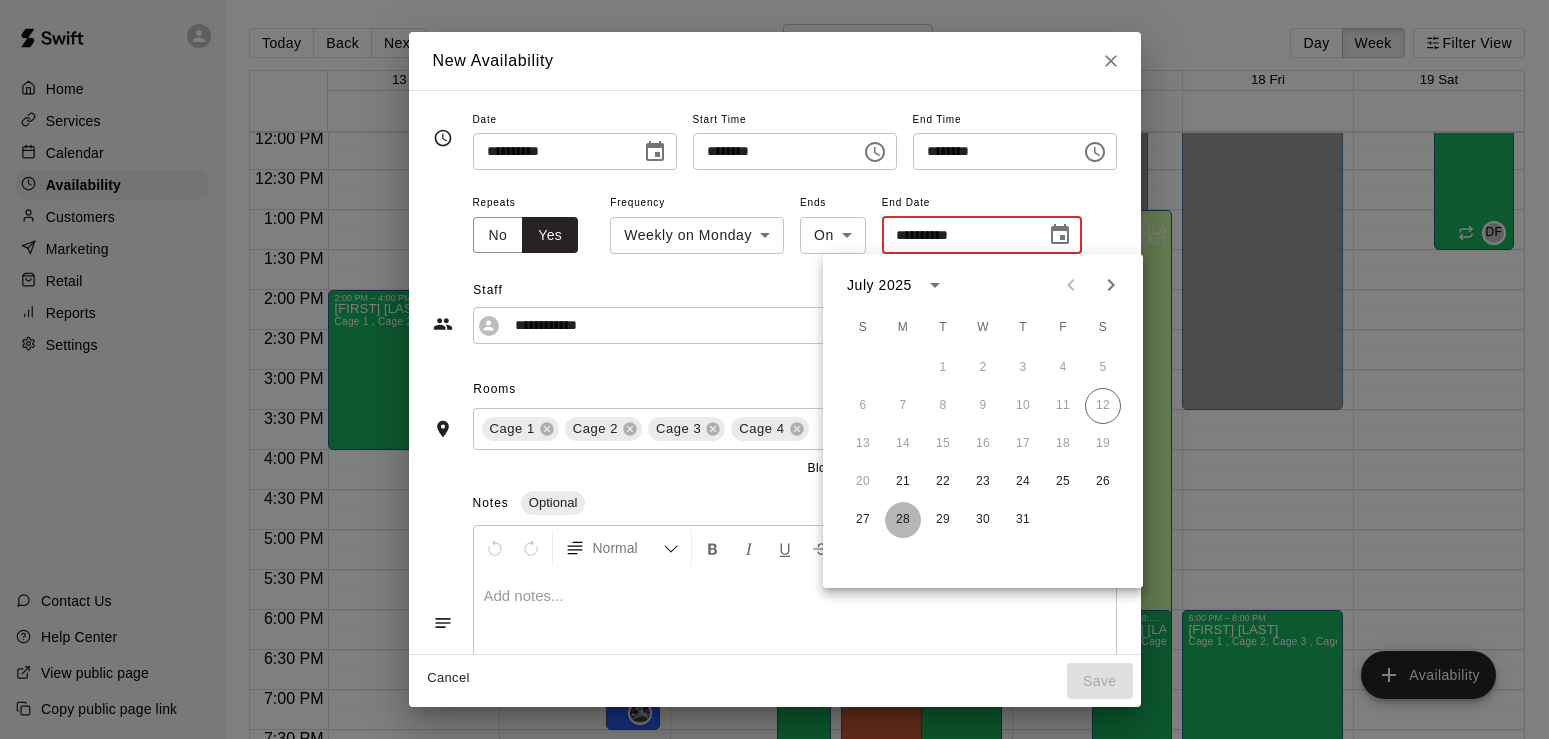click on "28" at bounding box center [903, 520] 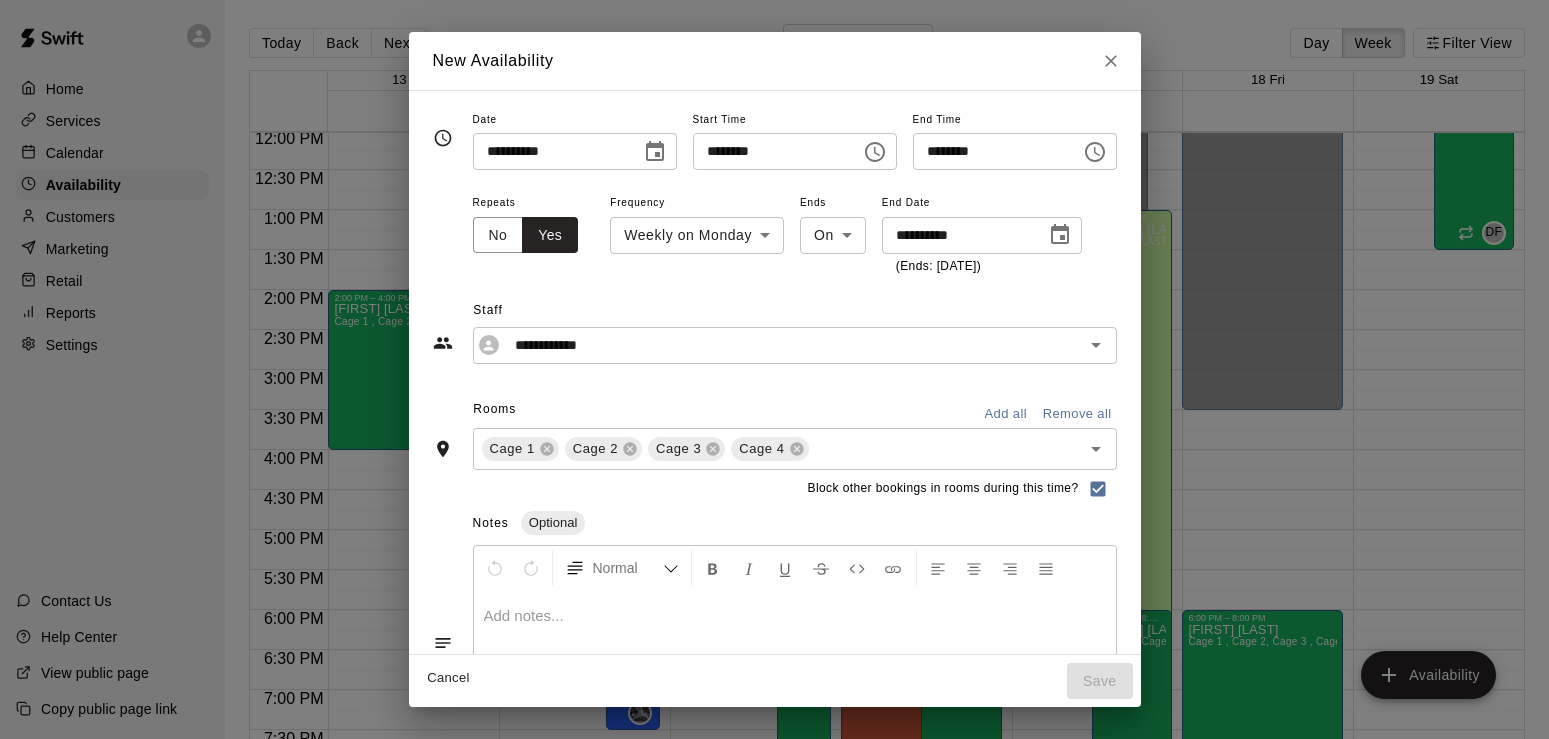 scroll, scrollTop: 109, scrollLeft: 0, axis: vertical 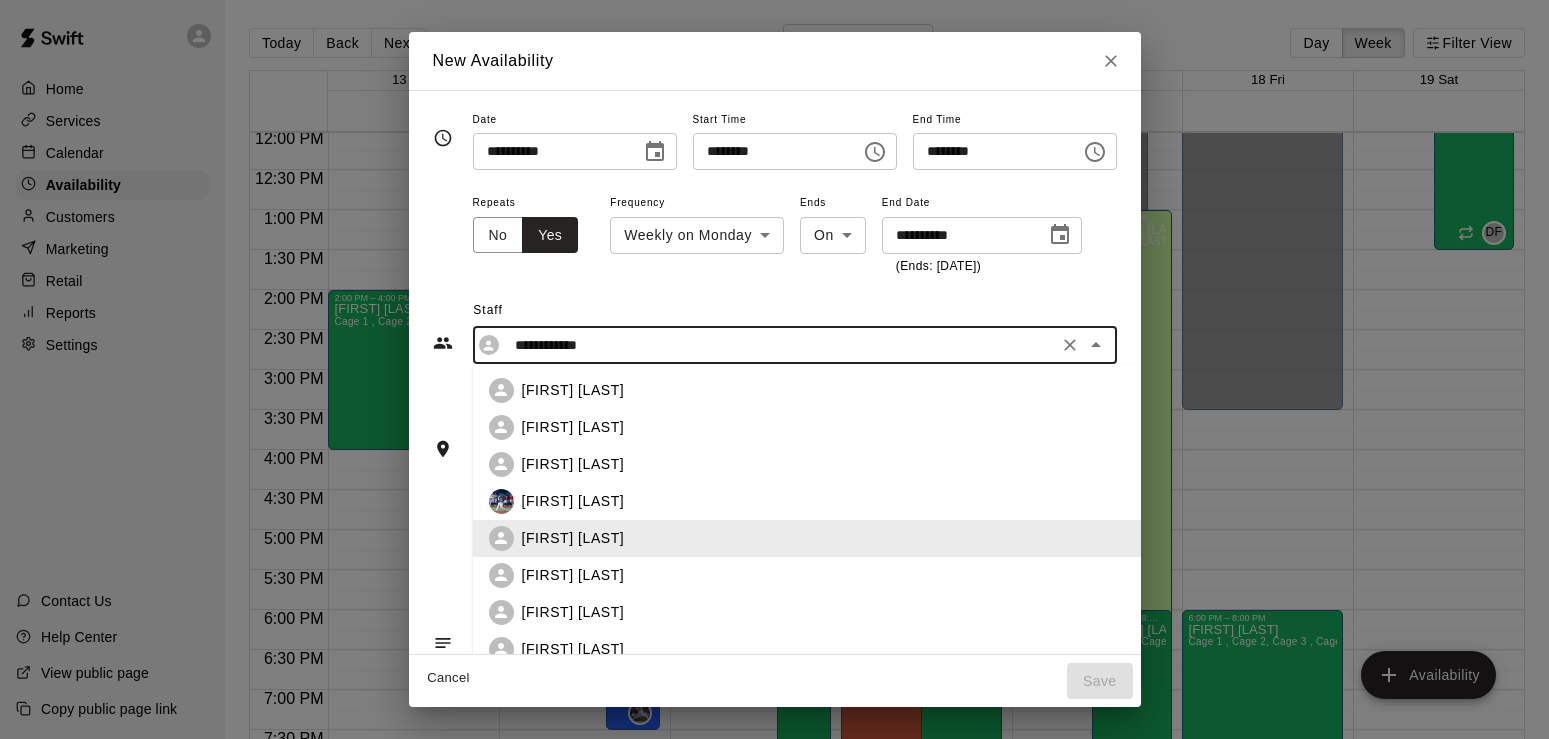click on "**********" at bounding box center [779, 345] 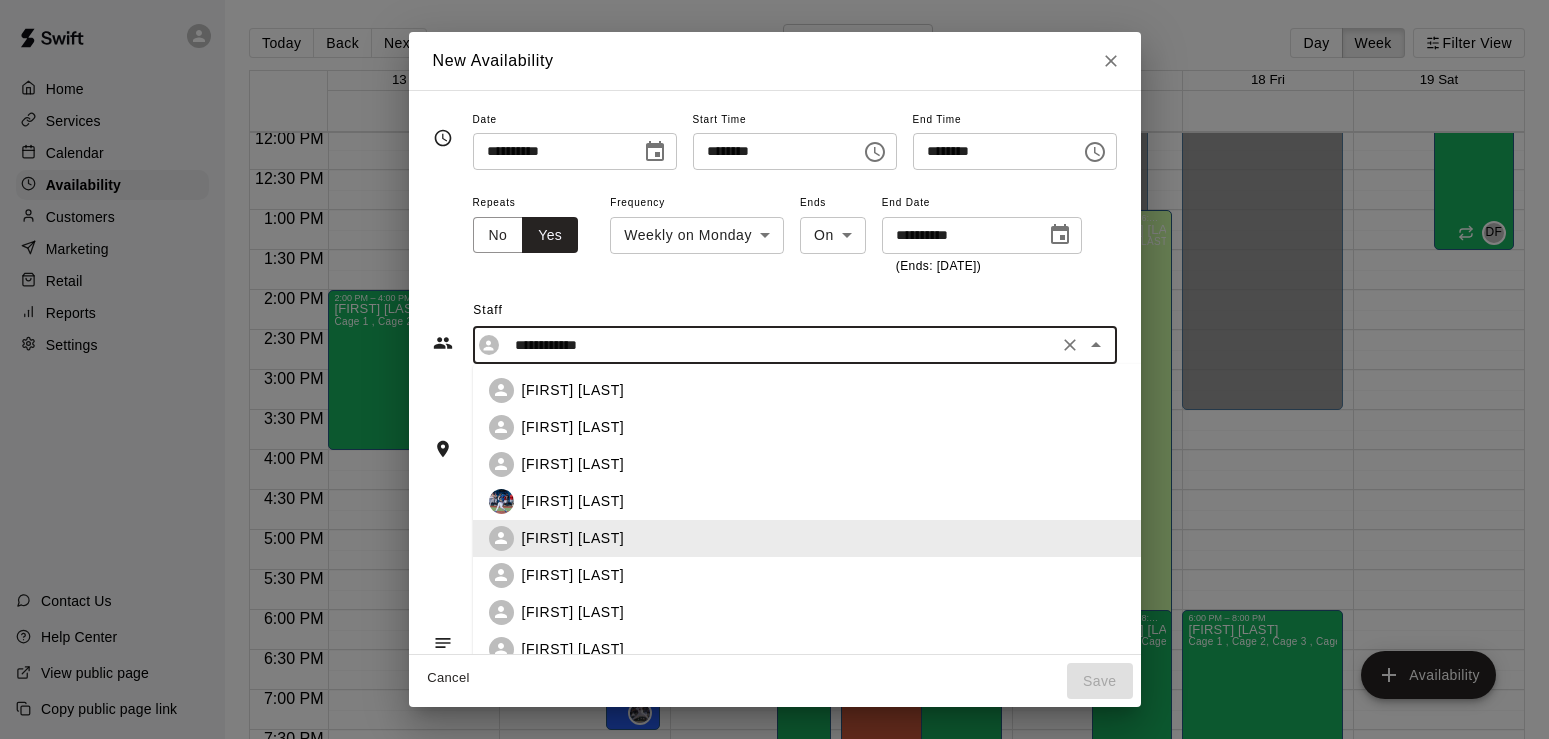 click on "[FIRST] [LAST]" at bounding box center [573, 538] 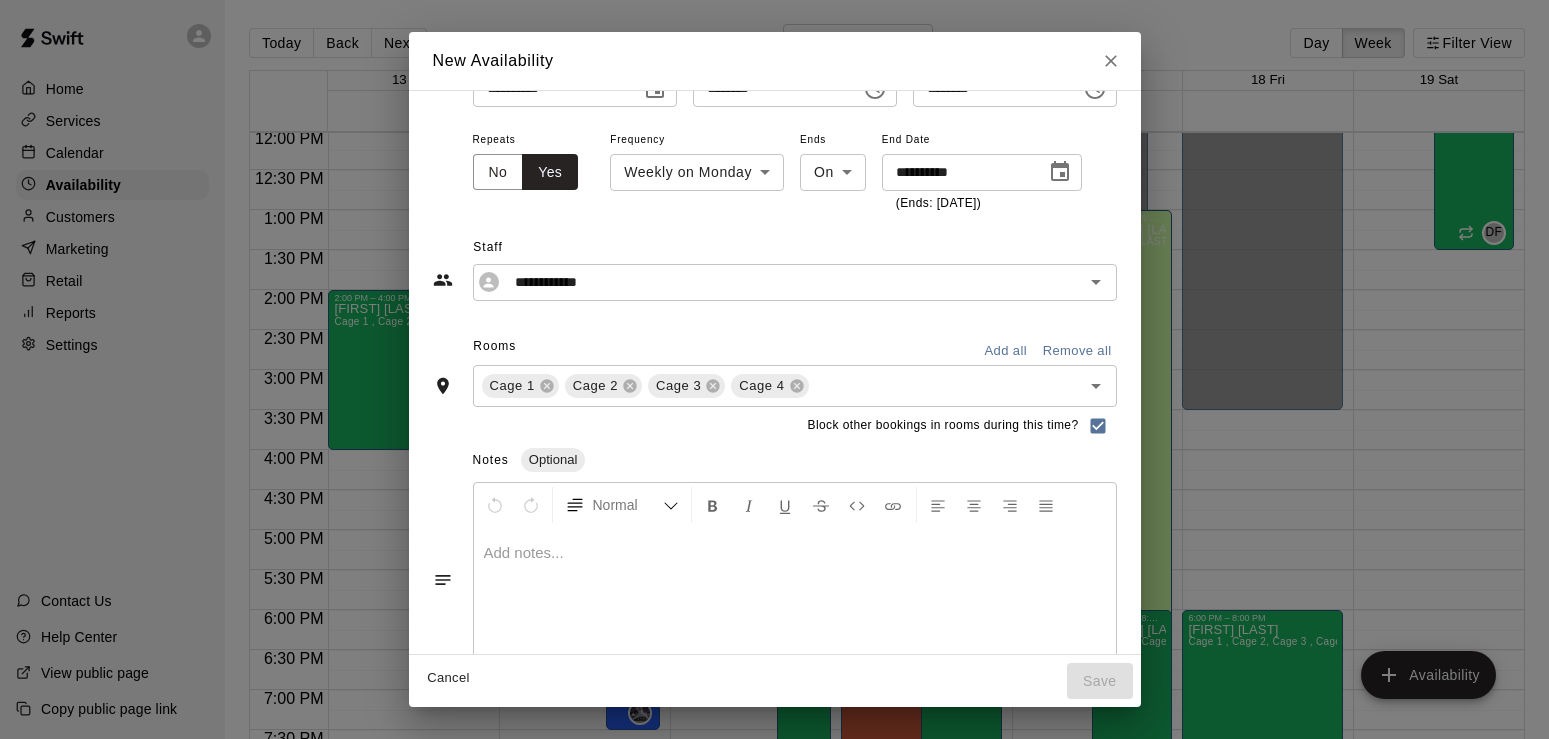 scroll, scrollTop: 109, scrollLeft: 0, axis: vertical 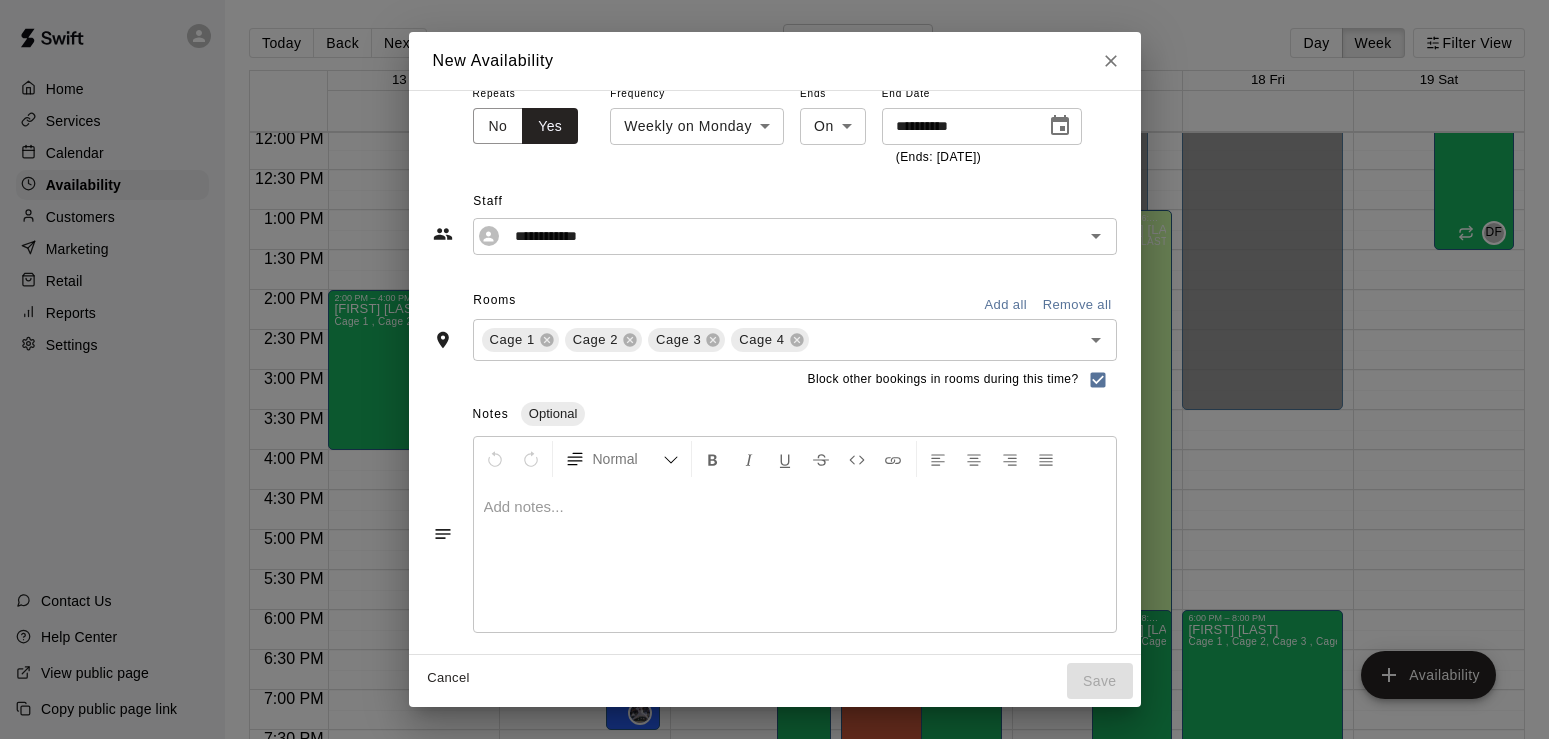 click at bounding box center [795, 557] 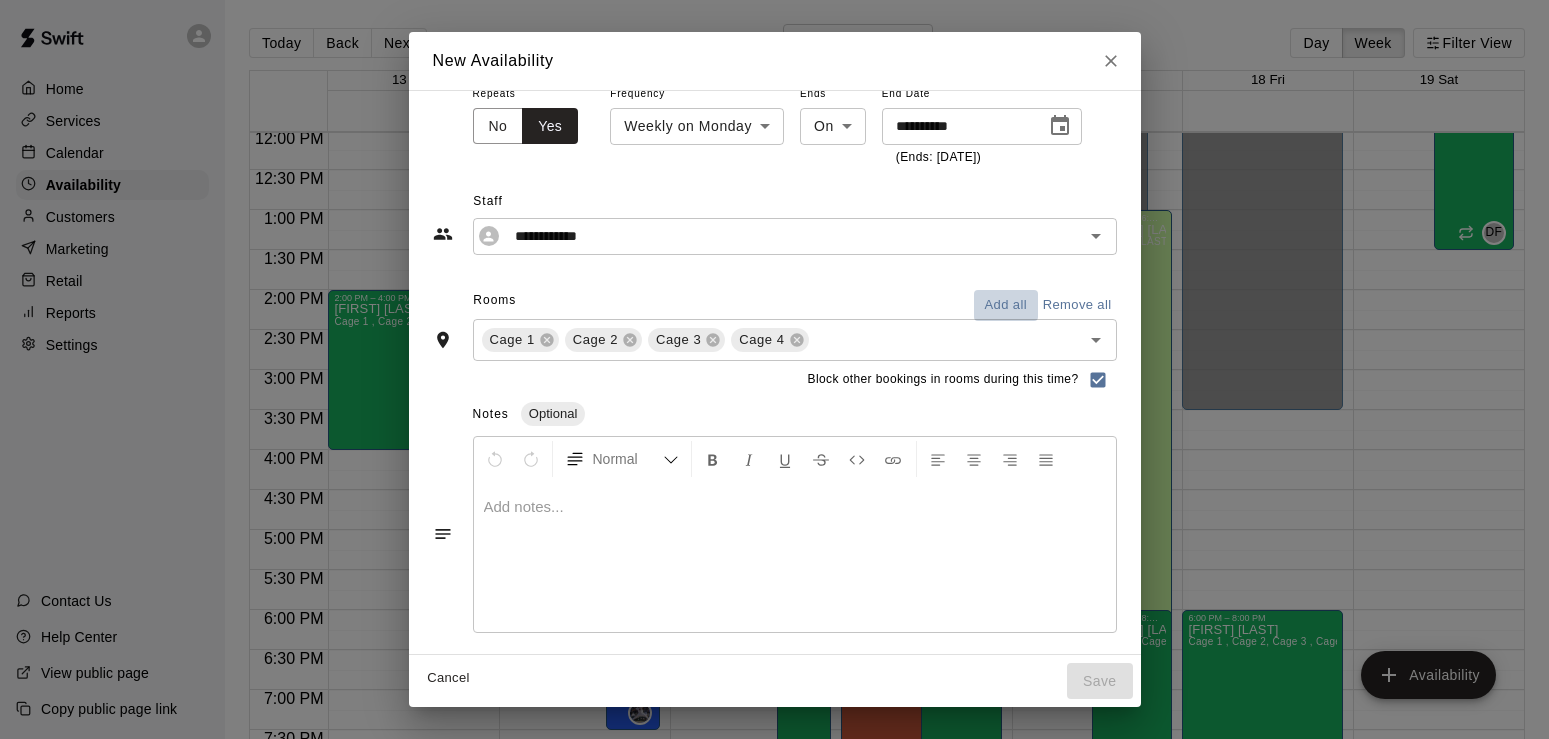 click on "Add all" at bounding box center (1006, 305) 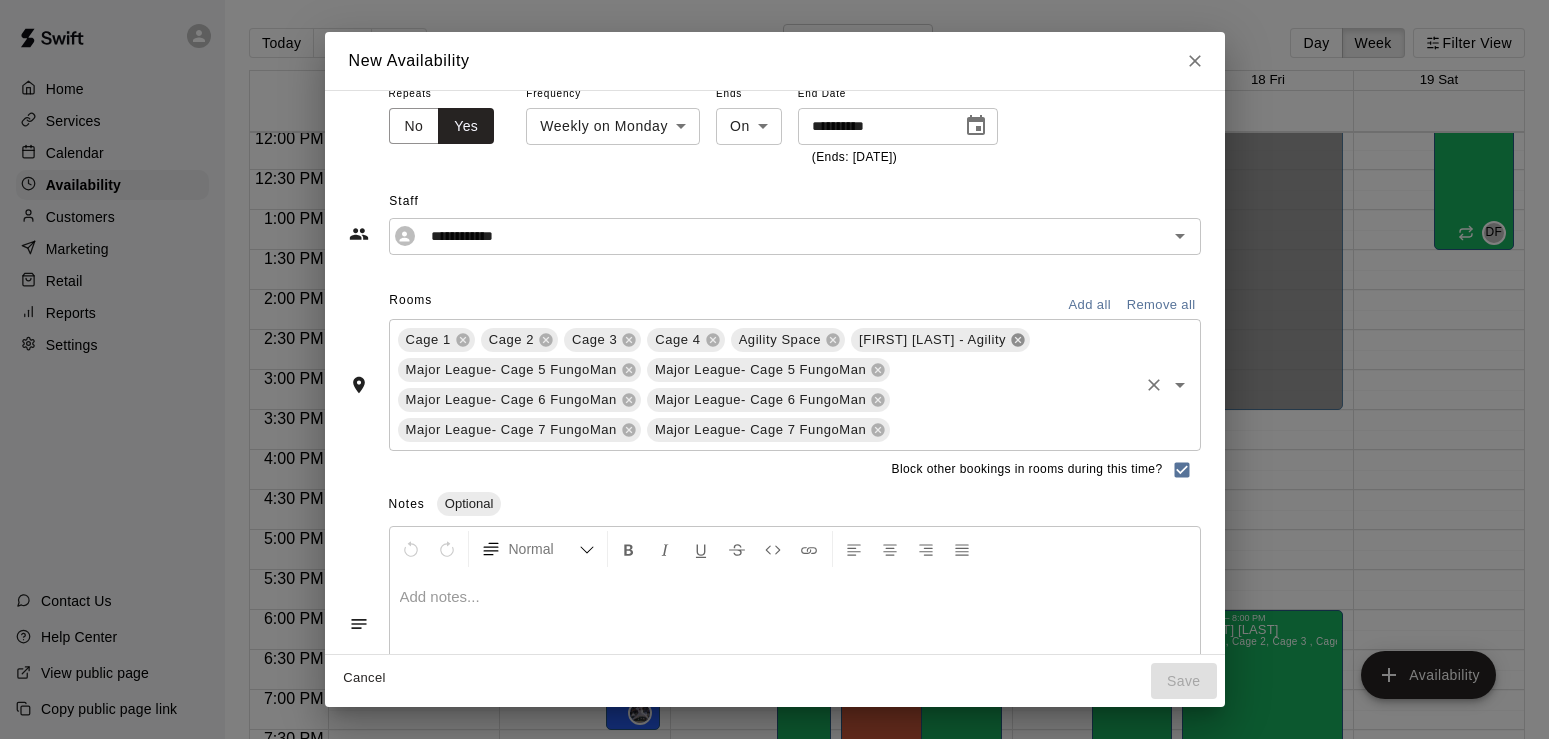 click 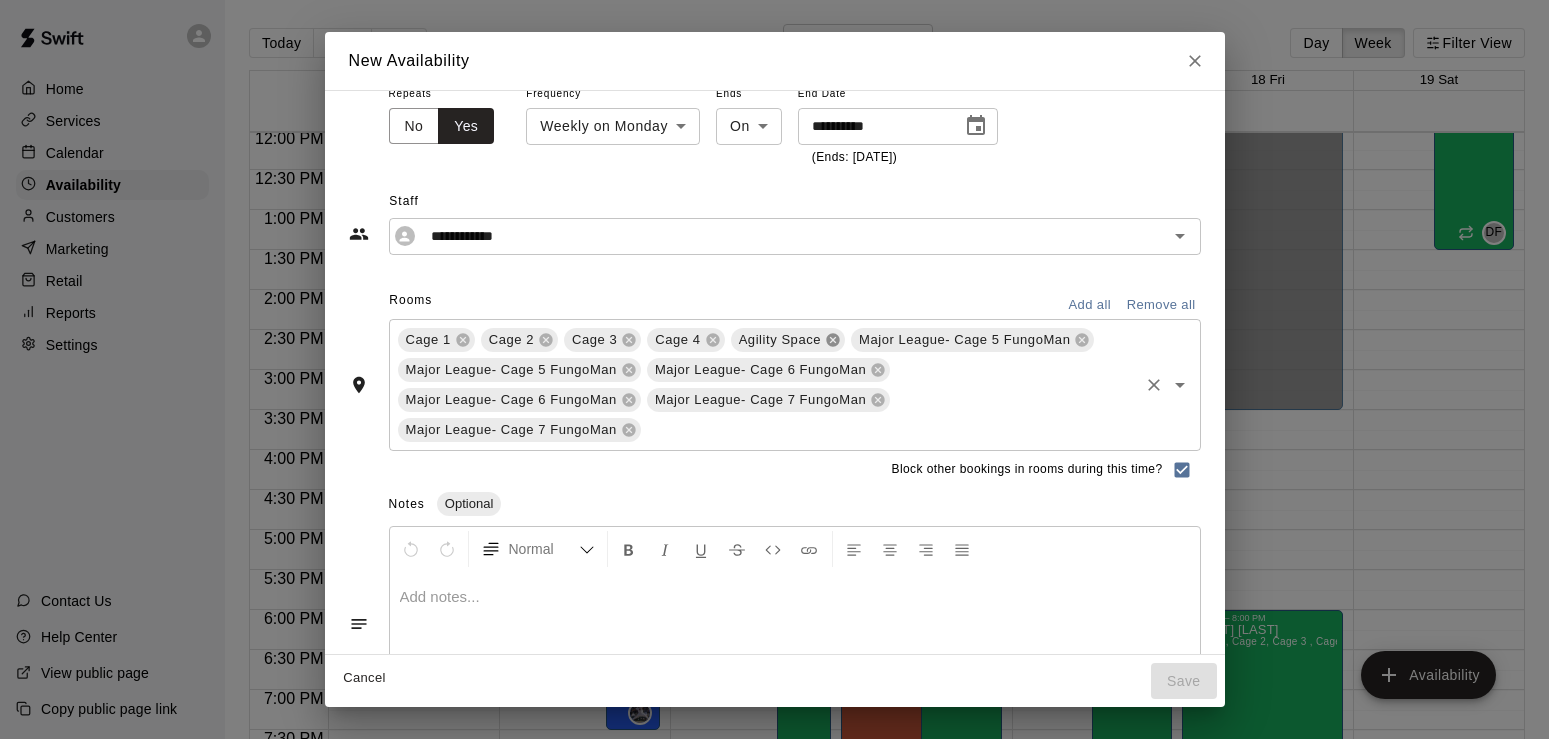 click 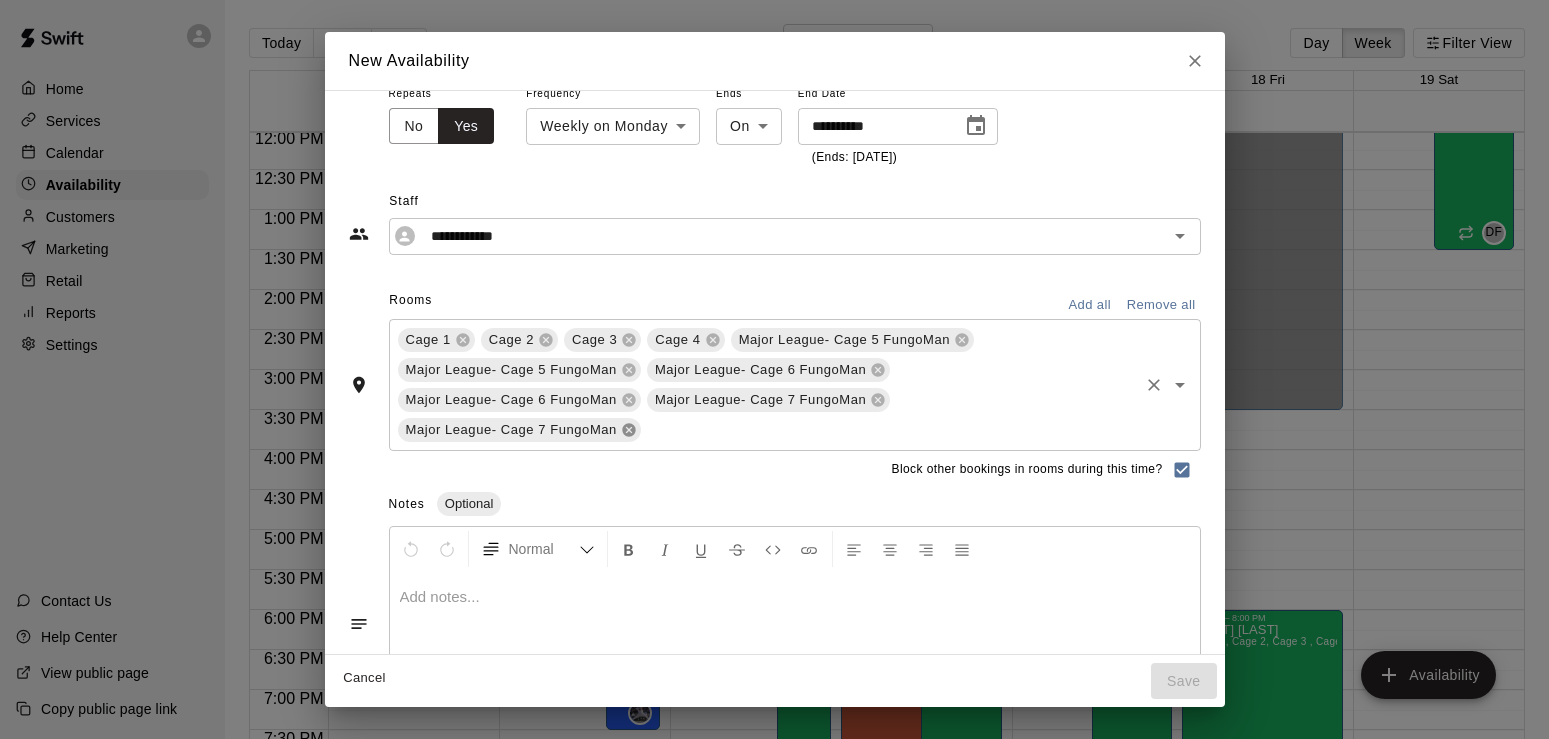 click 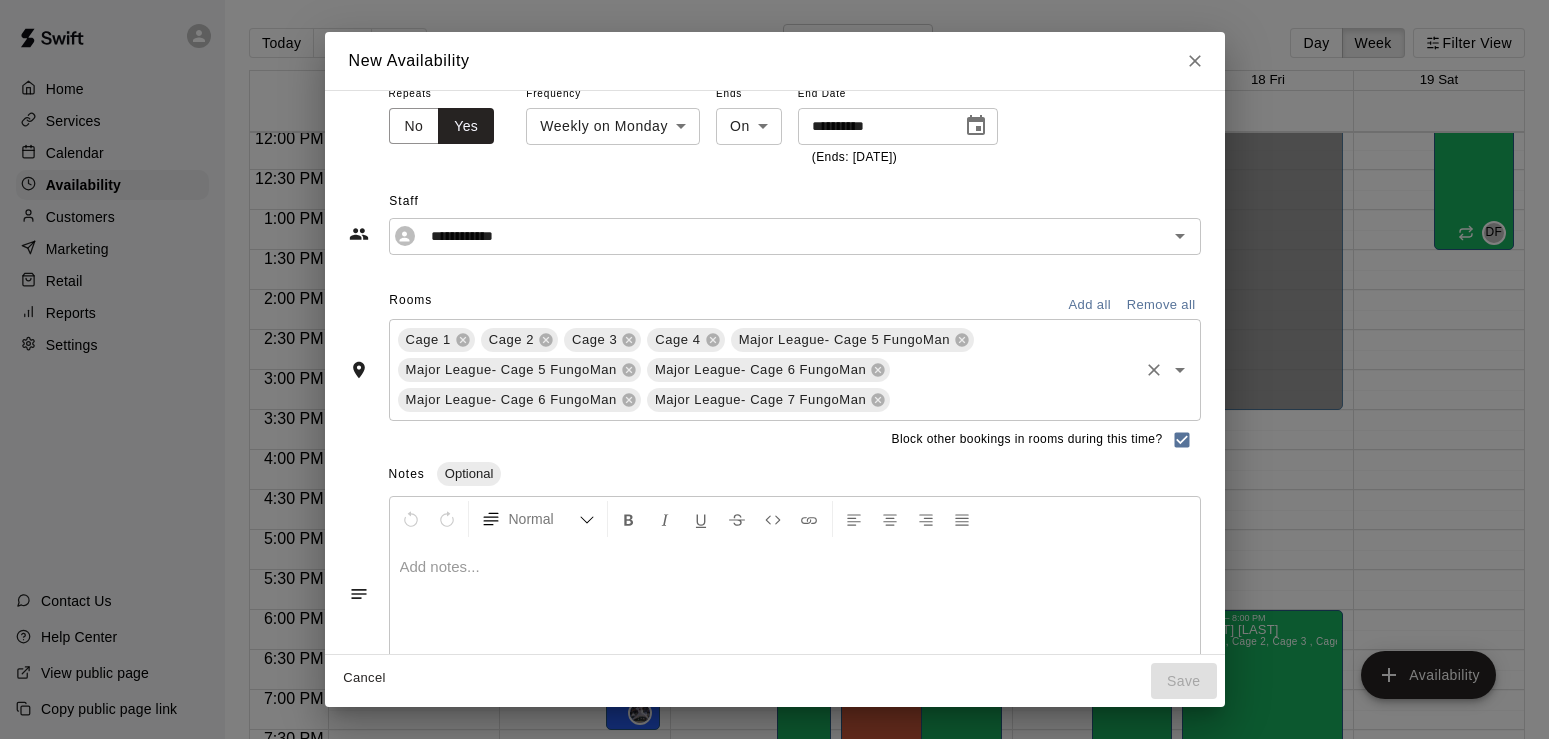 click on "Major League- Cage 6 FungoMan" at bounding box center [519, 400] 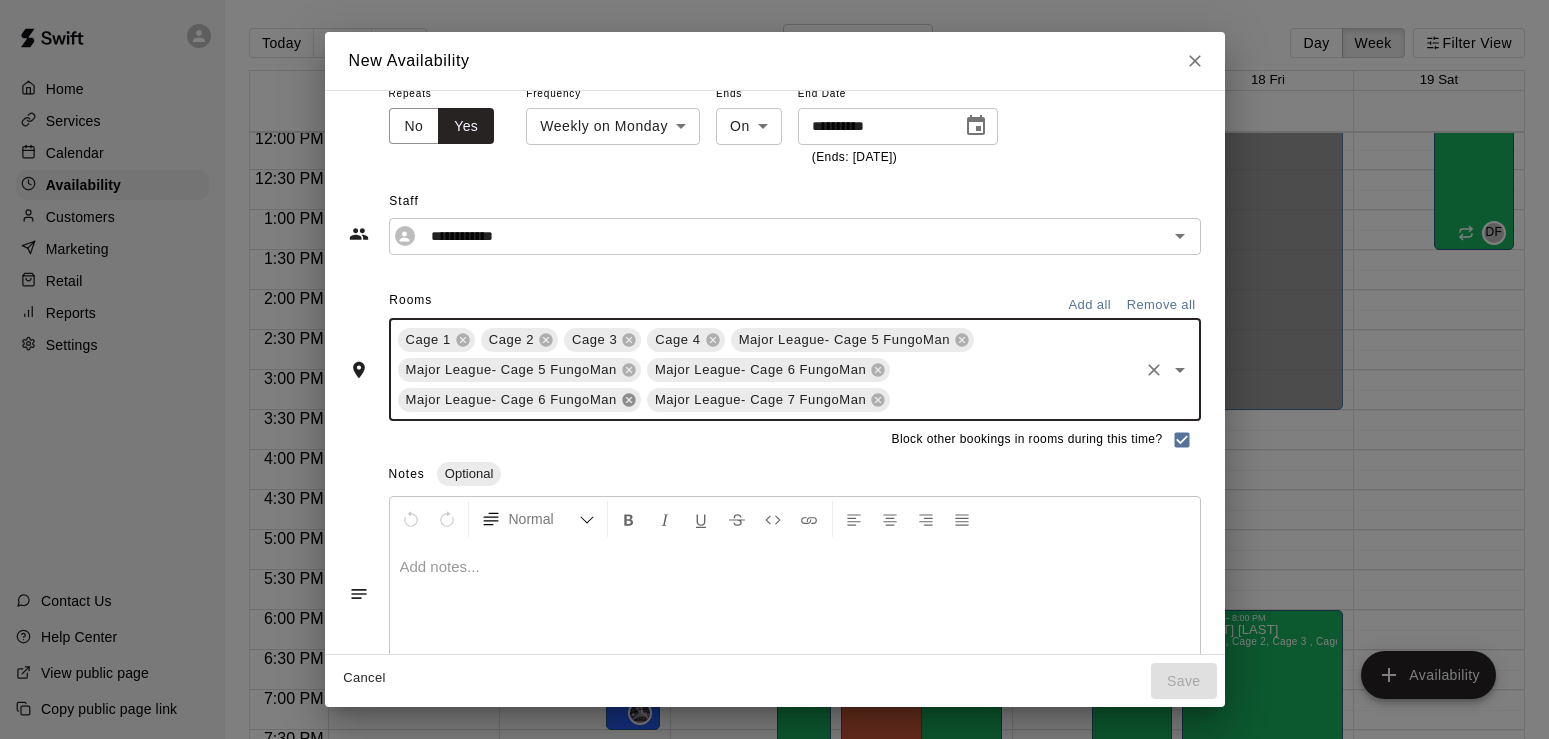 click 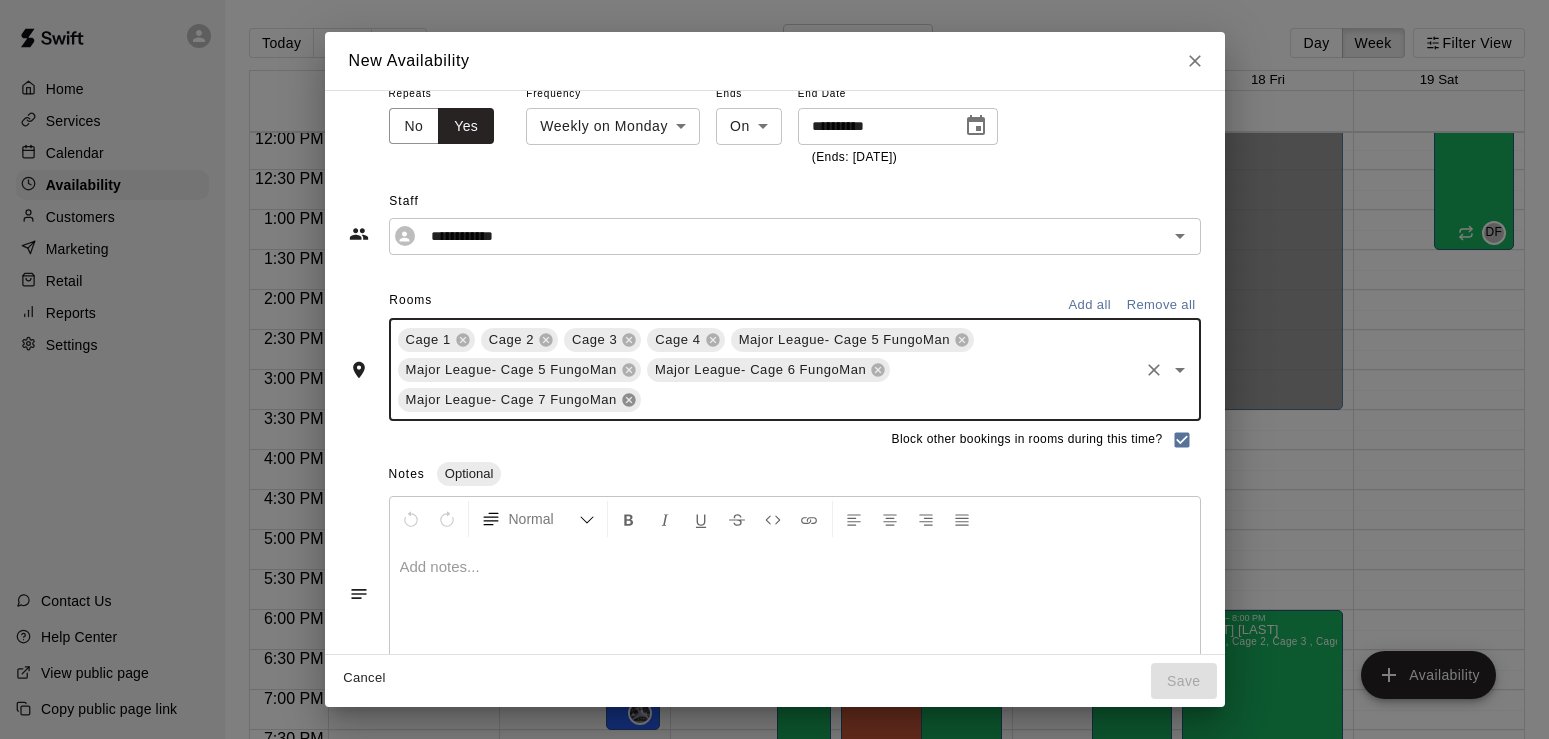 click 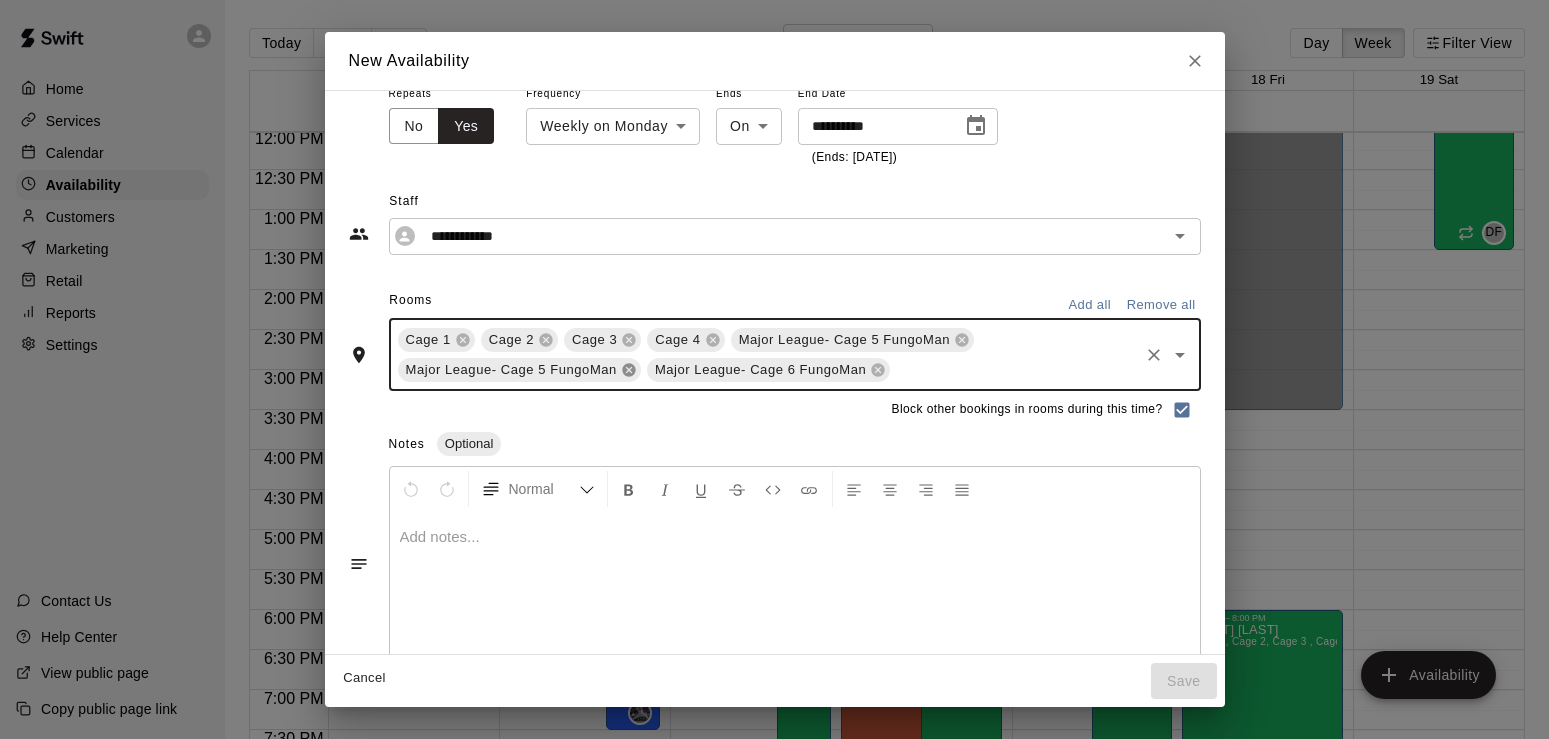 click 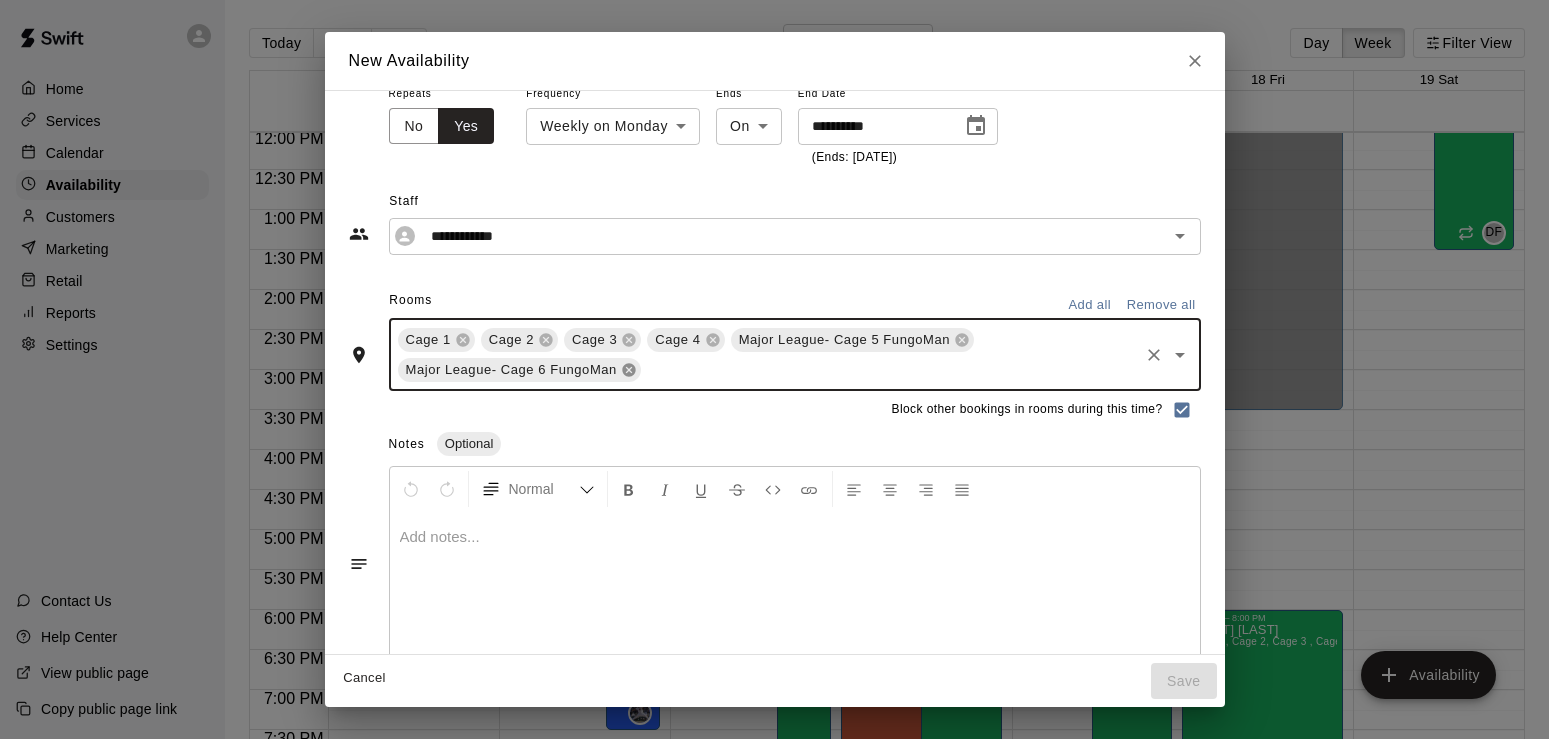 click 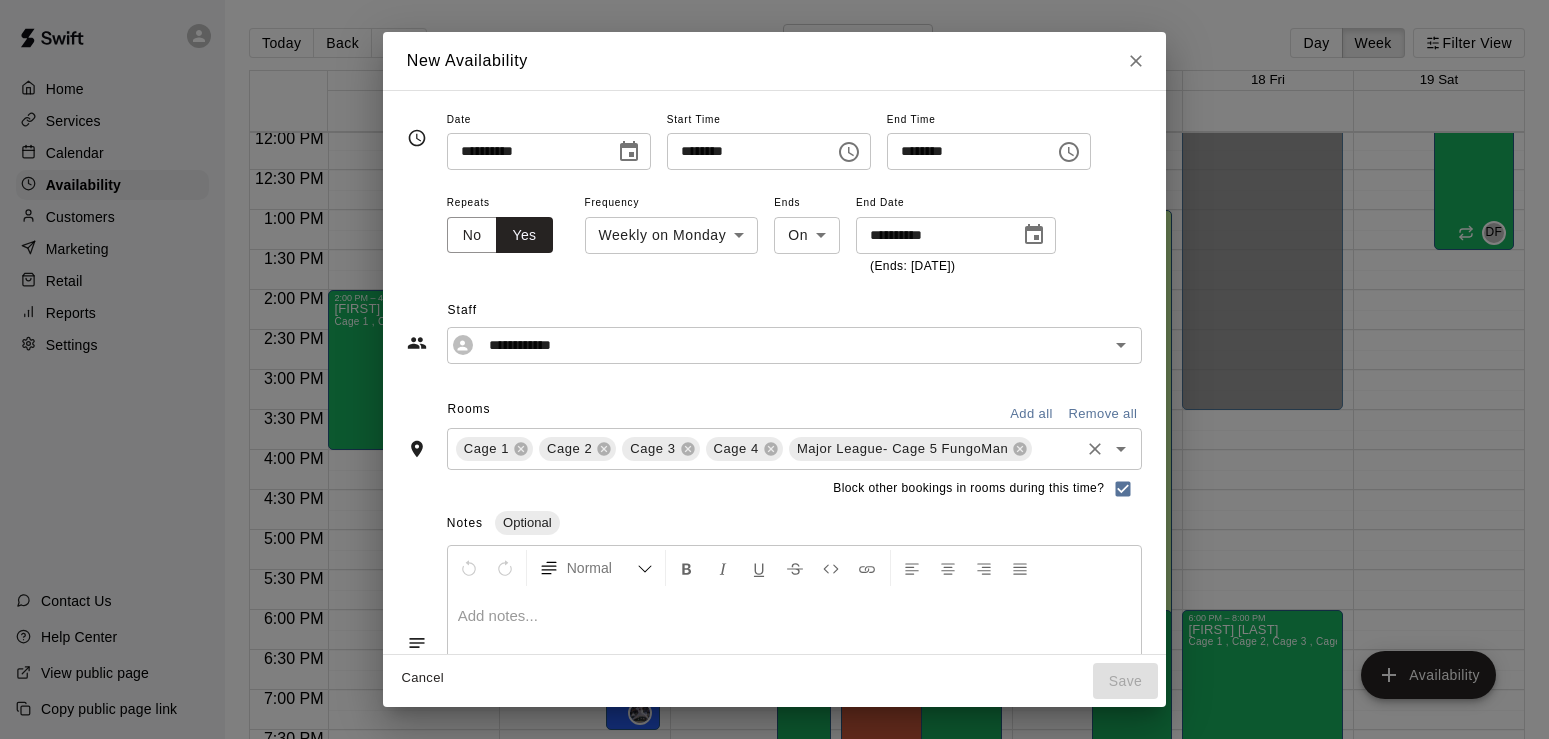 scroll, scrollTop: 109, scrollLeft: 0, axis: vertical 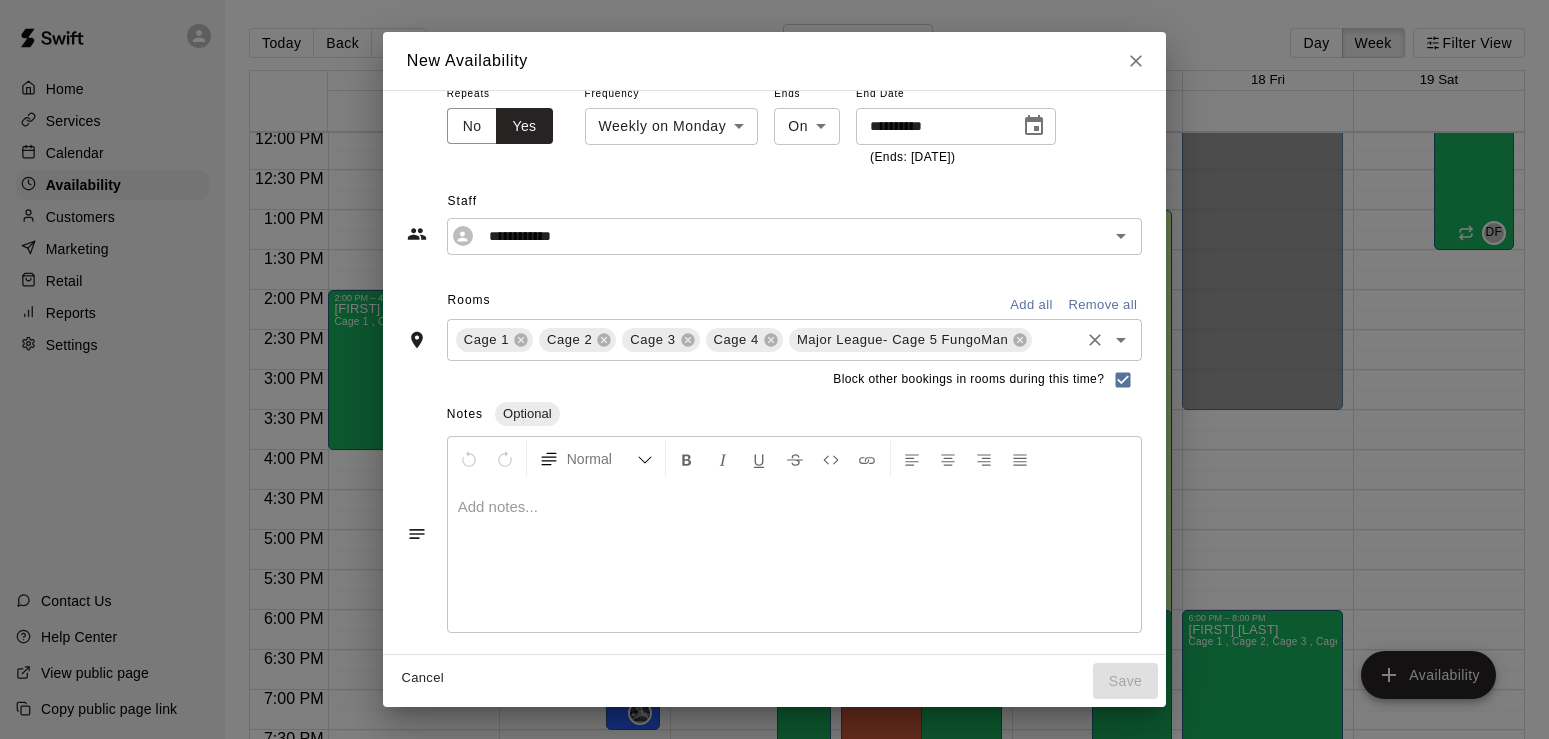 click on "Cancel Save" at bounding box center (775, 681) 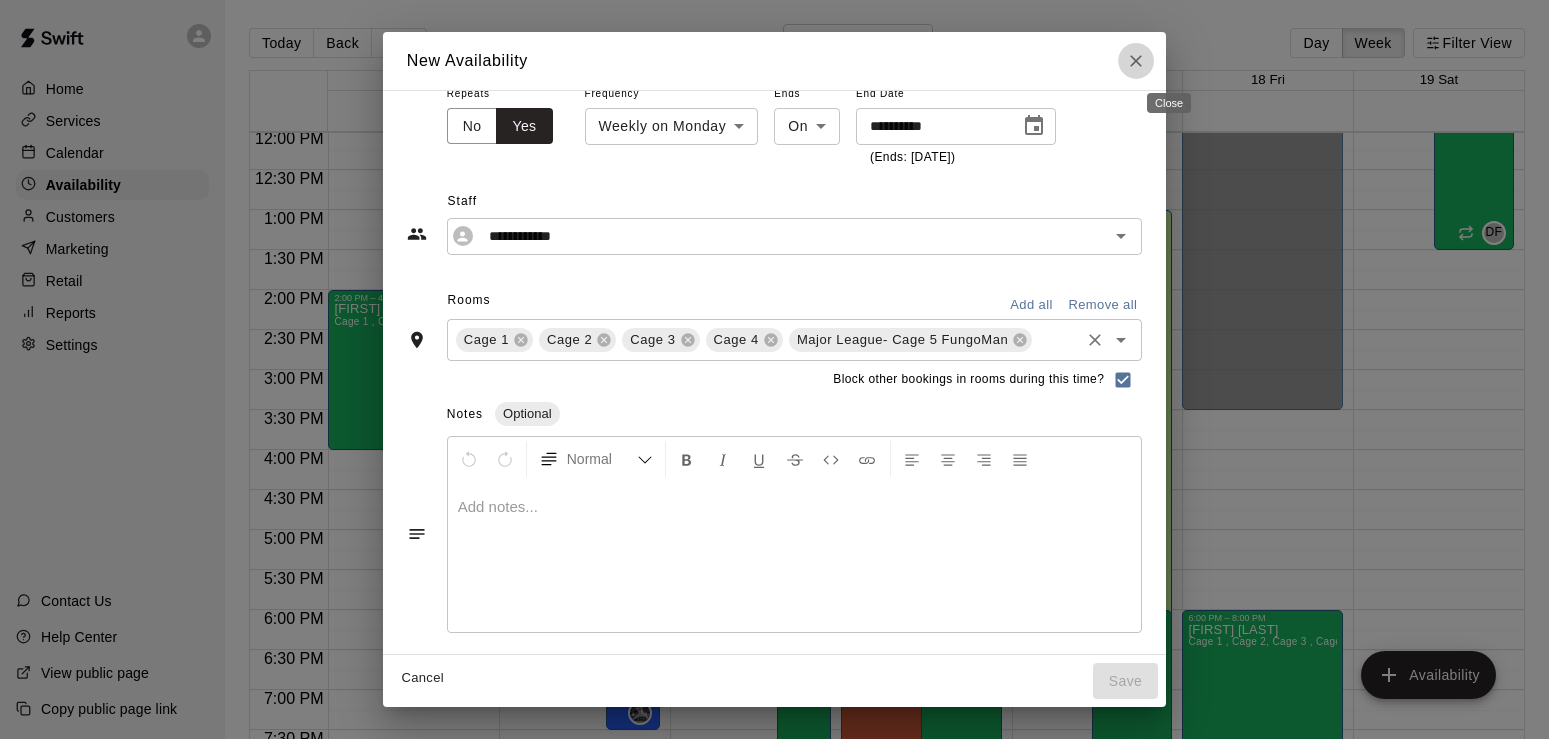 click 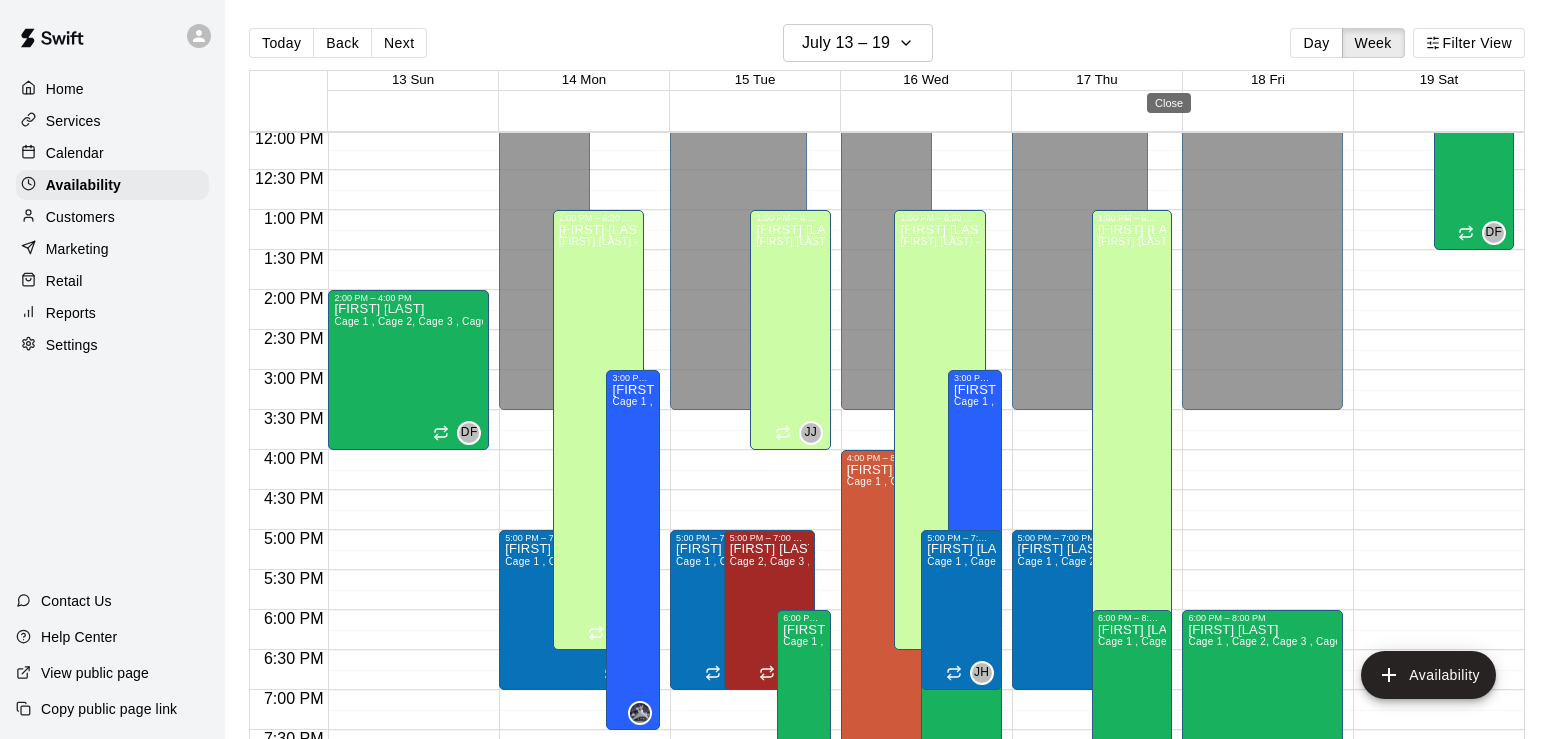 type on "**********" 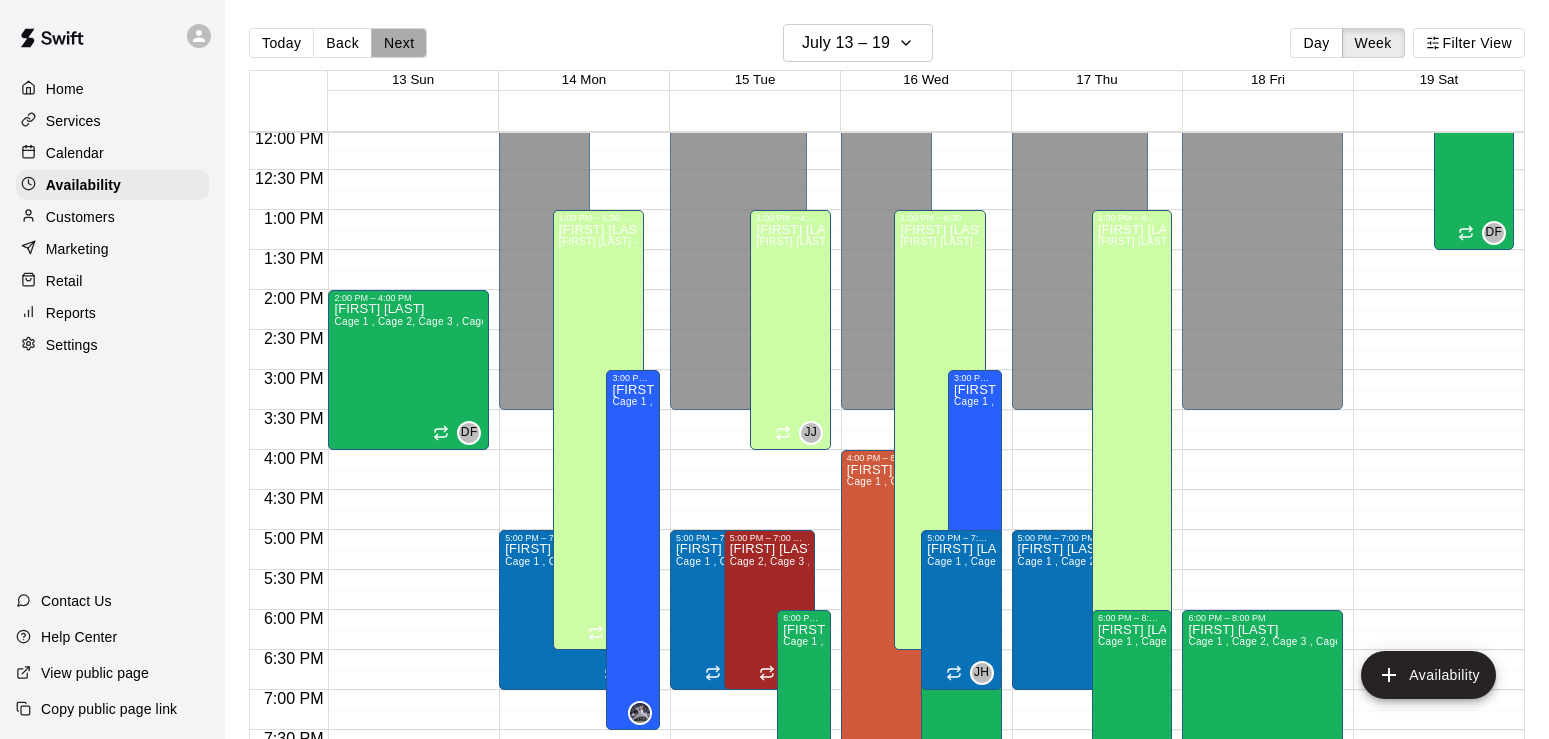 click on "Next" at bounding box center [399, 43] 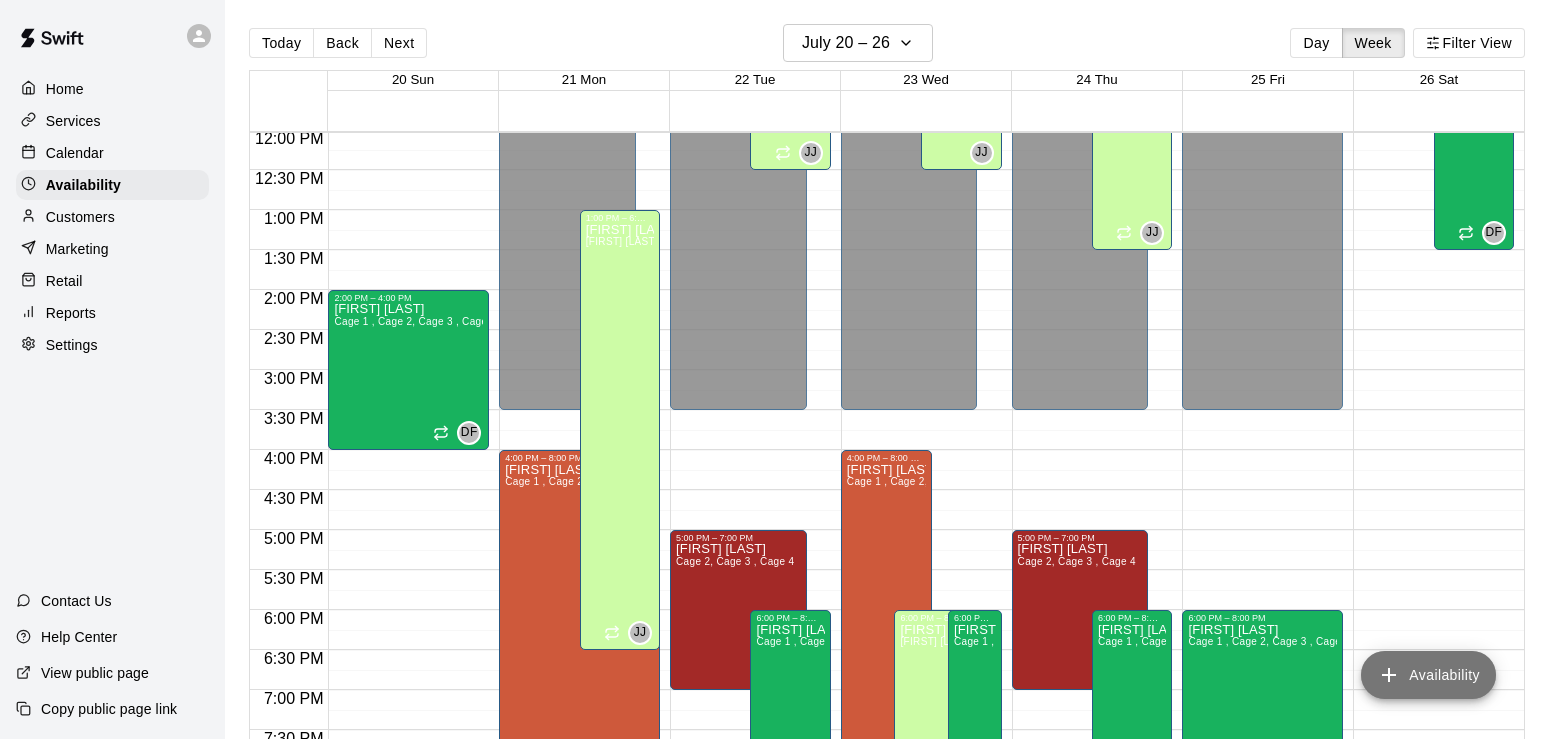 click on "Availability" at bounding box center (1428, 675) 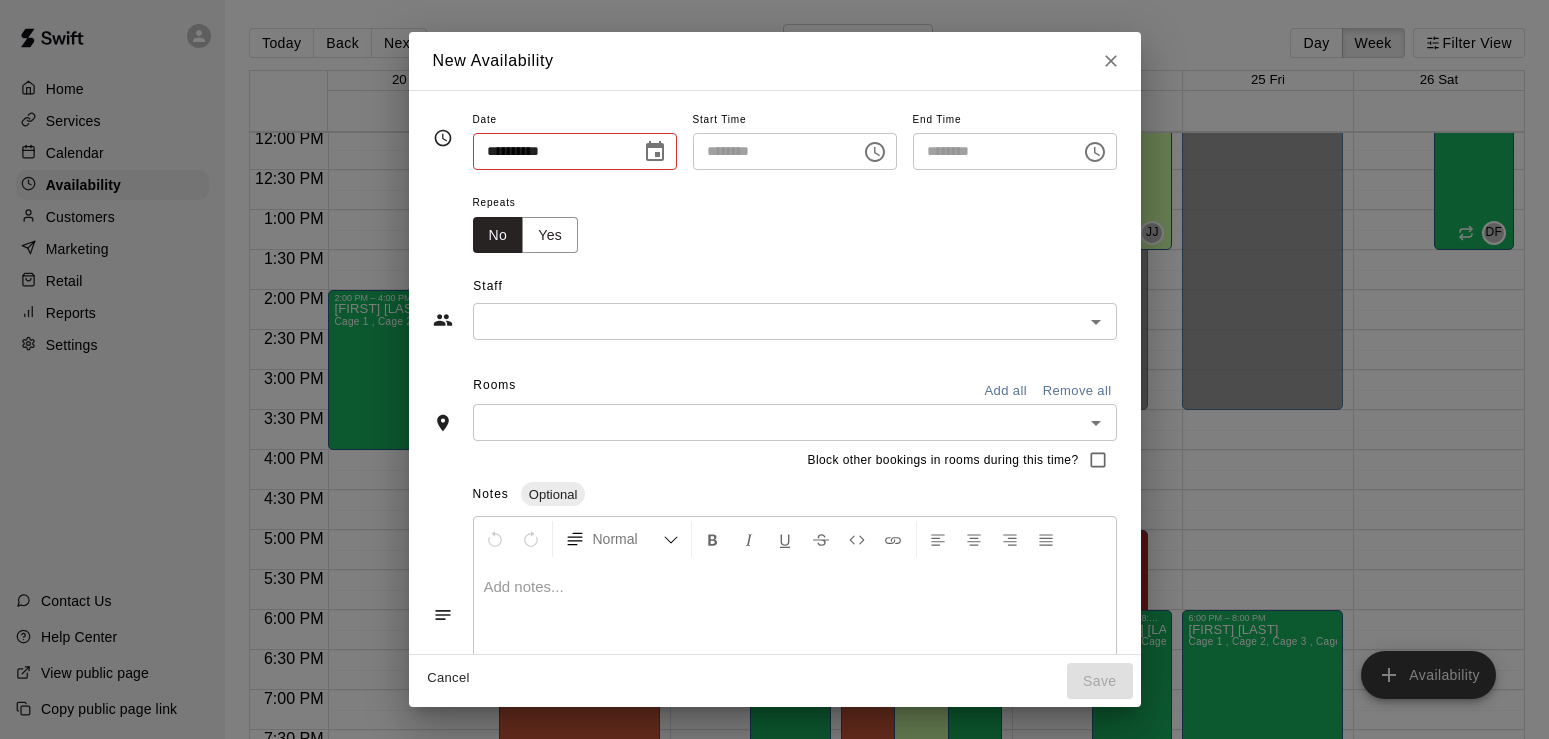 type on "**********" 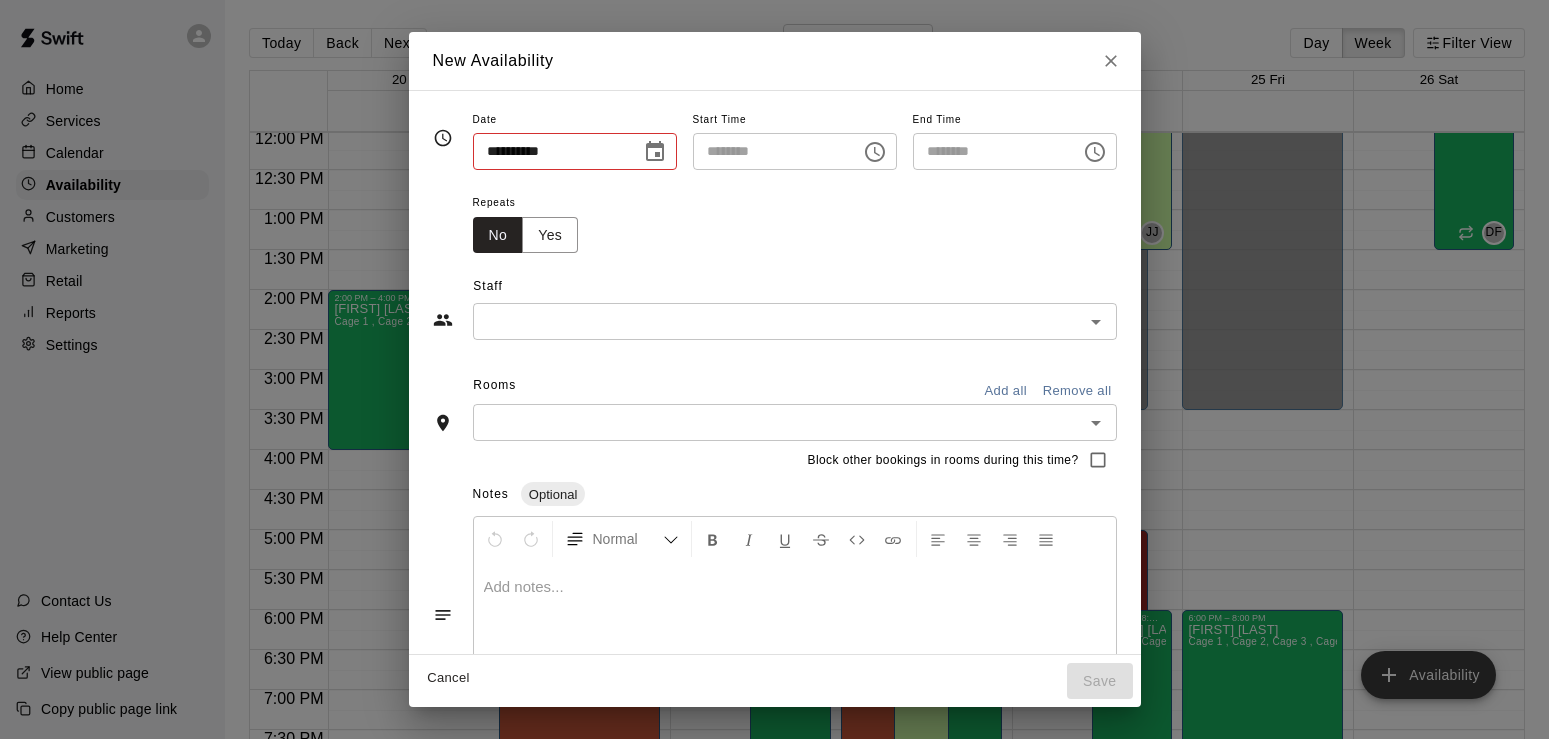 type on "********" 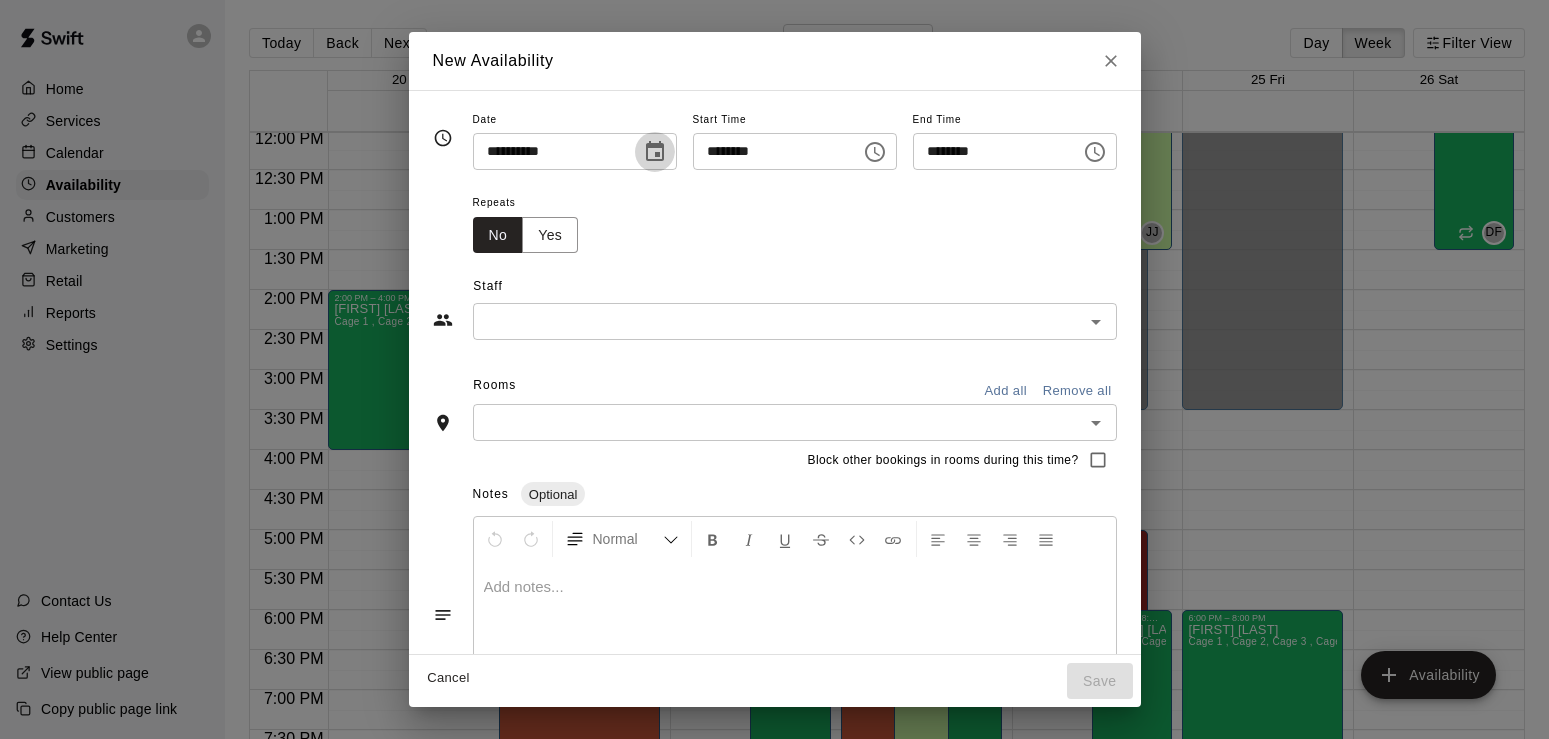 click 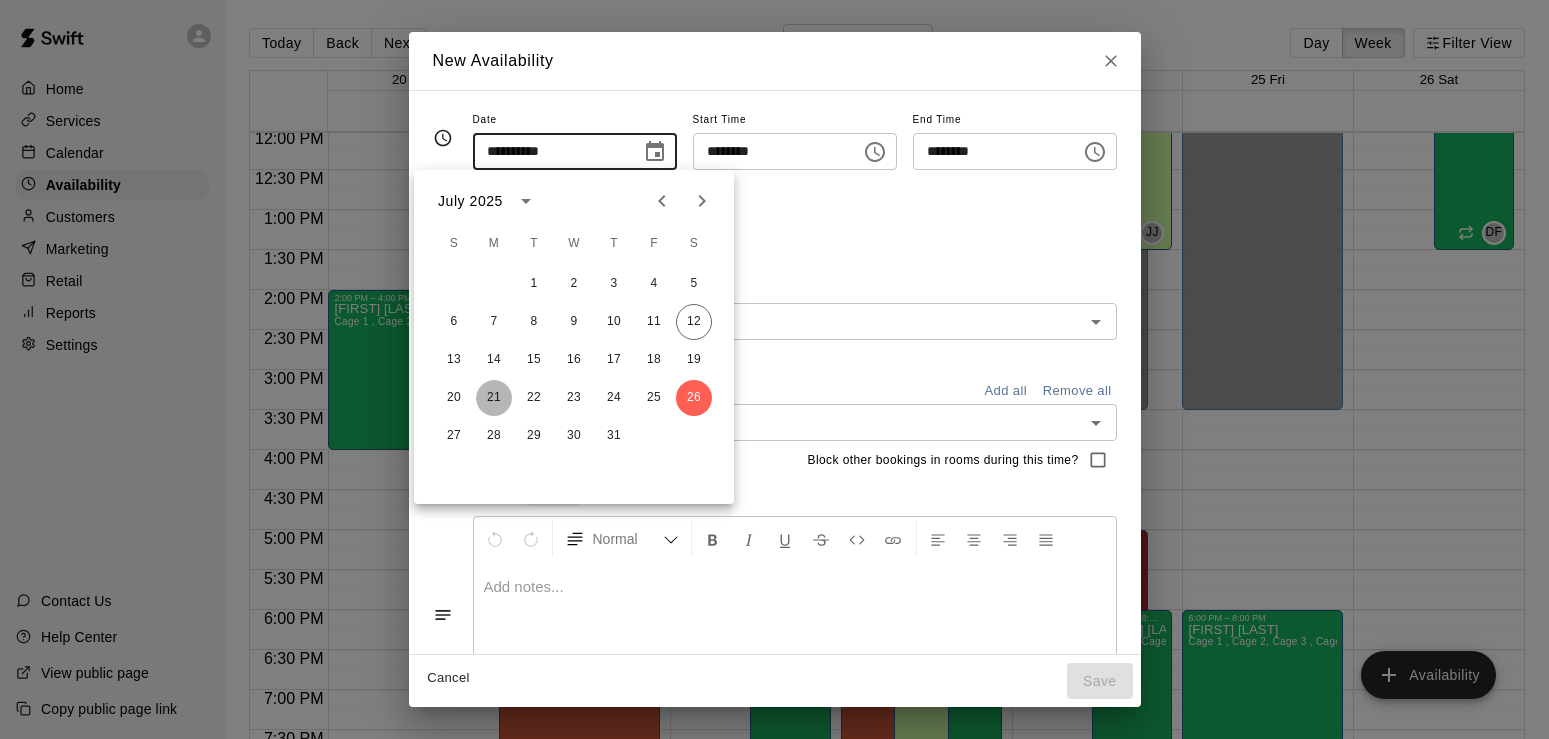 click on "21" at bounding box center (494, 398) 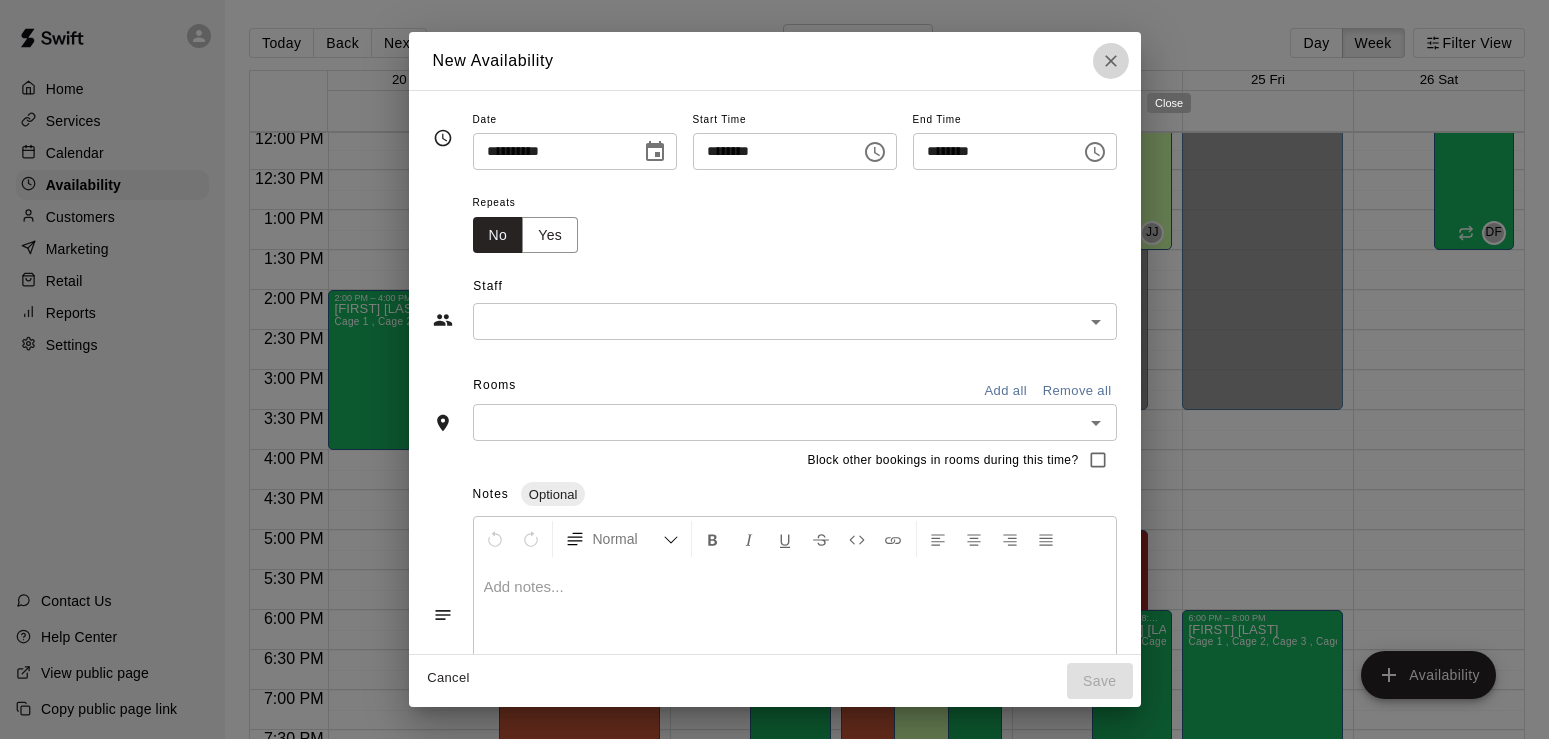 click 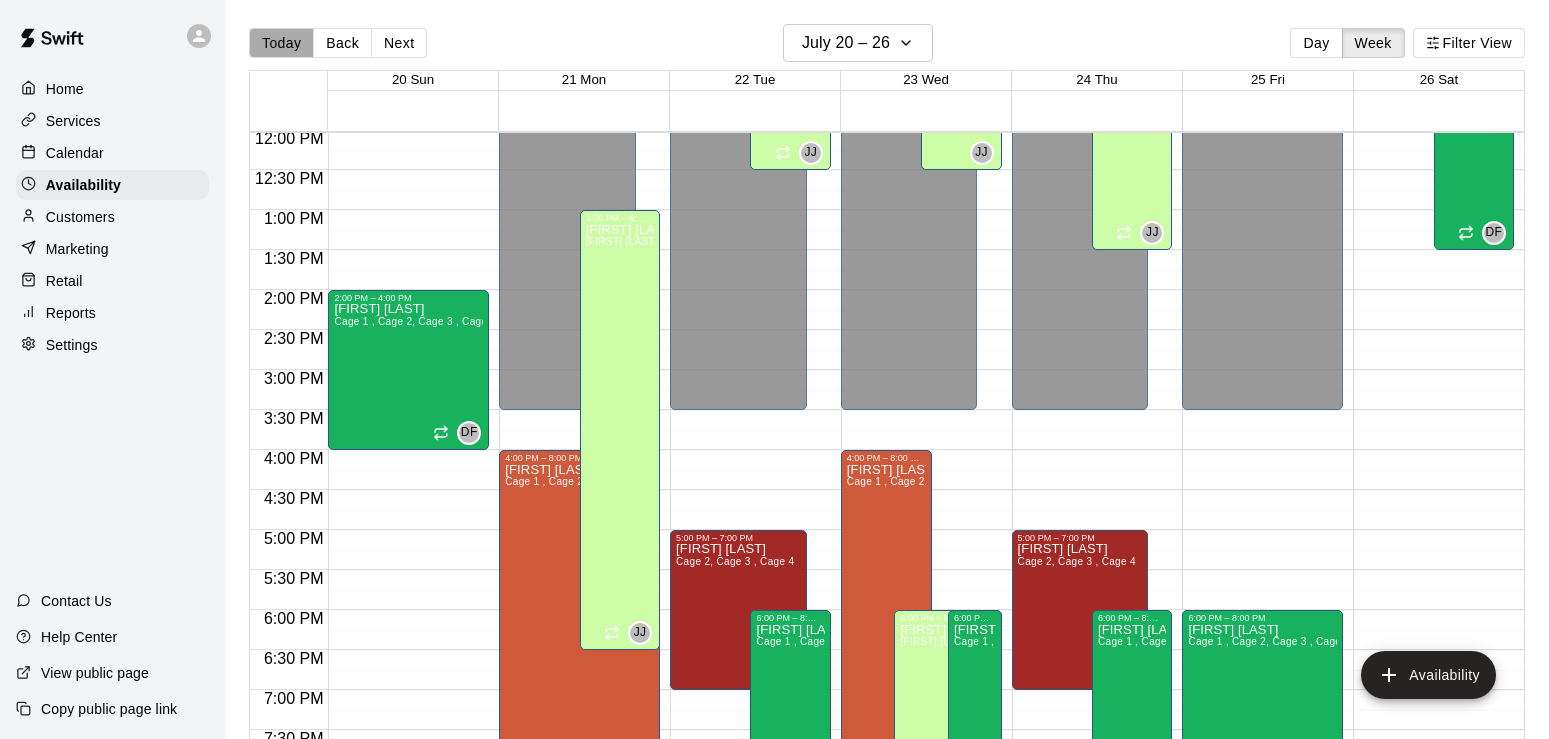 click on "Today" at bounding box center [281, 43] 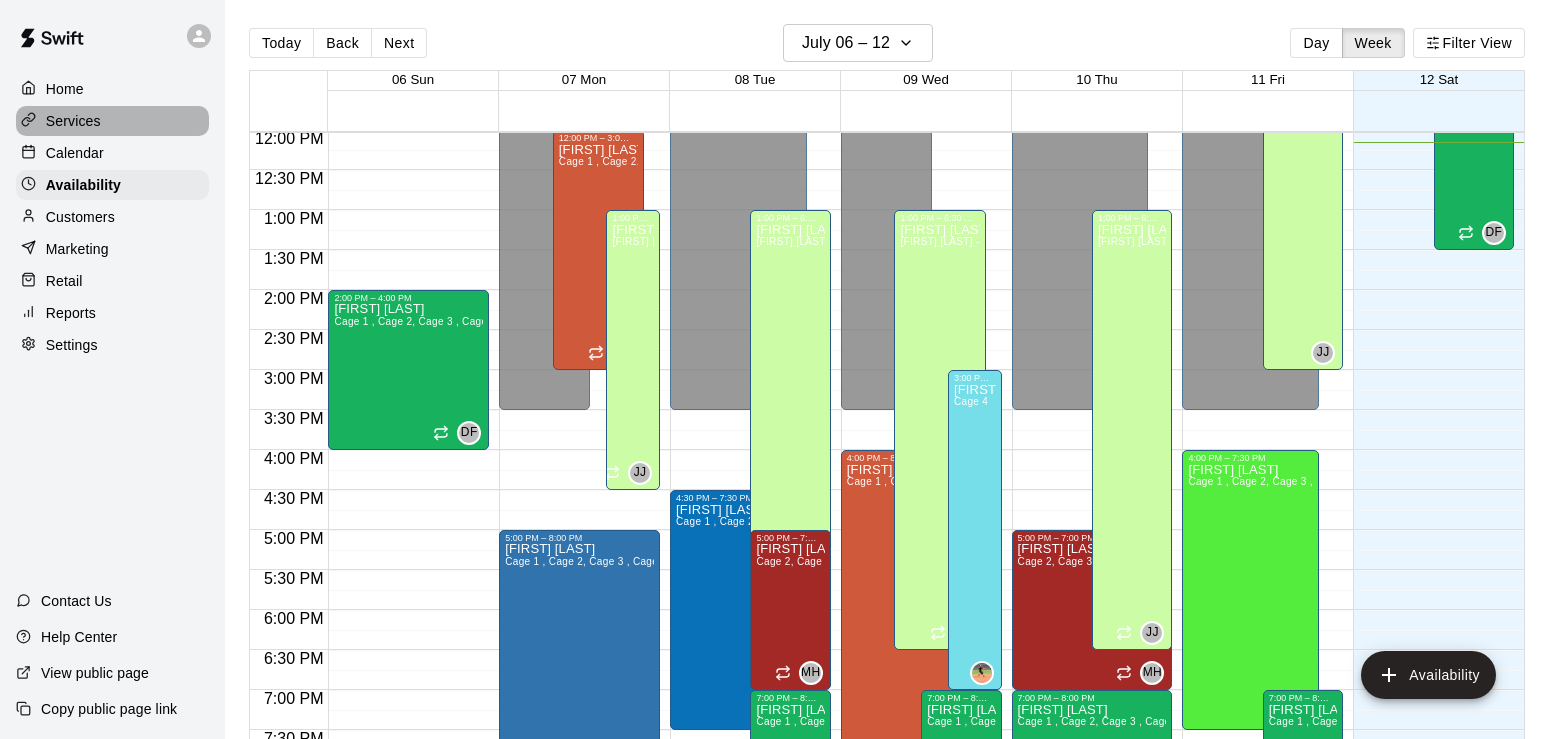 click on "Services" at bounding box center (73, 121) 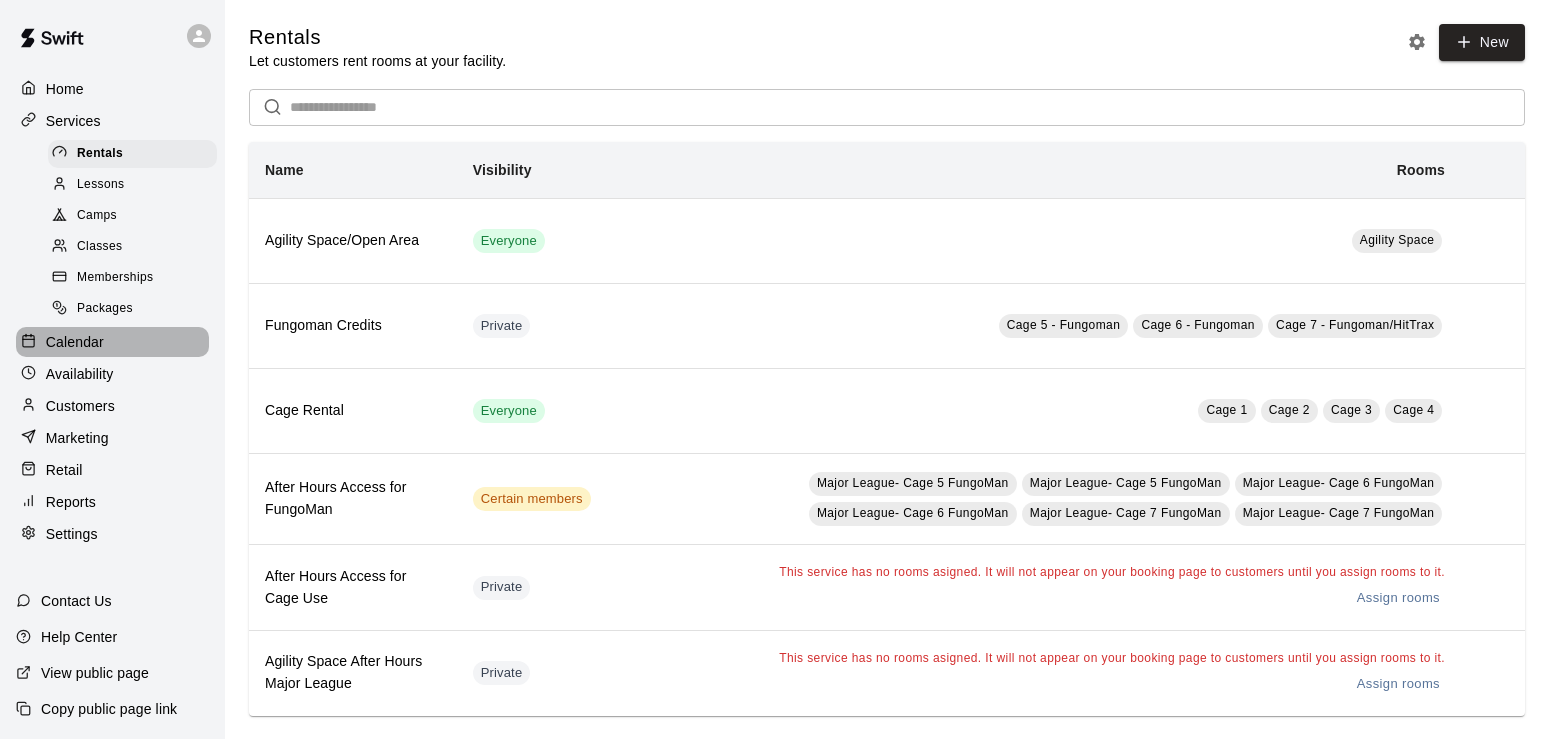click on "Calendar" at bounding box center [75, 342] 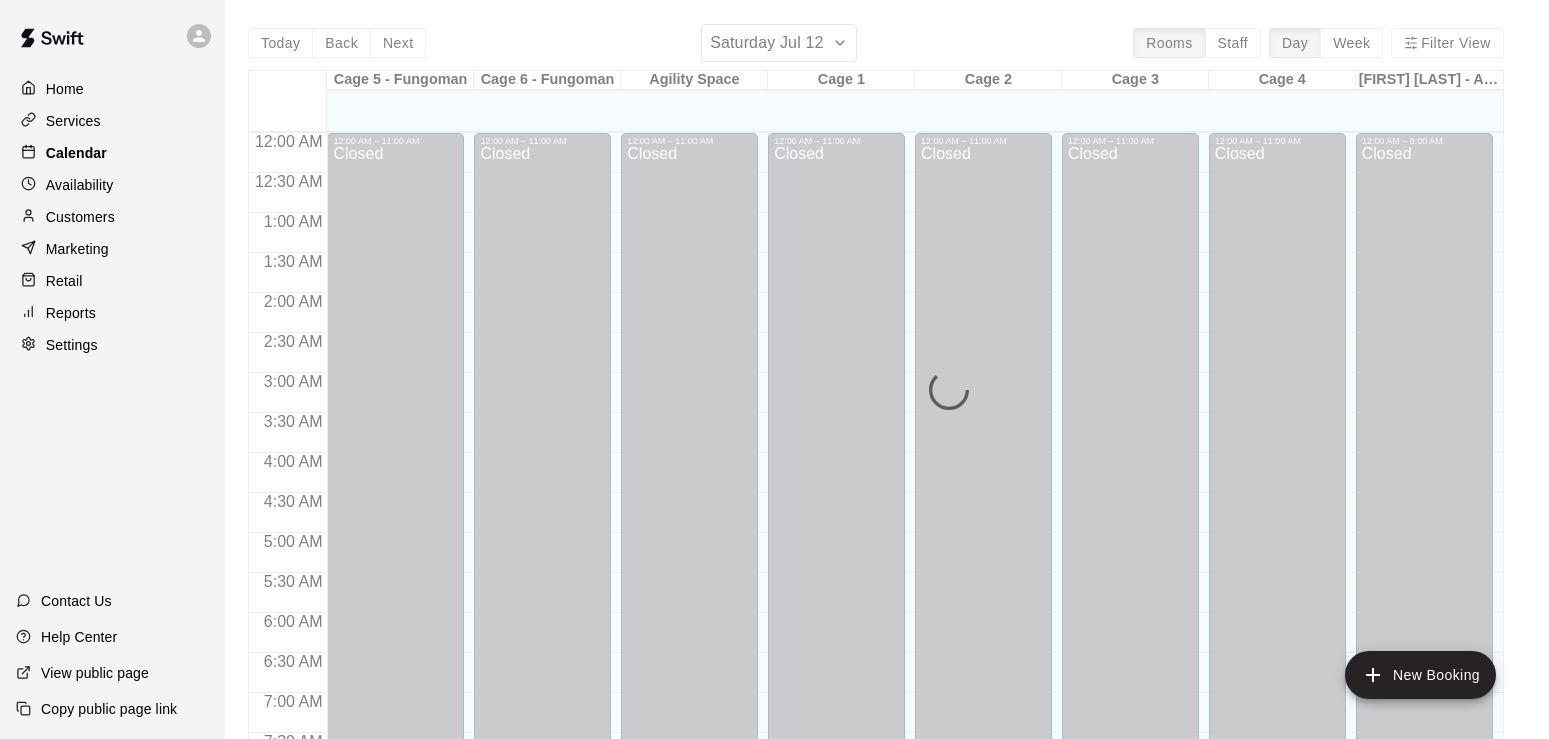 scroll, scrollTop: 973, scrollLeft: 0, axis: vertical 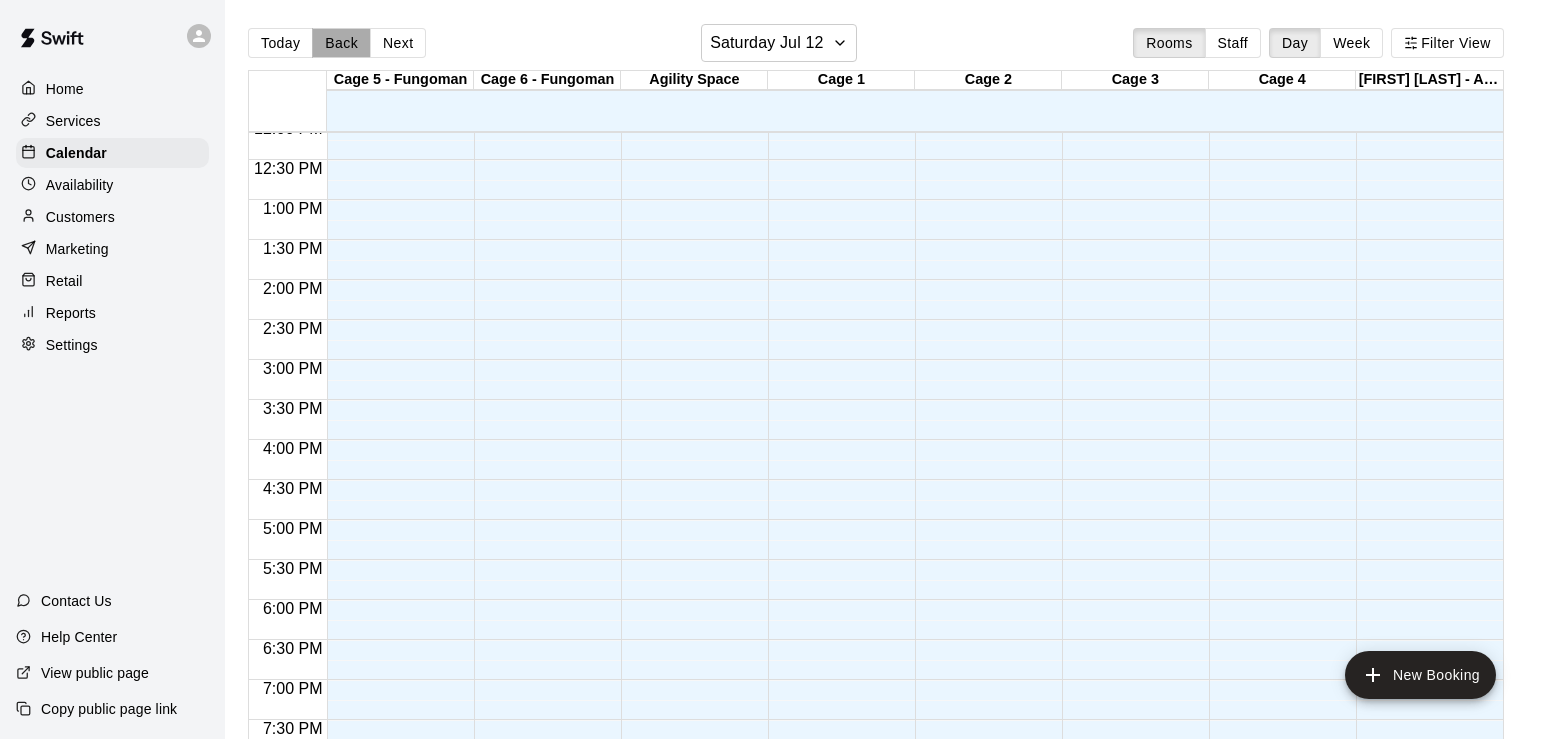 click on "Back" at bounding box center (341, 43) 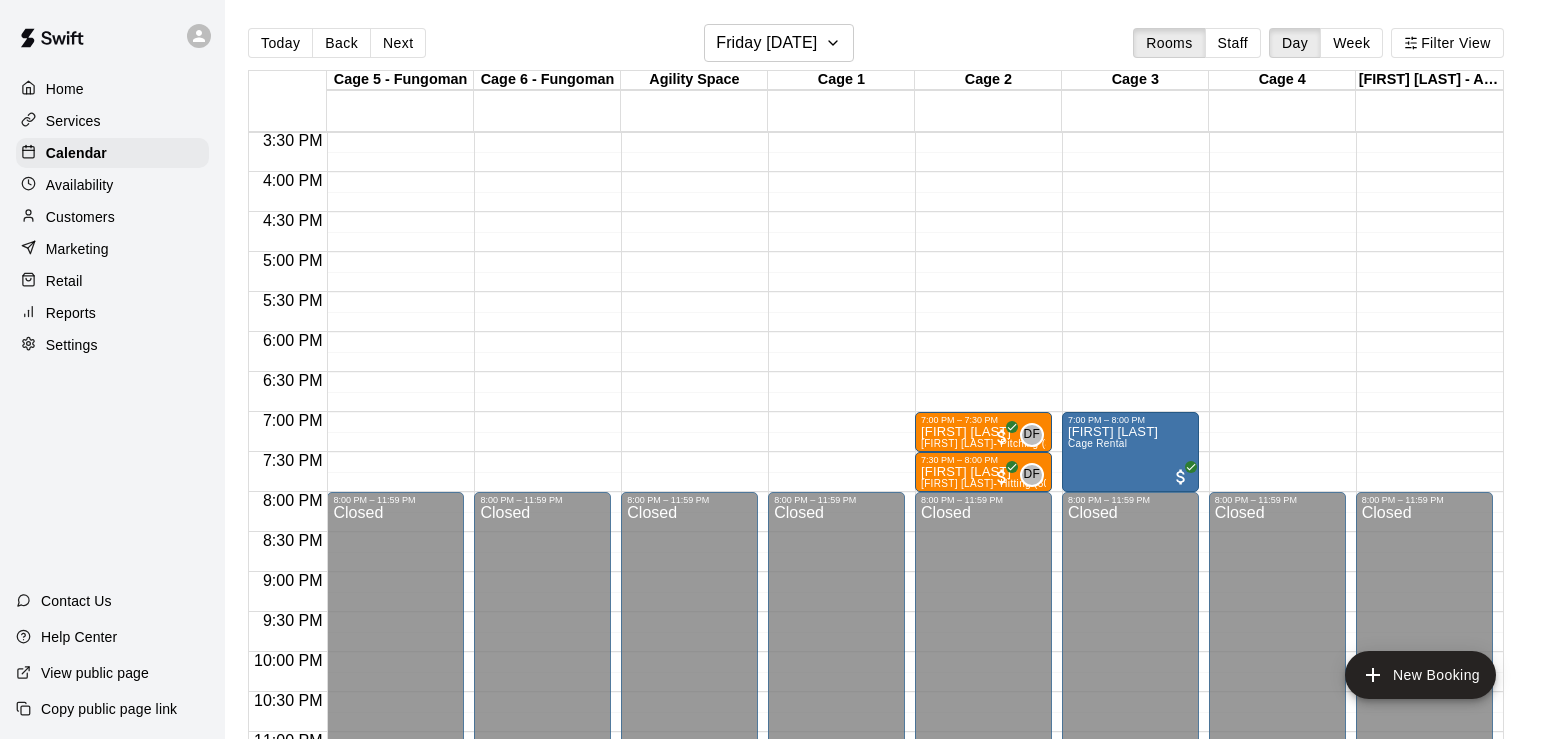 scroll, scrollTop: 1293, scrollLeft: 0, axis: vertical 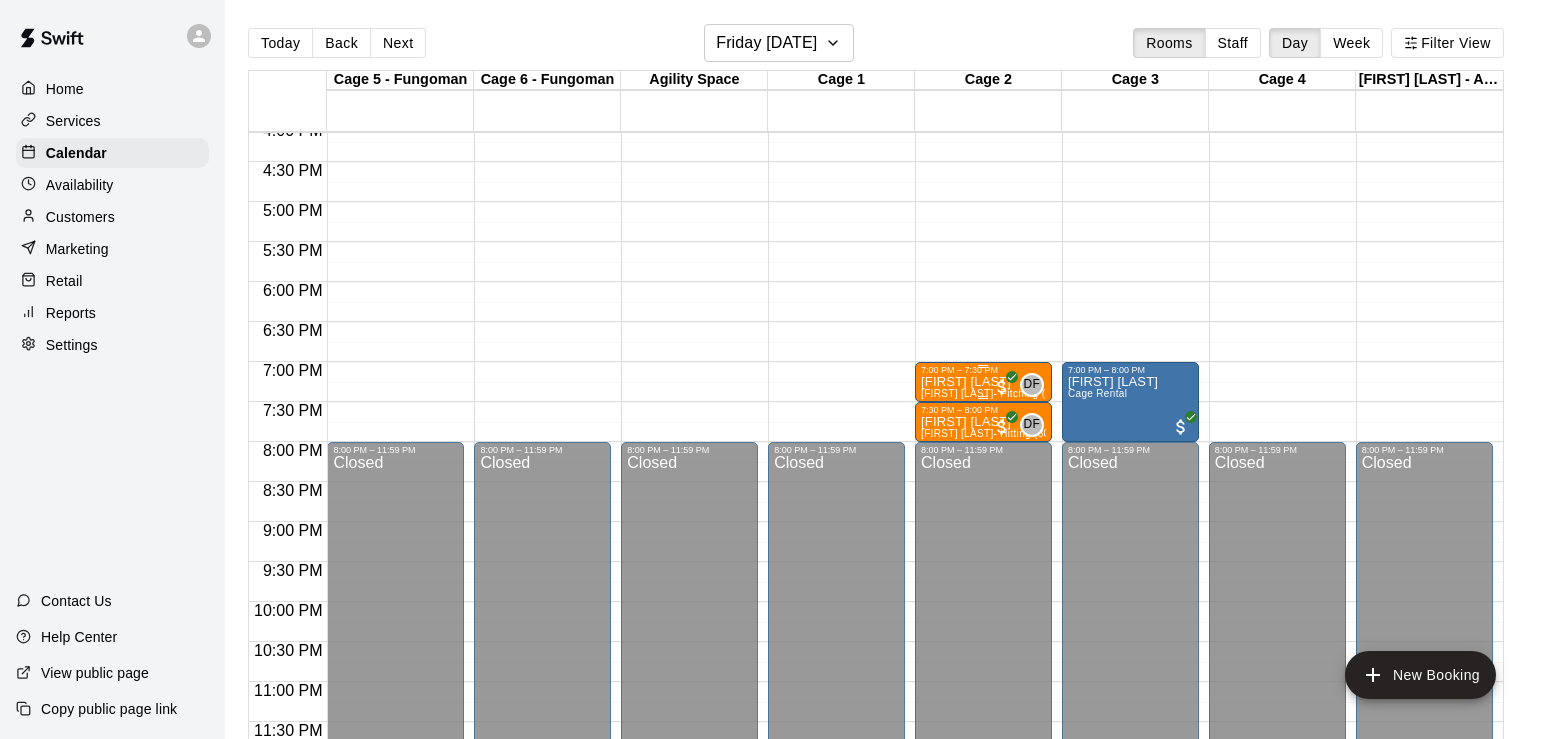 click on "7:00 PM – 7:30 PM" at bounding box center (983, 370) 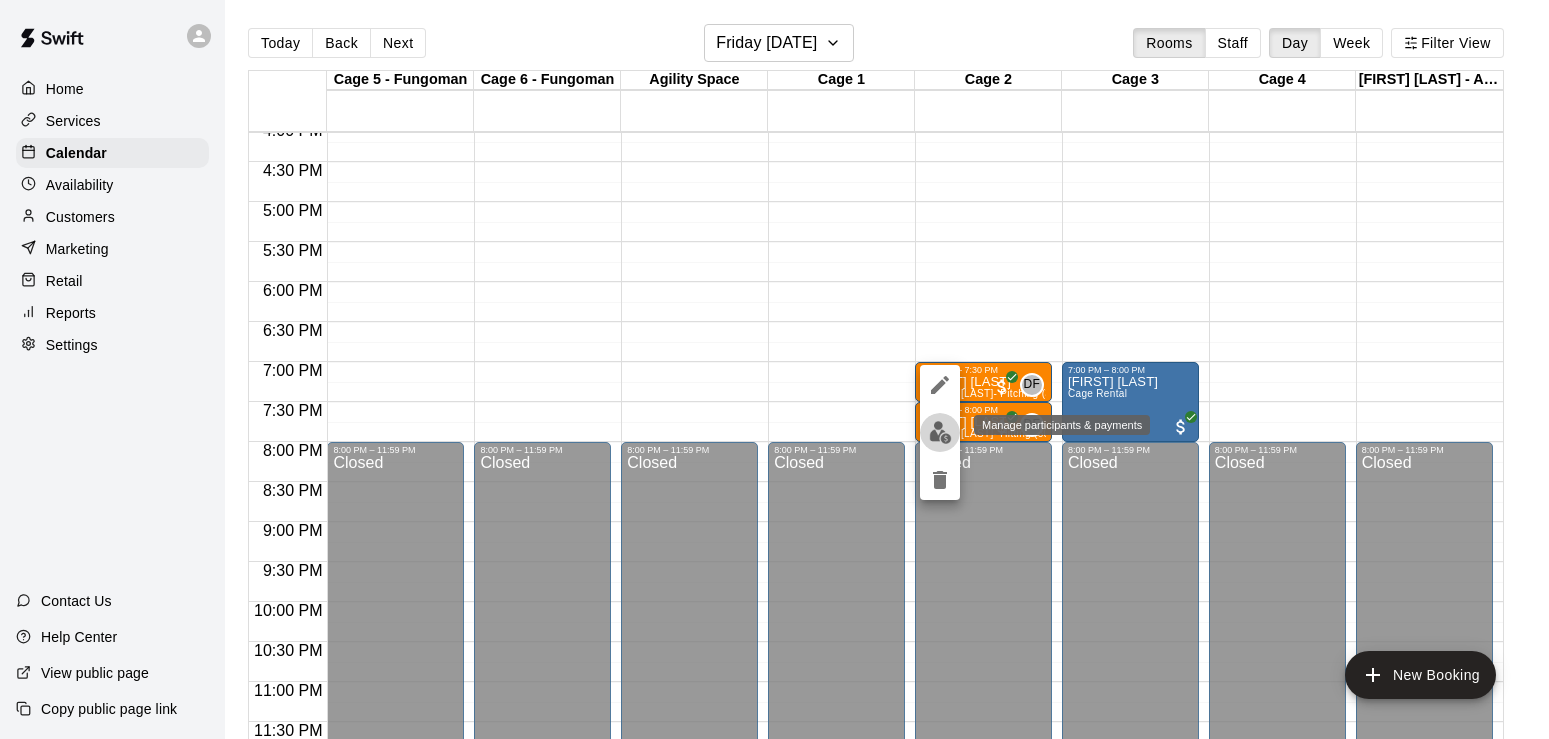 click at bounding box center (940, 432) 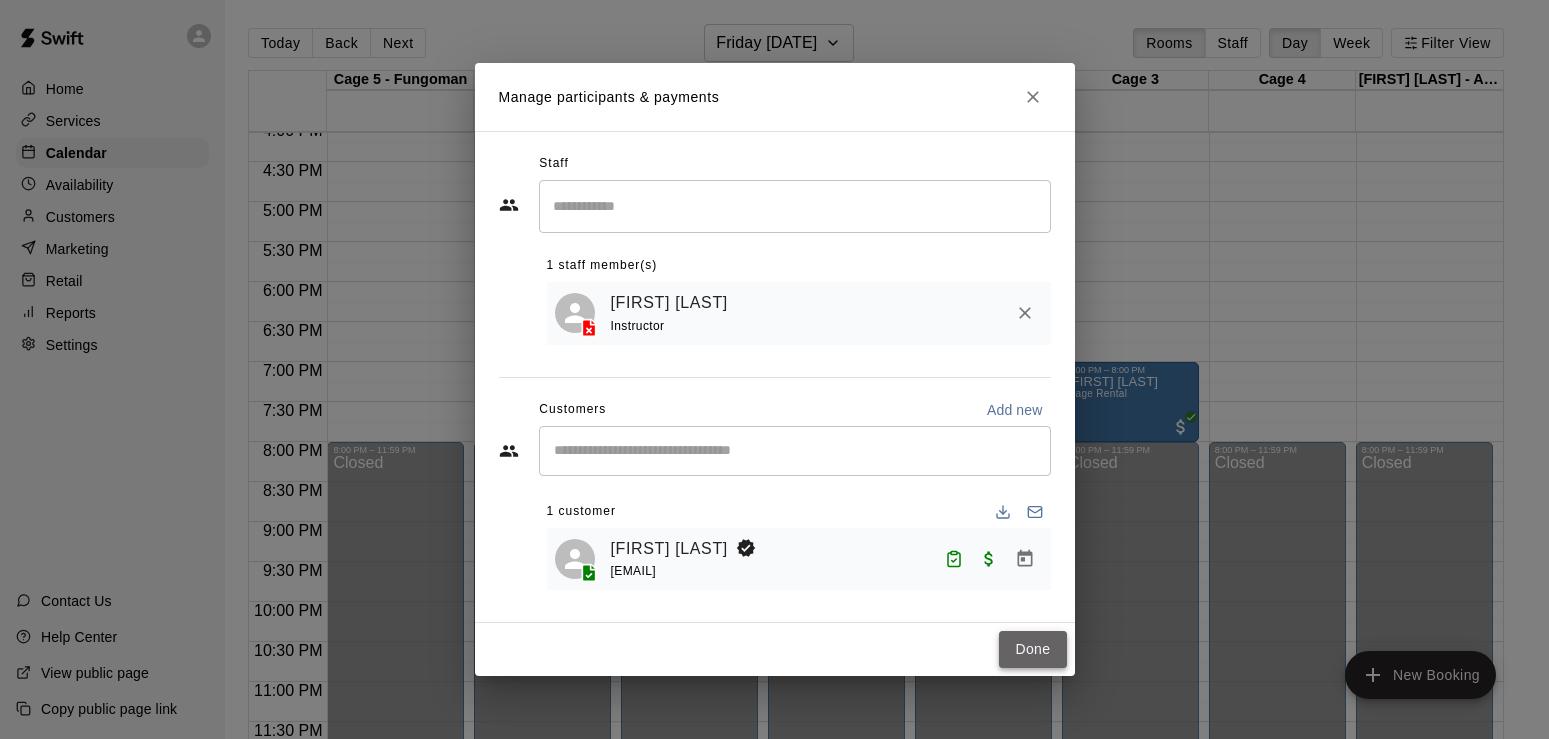click on "Done" at bounding box center (1032, 649) 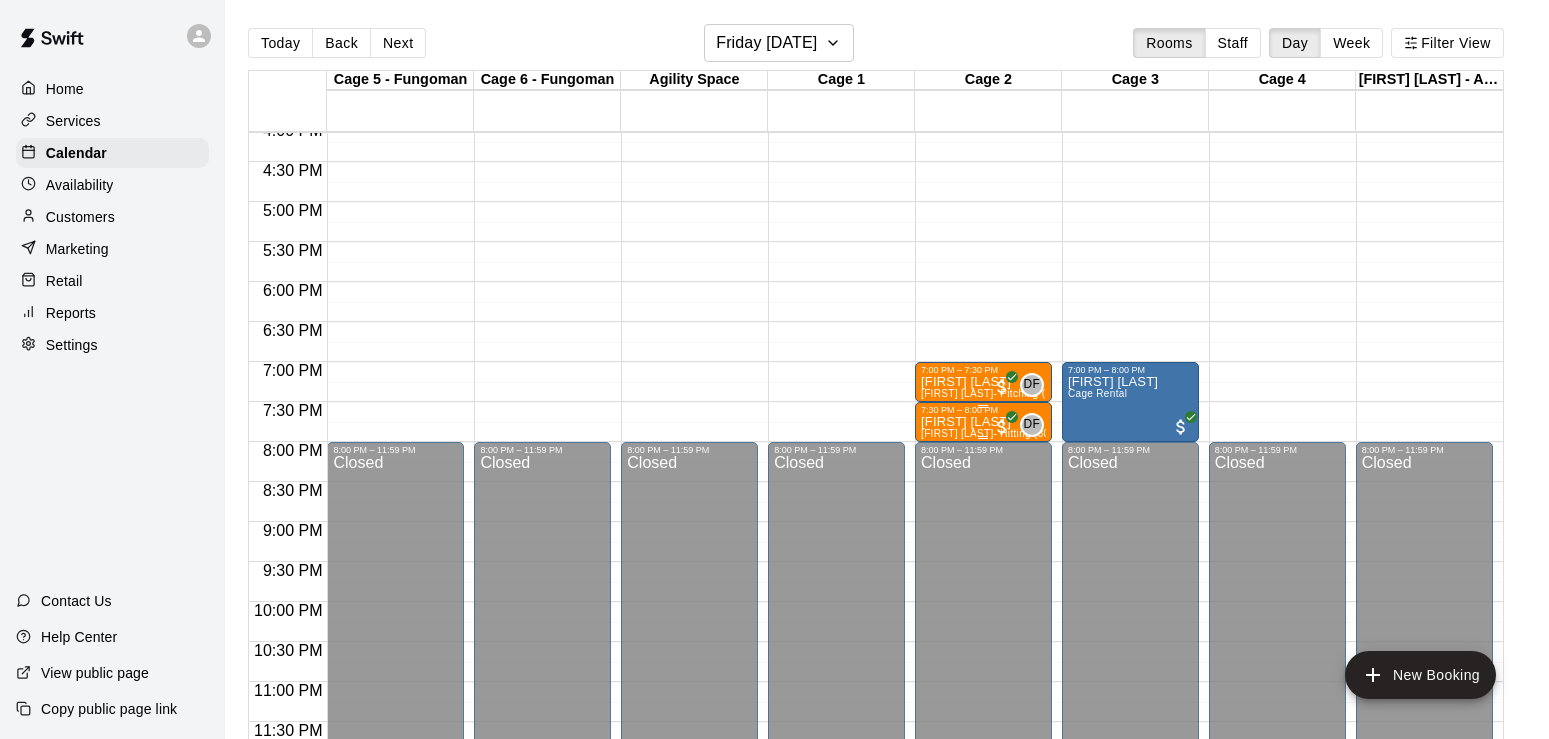 click on "[FIRST] [LAST]" at bounding box center (983, 422) 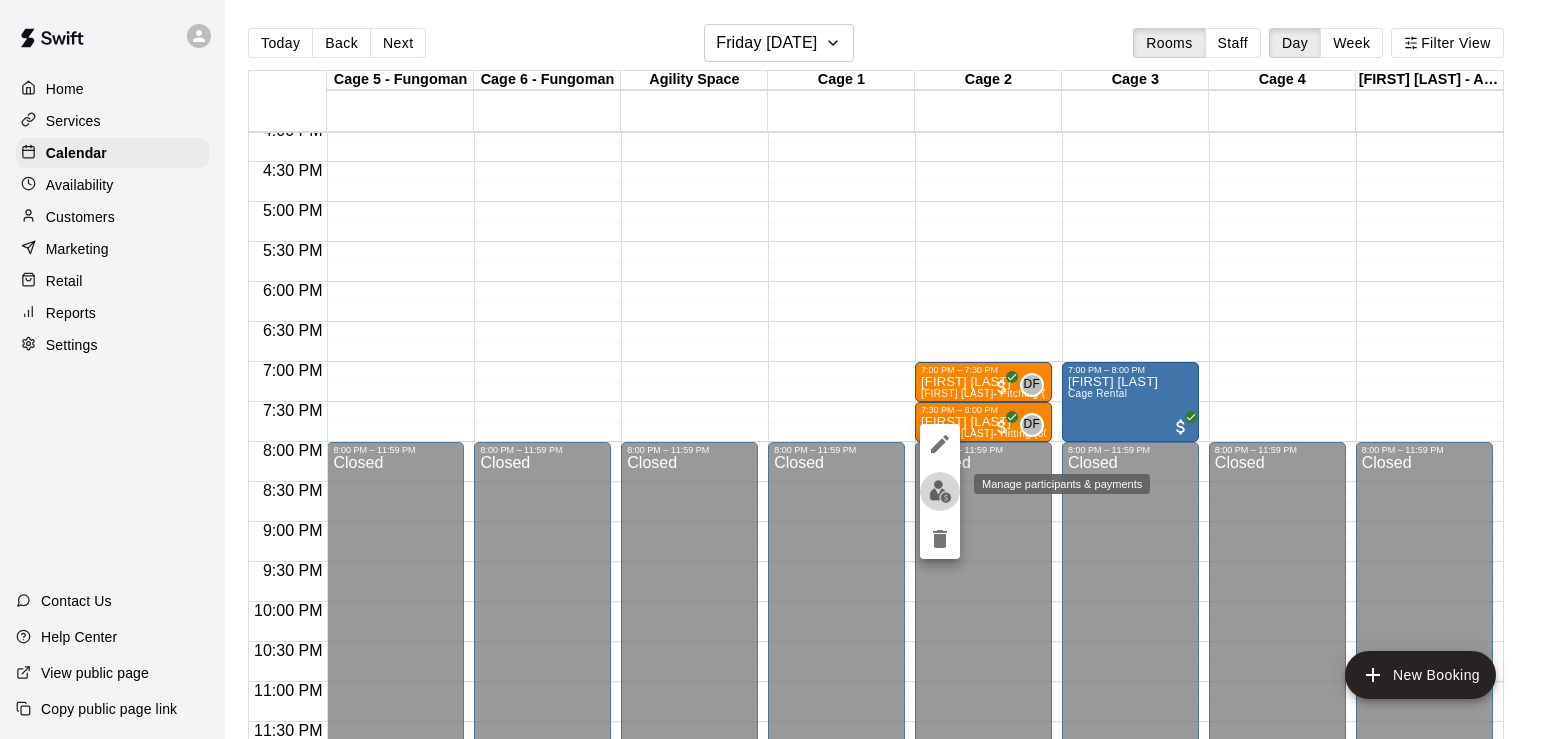 click at bounding box center [940, 491] 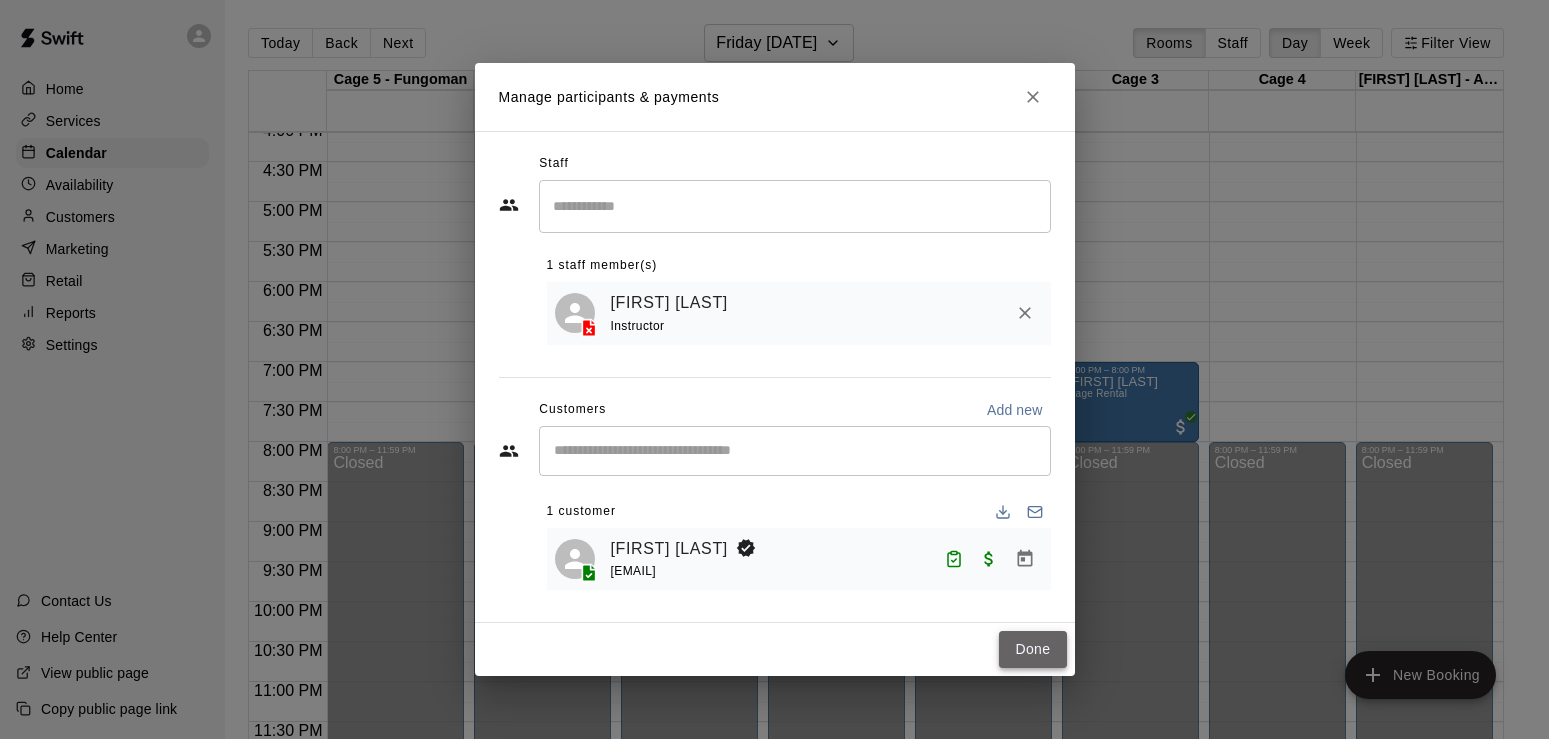 click on "Done" at bounding box center (1032, 649) 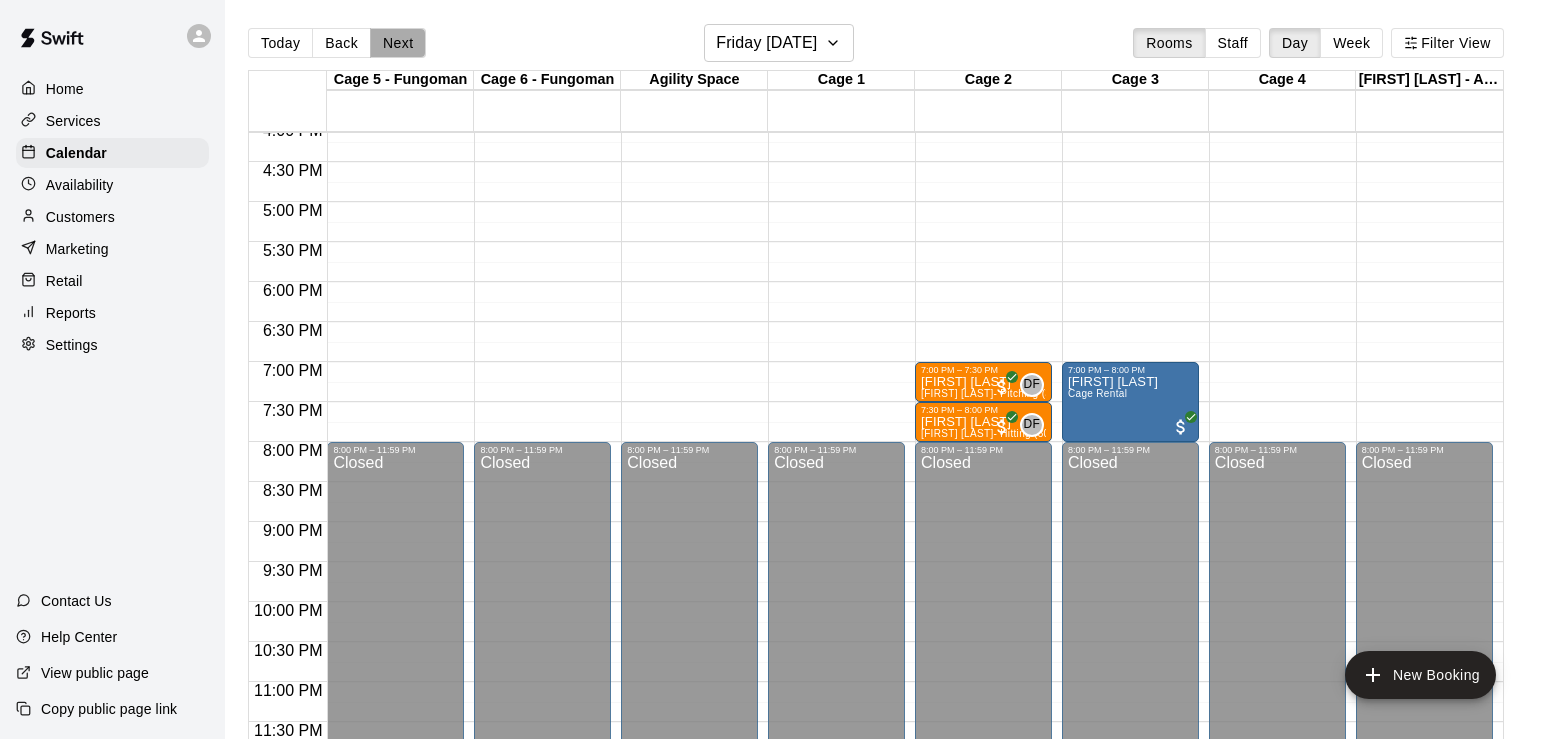 click on "Next" at bounding box center (398, 43) 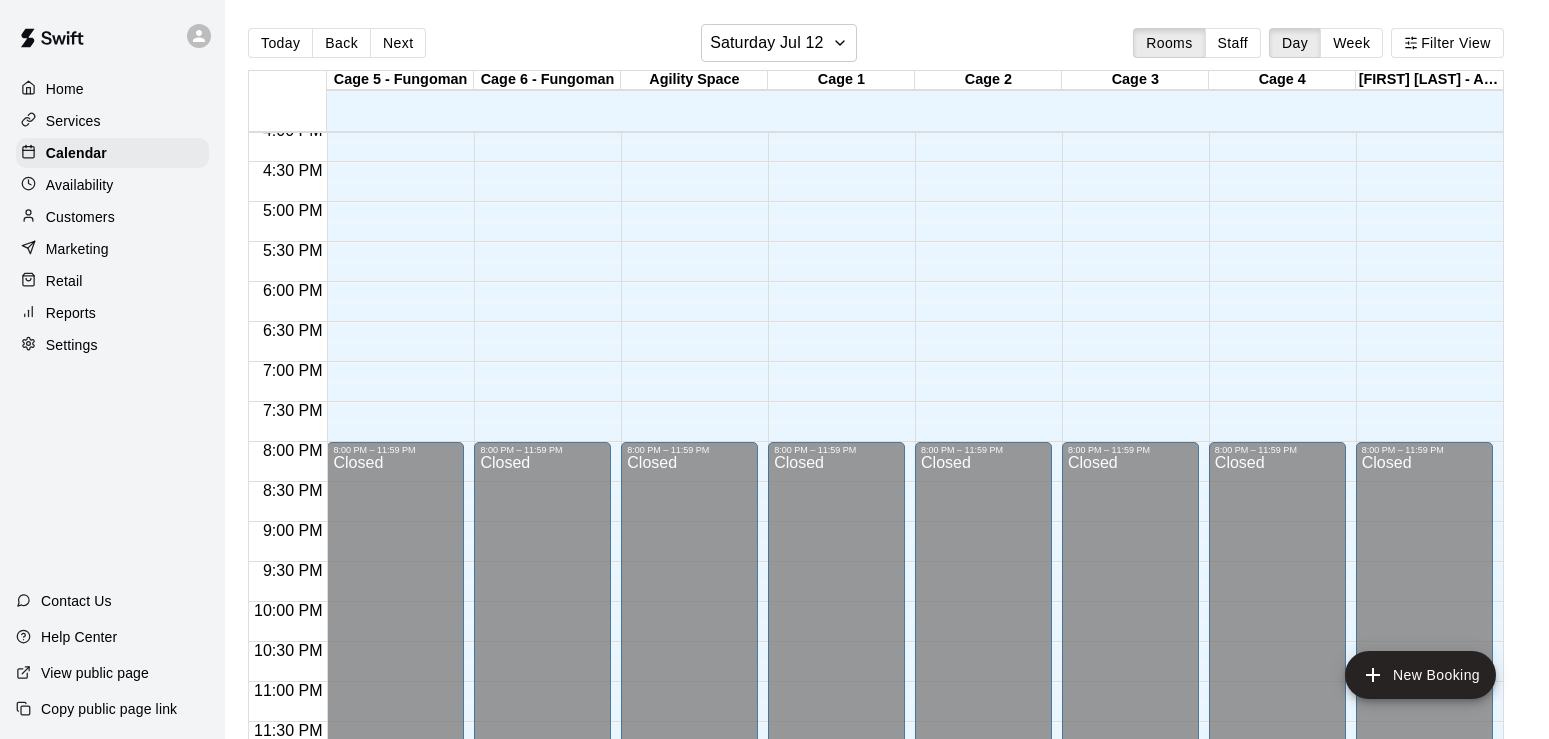 scroll, scrollTop: 708, scrollLeft: 0, axis: vertical 